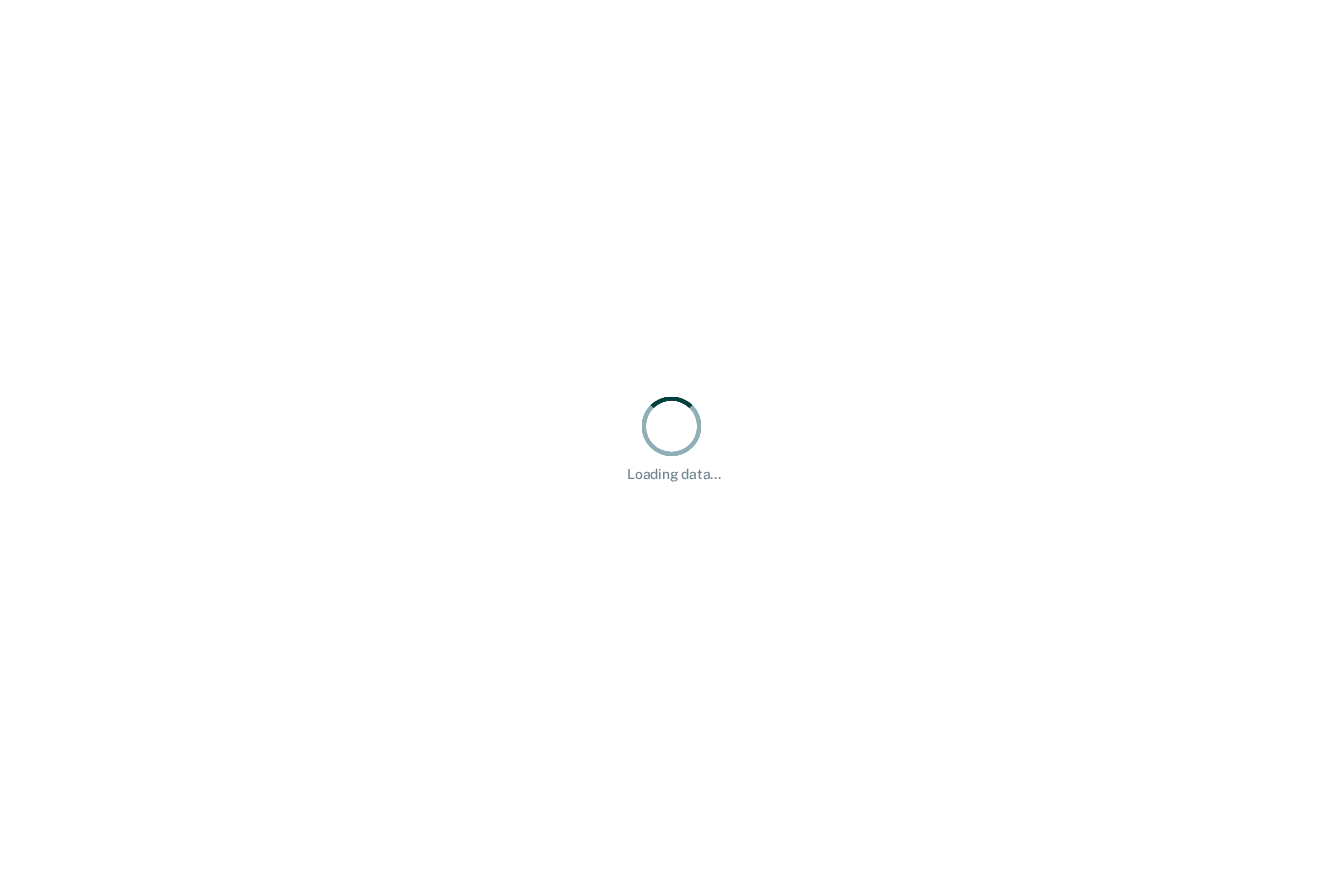 scroll, scrollTop: 0, scrollLeft: 0, axis: both 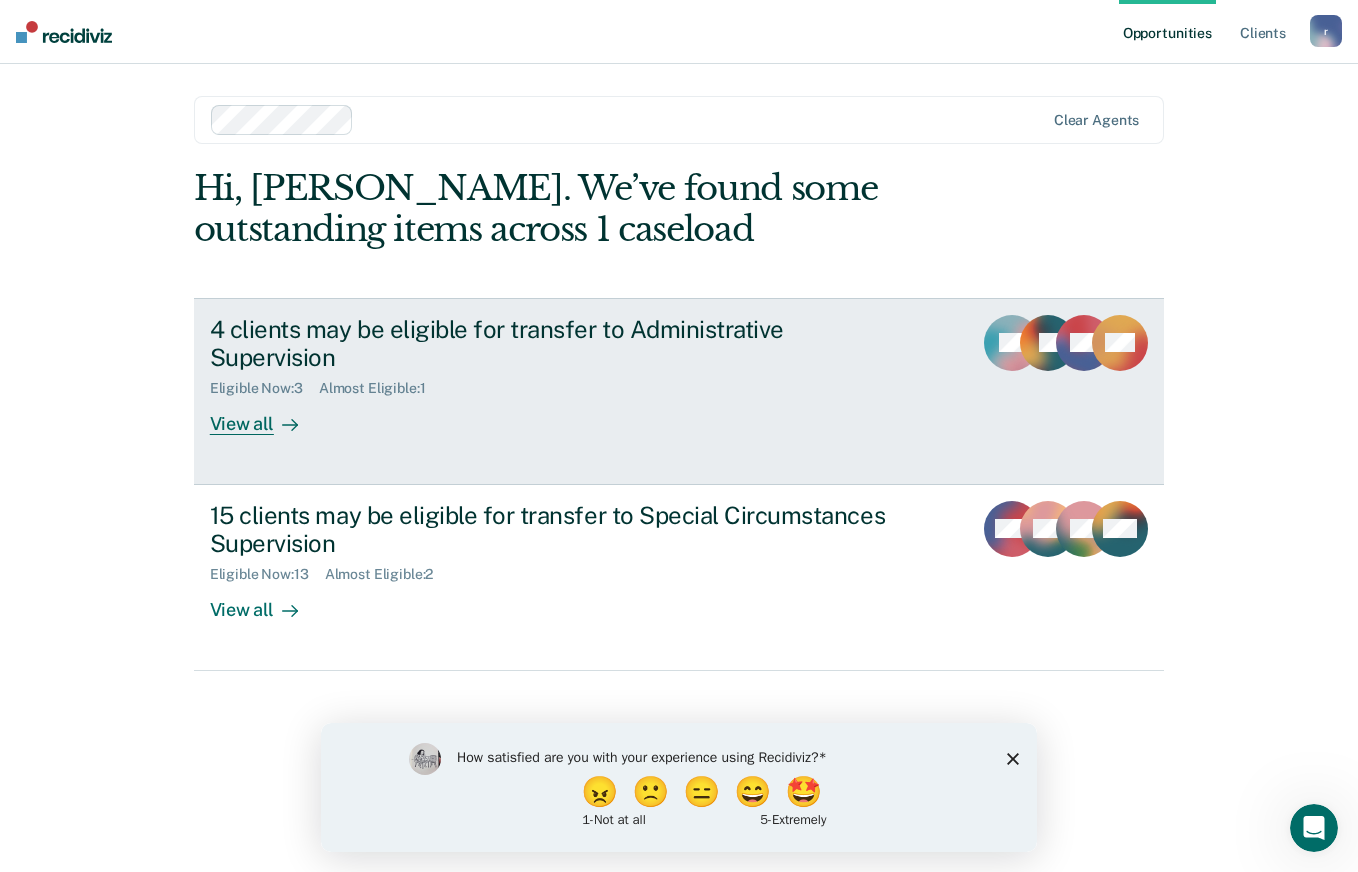 click on "View all" at bounding box center [266, 416] 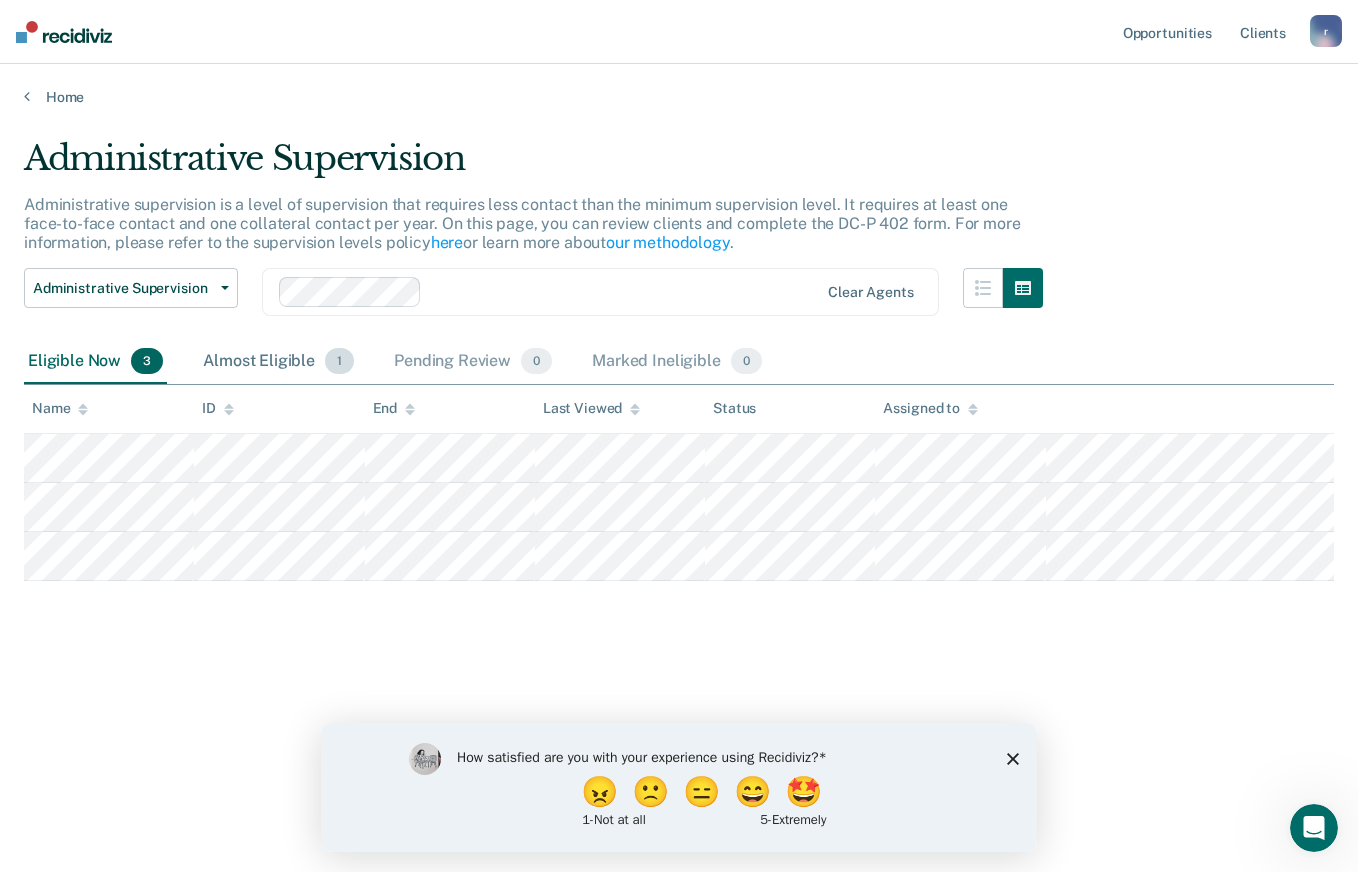 click on "Almost Eligible 1" at bounding box center (278, 362) 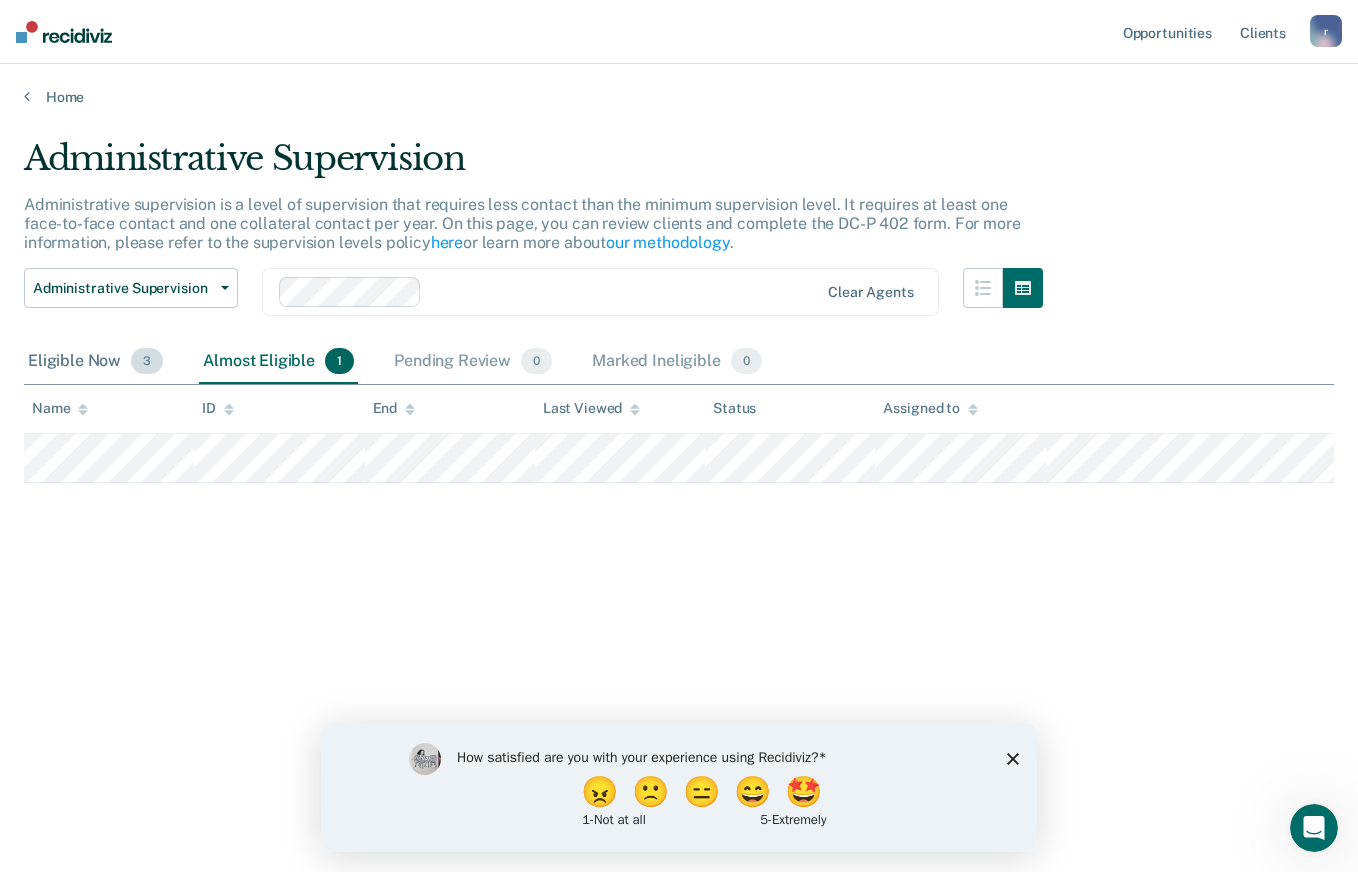 click on "Eligible Now 3" at bounding box center [95, 362] 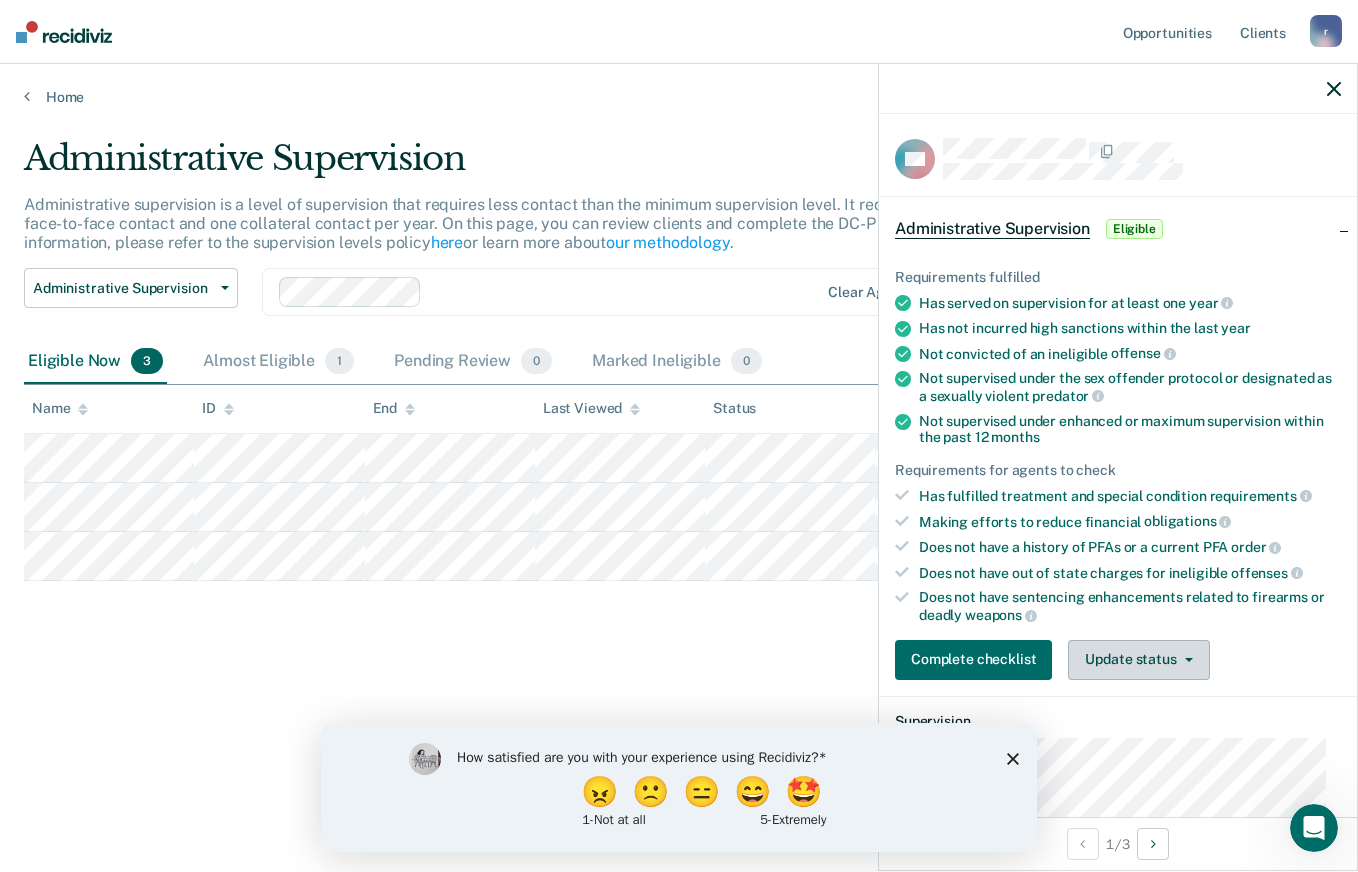 click on "Update status" at bounding box center (1138, 660) 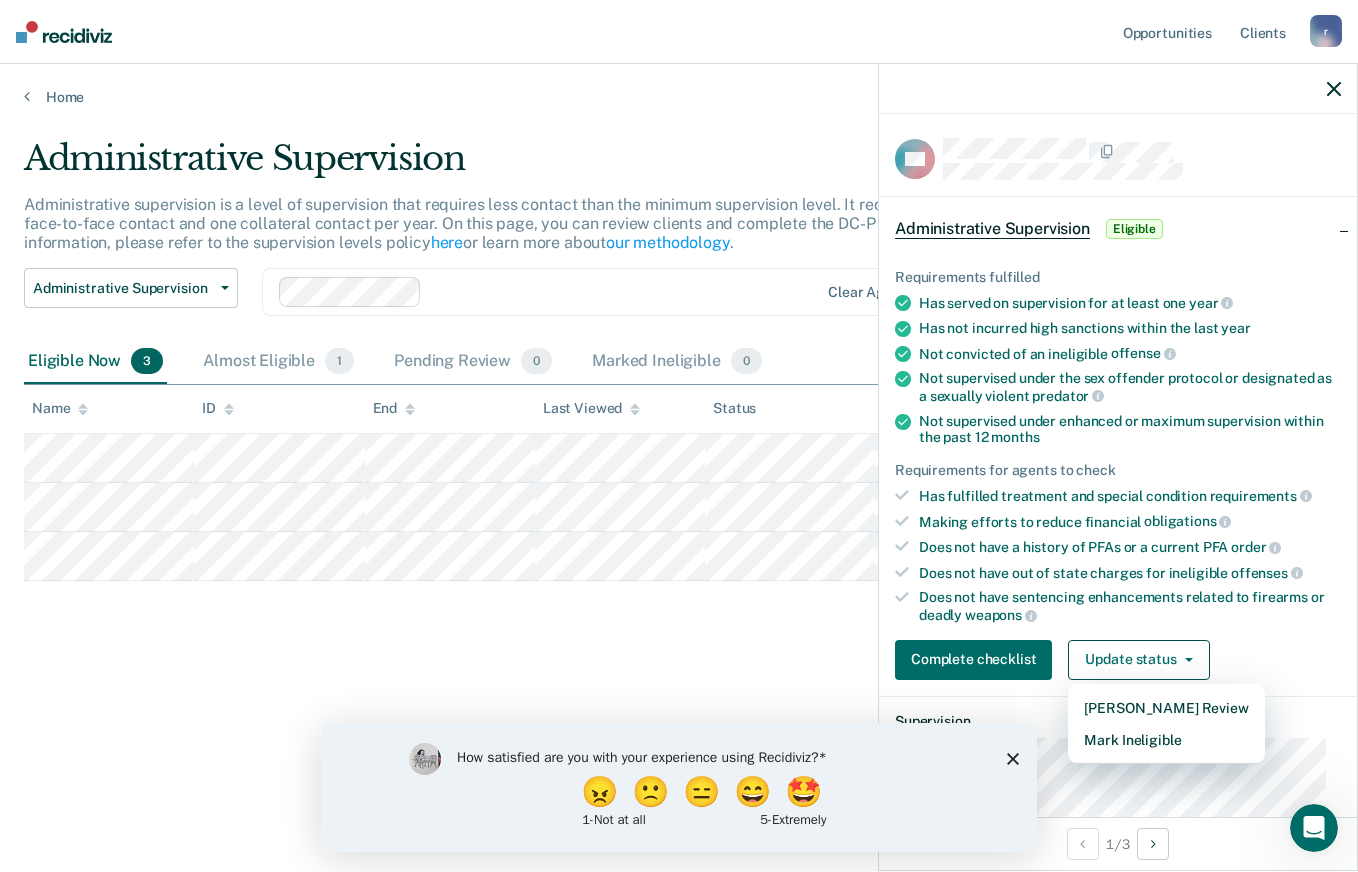 click on "Requirements fulfilled Has served on supervision for at least one   year   Has not incurred high sanctions within the last   year Not convicted of an ineligible   offense   Not supervised under the sex offender protocol or designated as a sexually violent   predator   Not supervised under enhanced or maximum supervision within the past 12   months Requirements for agents to check Has fulfilled treatment and special condition   requirements   Making efforts to reduce financial   obligations	   Does not have a history of PFAs or a current PFA order     Does not have out of state charges for ineligible   offenses   Does not have sentencing enhancements related to firearms or deadly   weapons   Complete checklist Update status Mark Pending Review Mark Ineligible" at bounding box center [1118, 466] 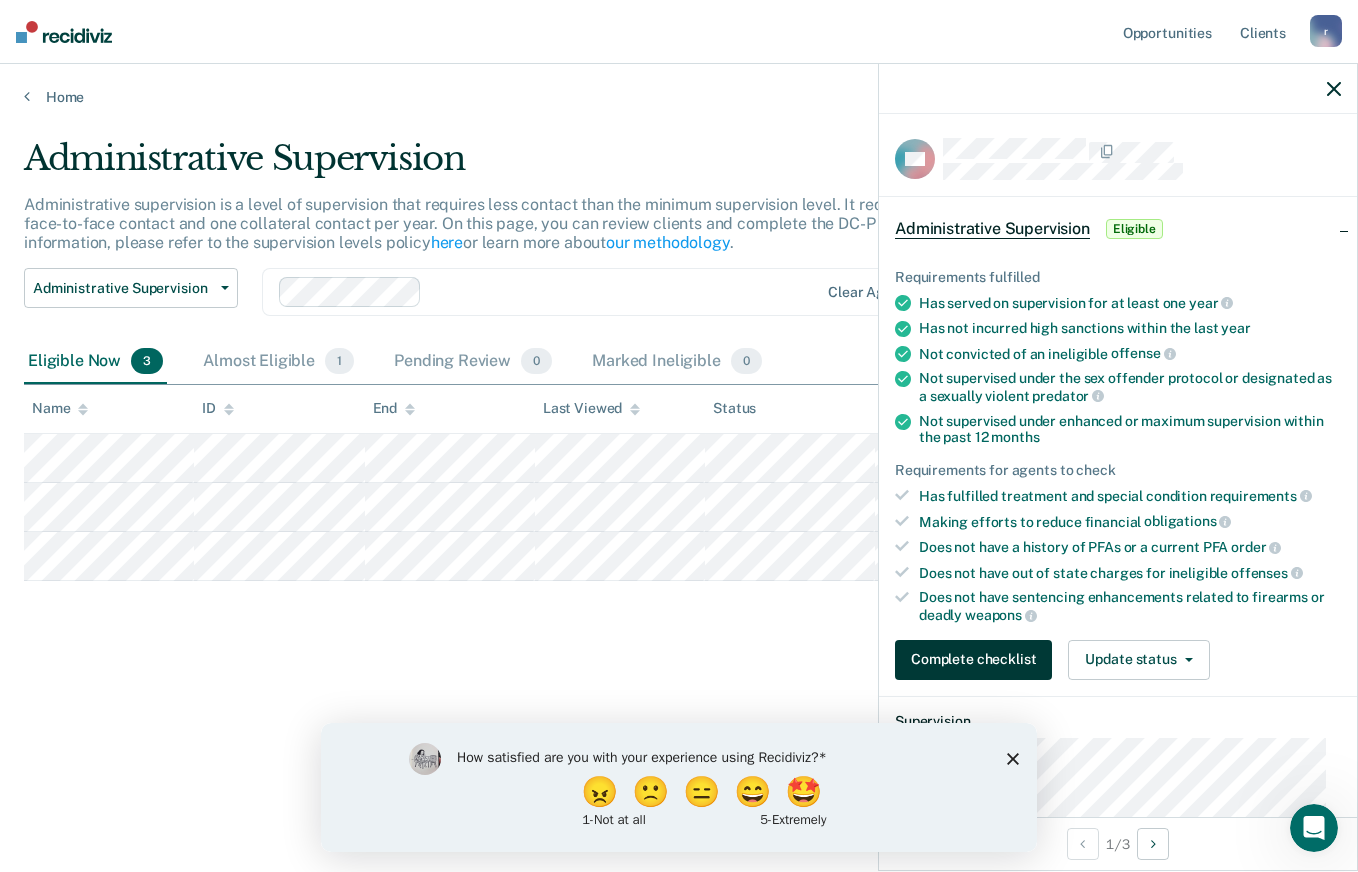 click on "Complete checklist" at bounding box center [973, 660] 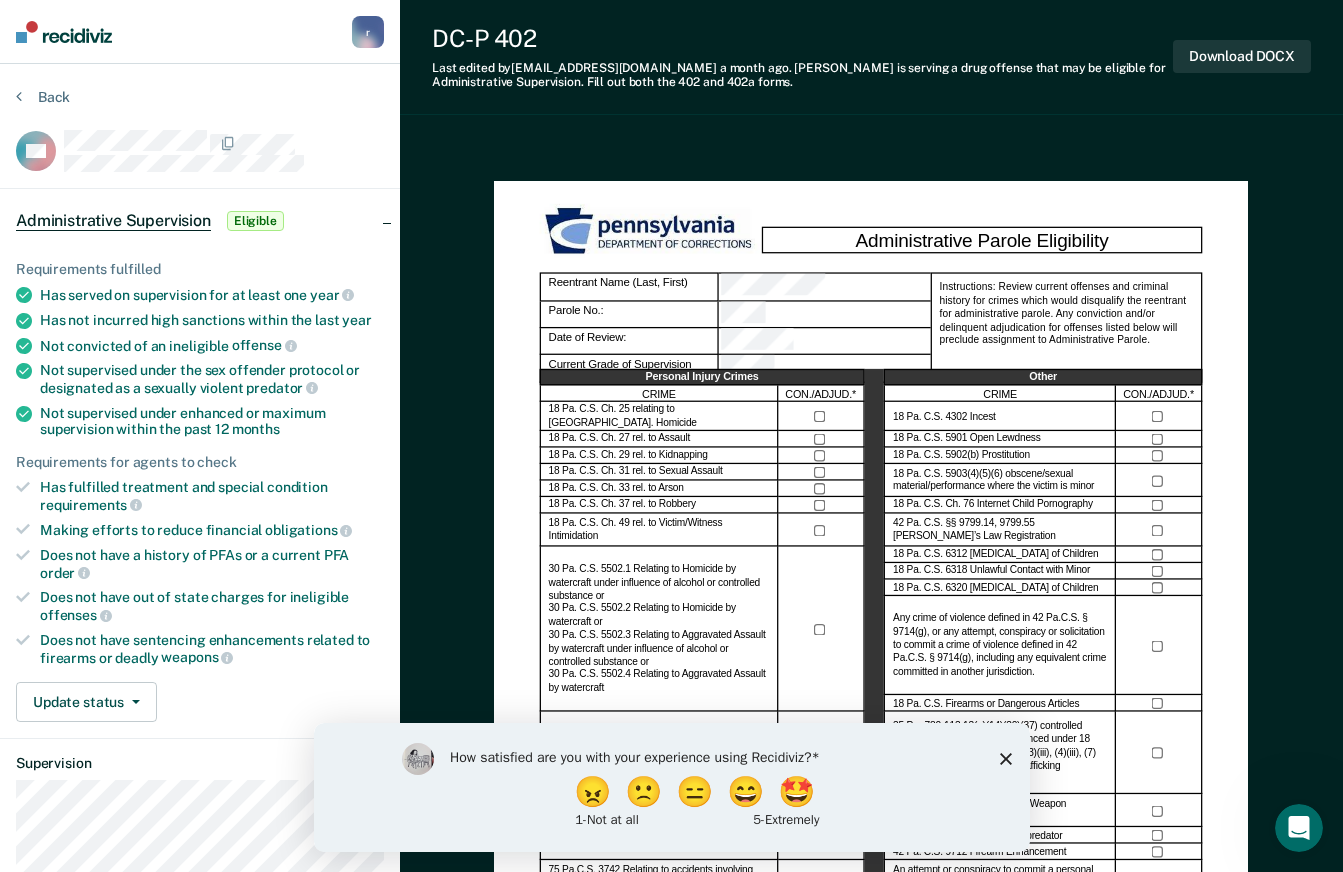 click 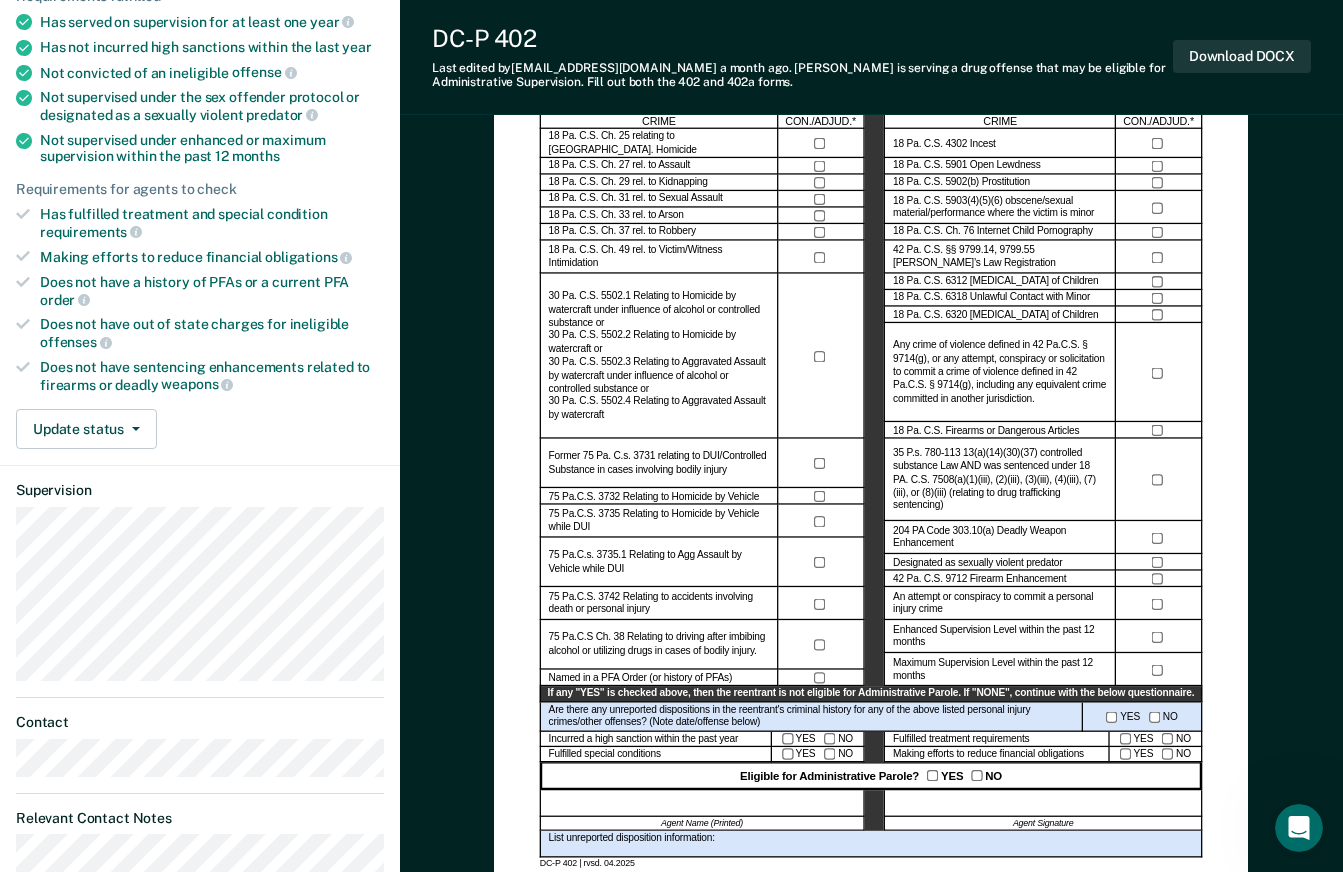 scroll, scrollTop: 285, scrollLeft: 0, axis: vertical 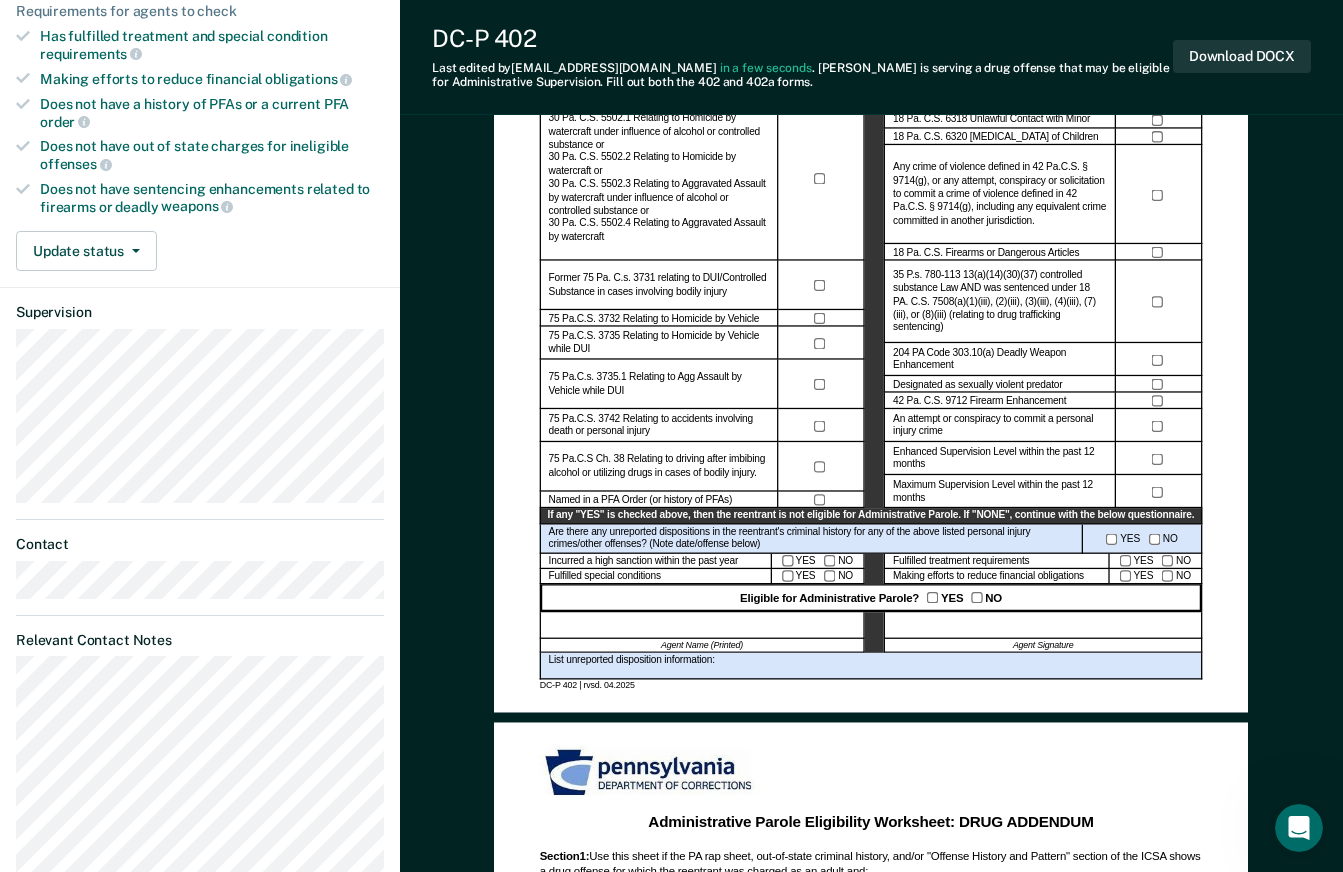 click at bounding box center [702, 625] 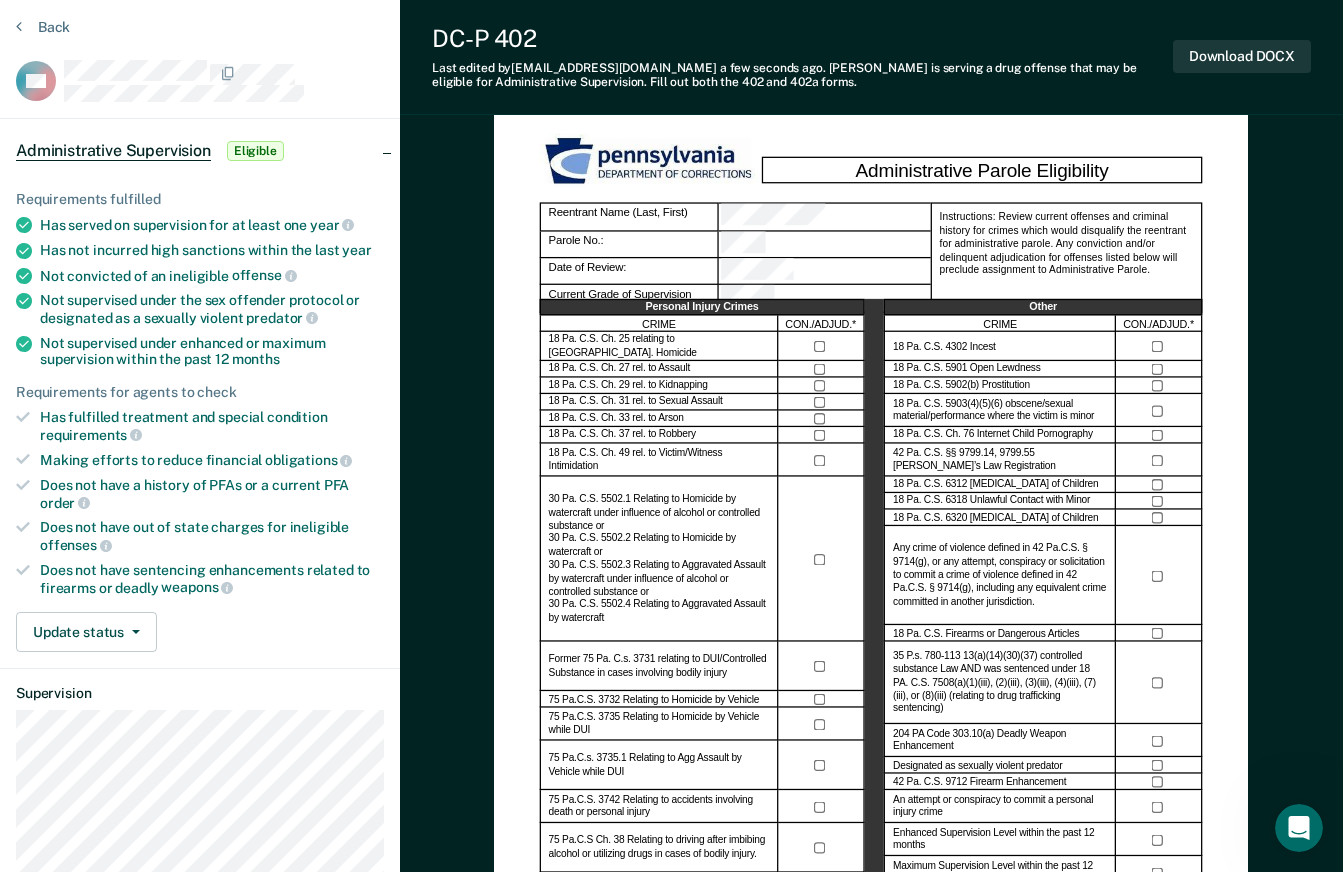 scroll, scrollTop: 0, scrollLeft: 0, axis: both 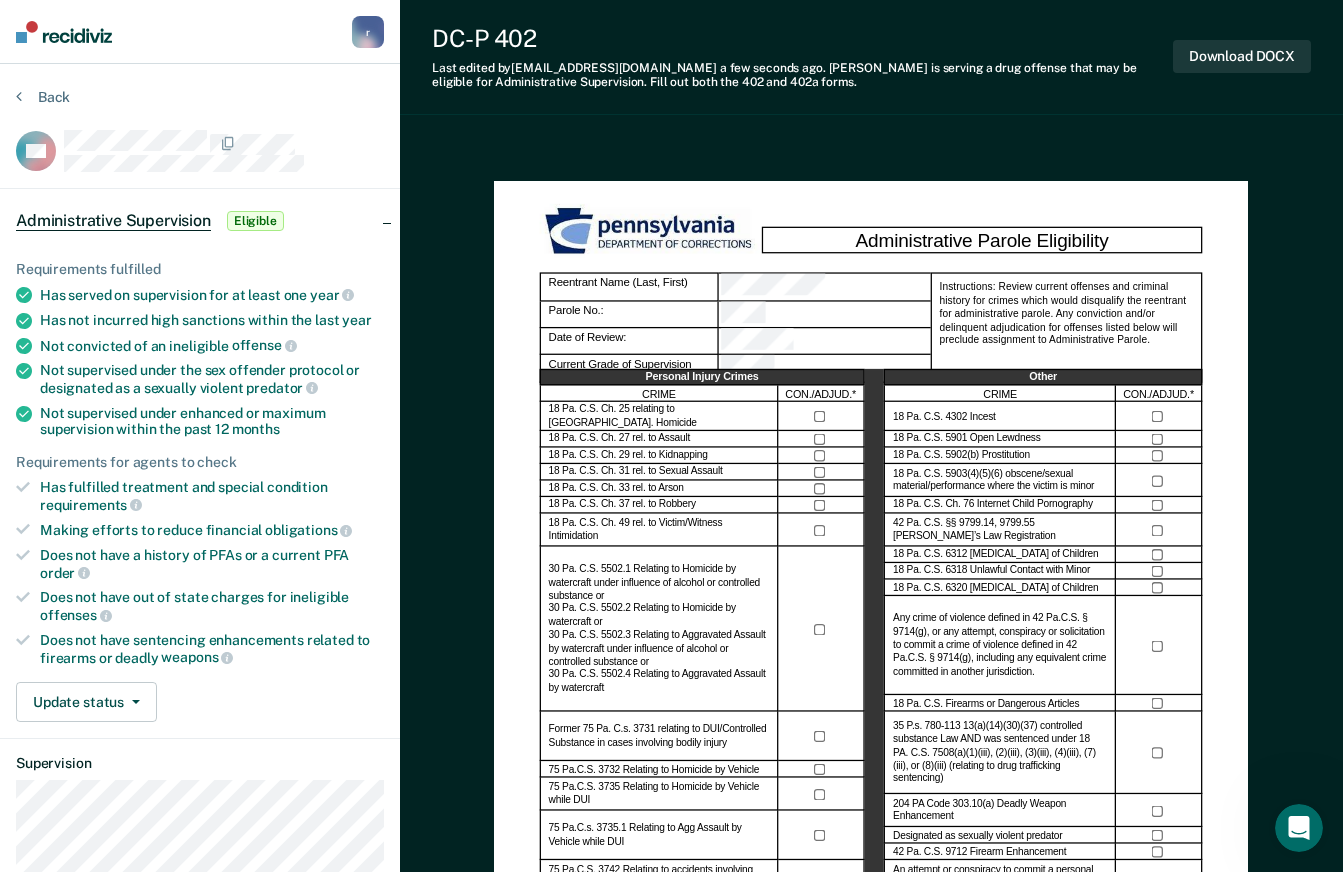 click on "Update status" at bounding box center [86, 702] 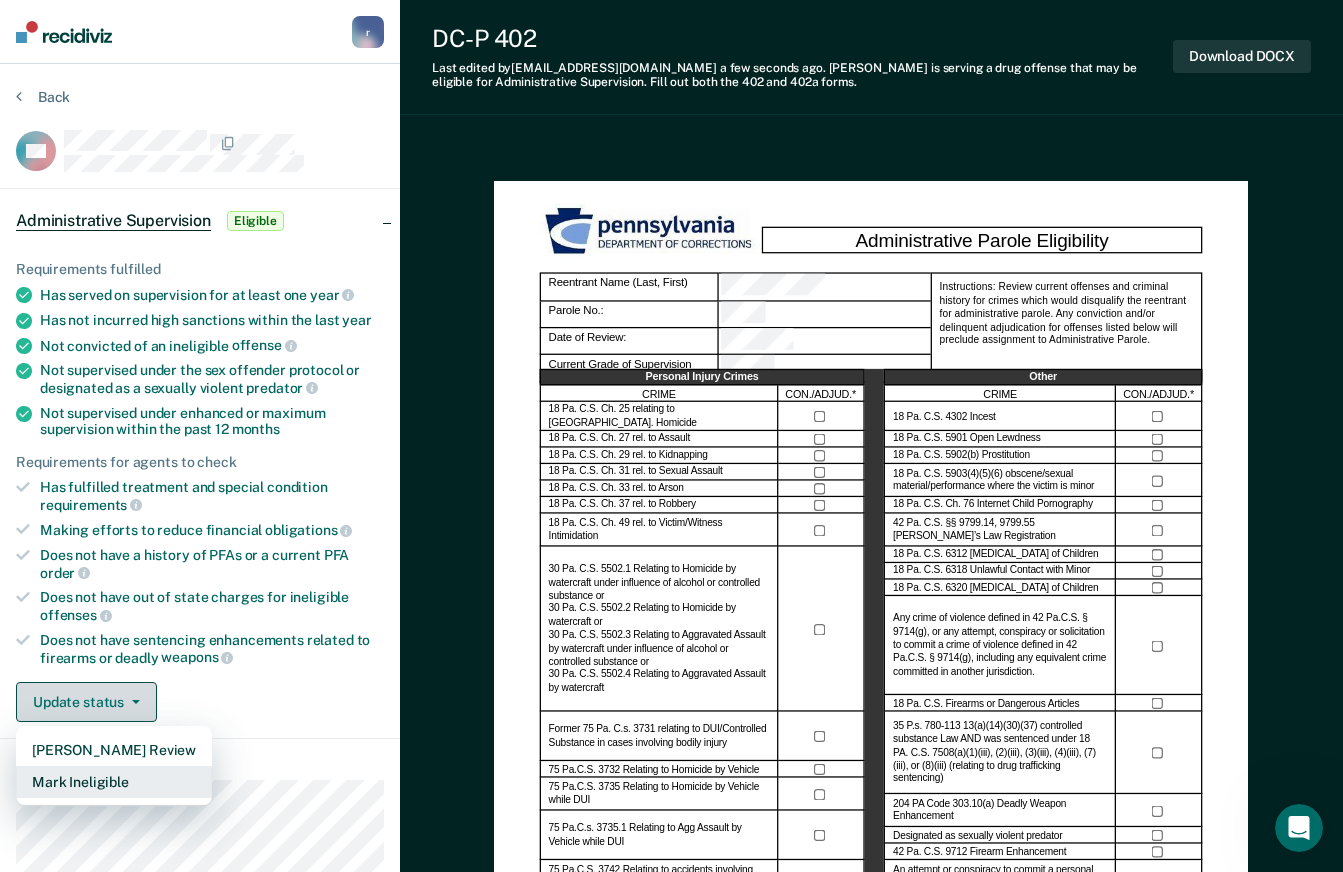 click on "Mark Ineligible" at bounding box center (114, 782) 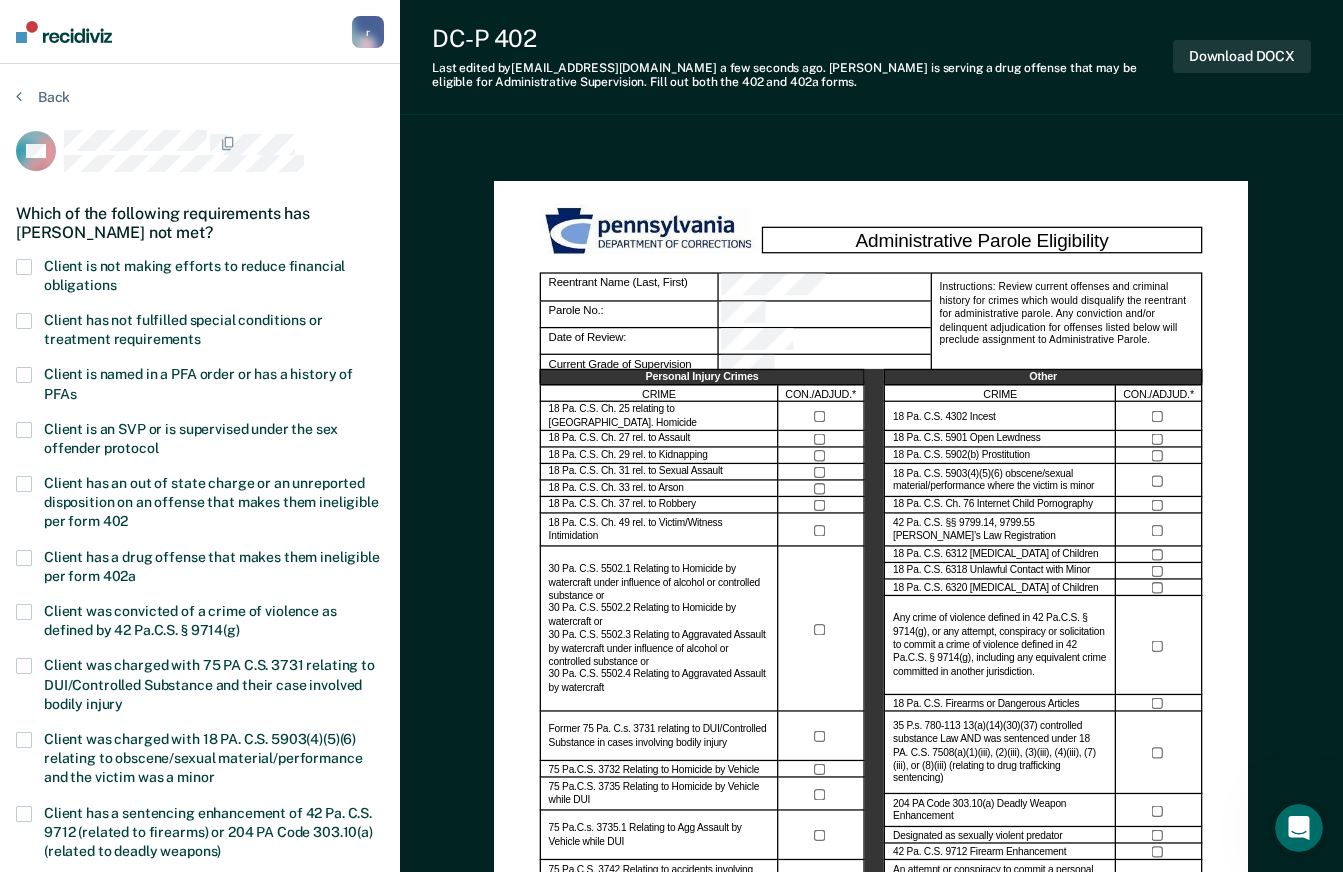 click at bounding box center (24, 267) 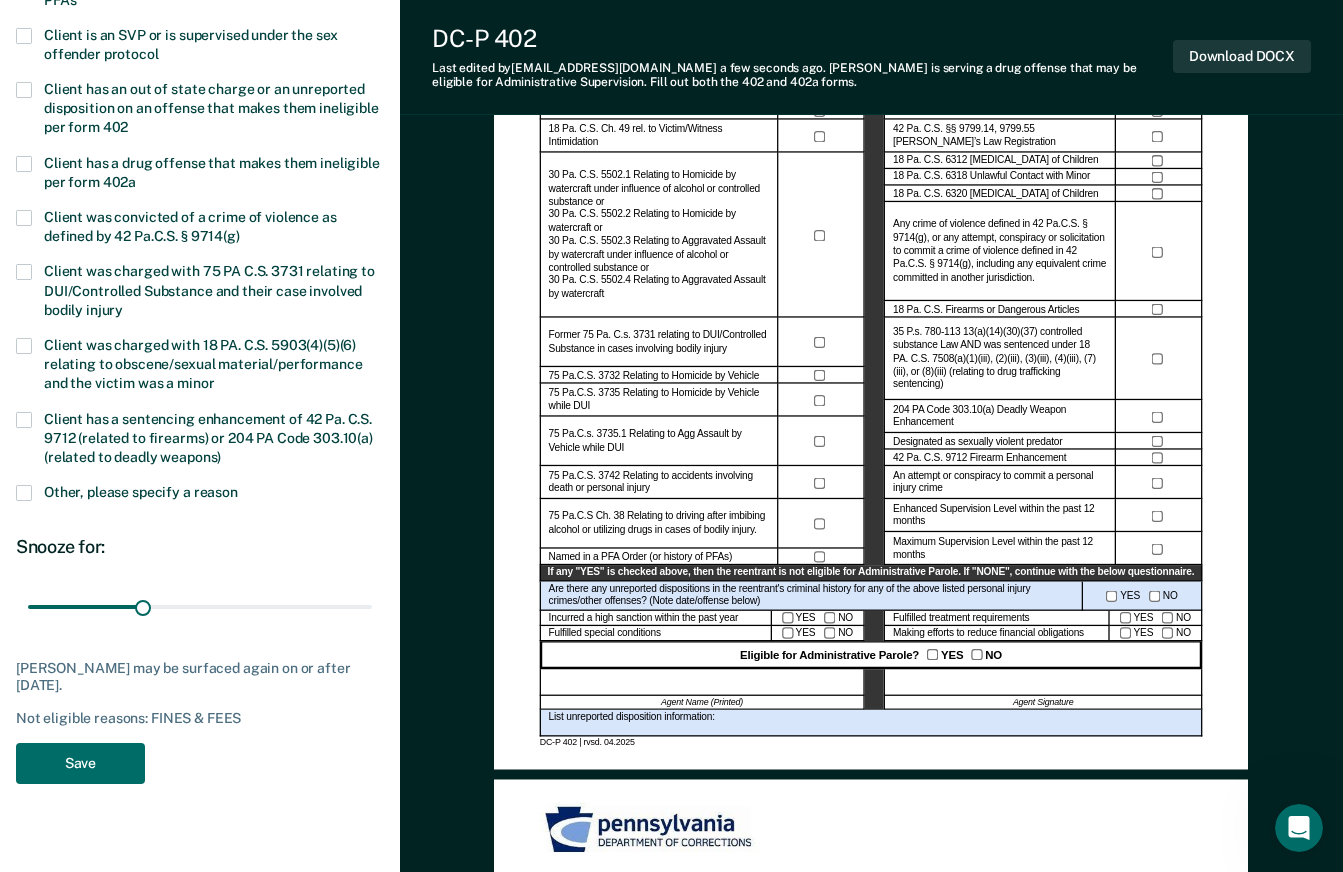 scroll, scrollTop: 406, scrollLeft: 0, axis: vertical 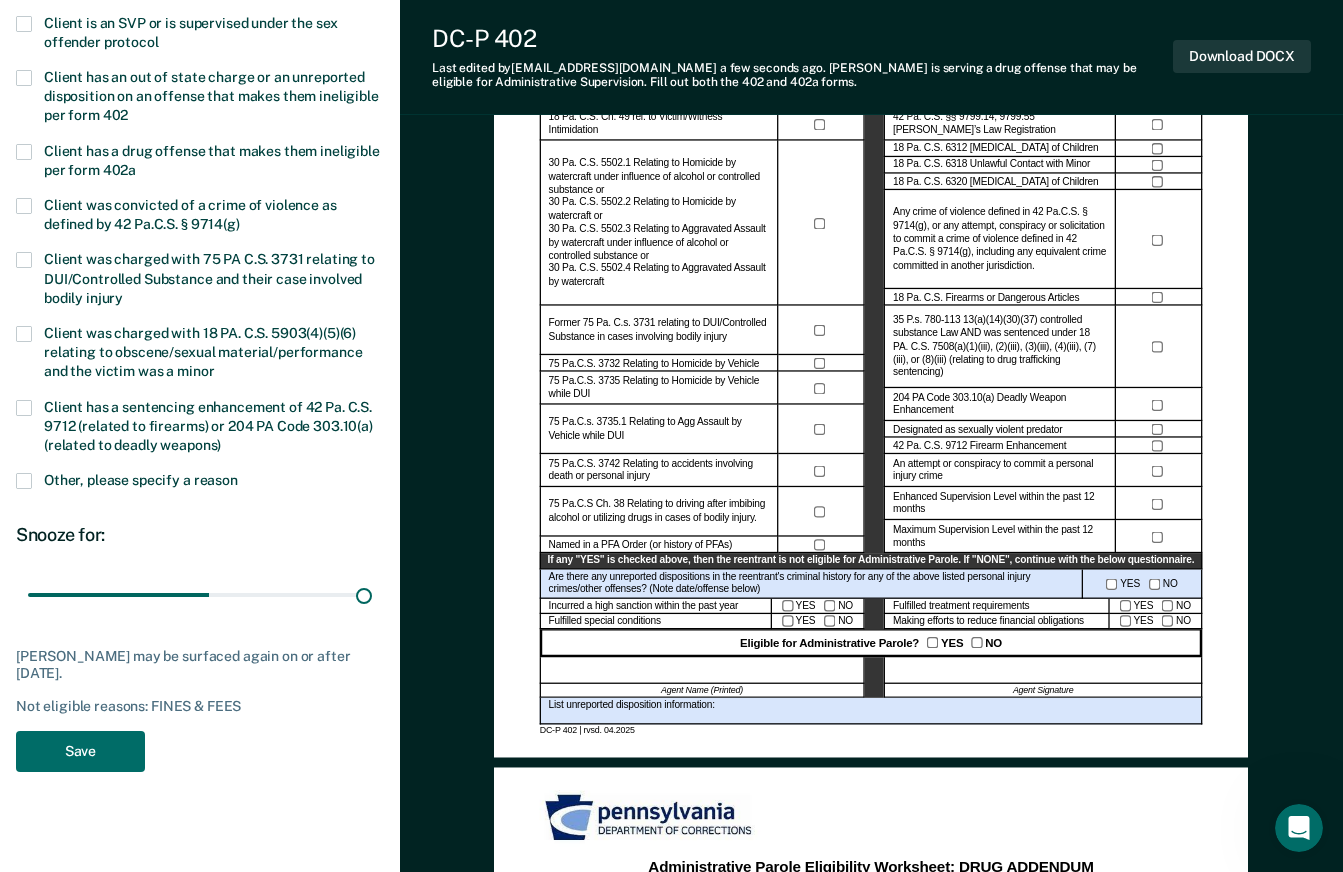 type on "90" 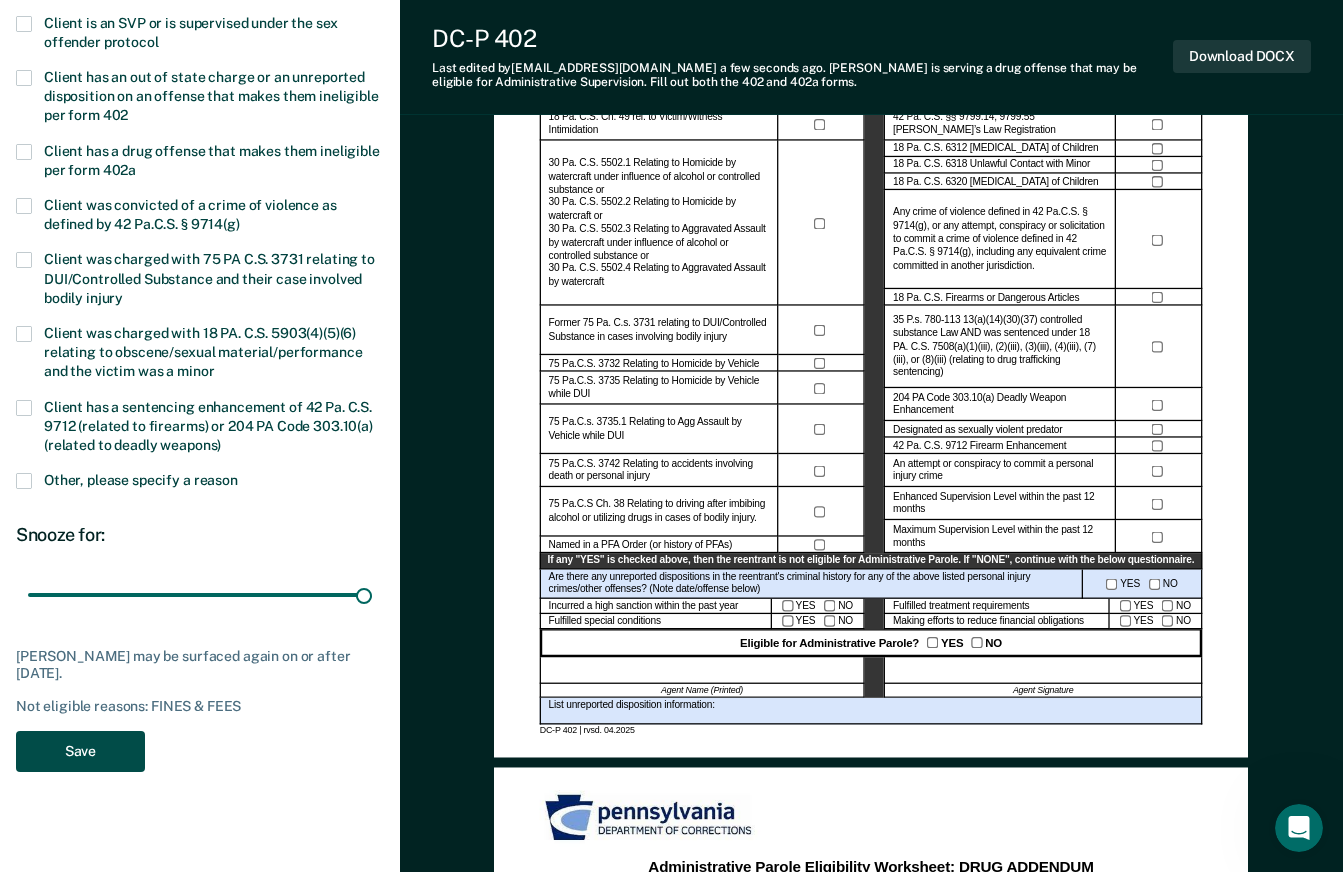 click on "Save" at bounding box center [80, 751] 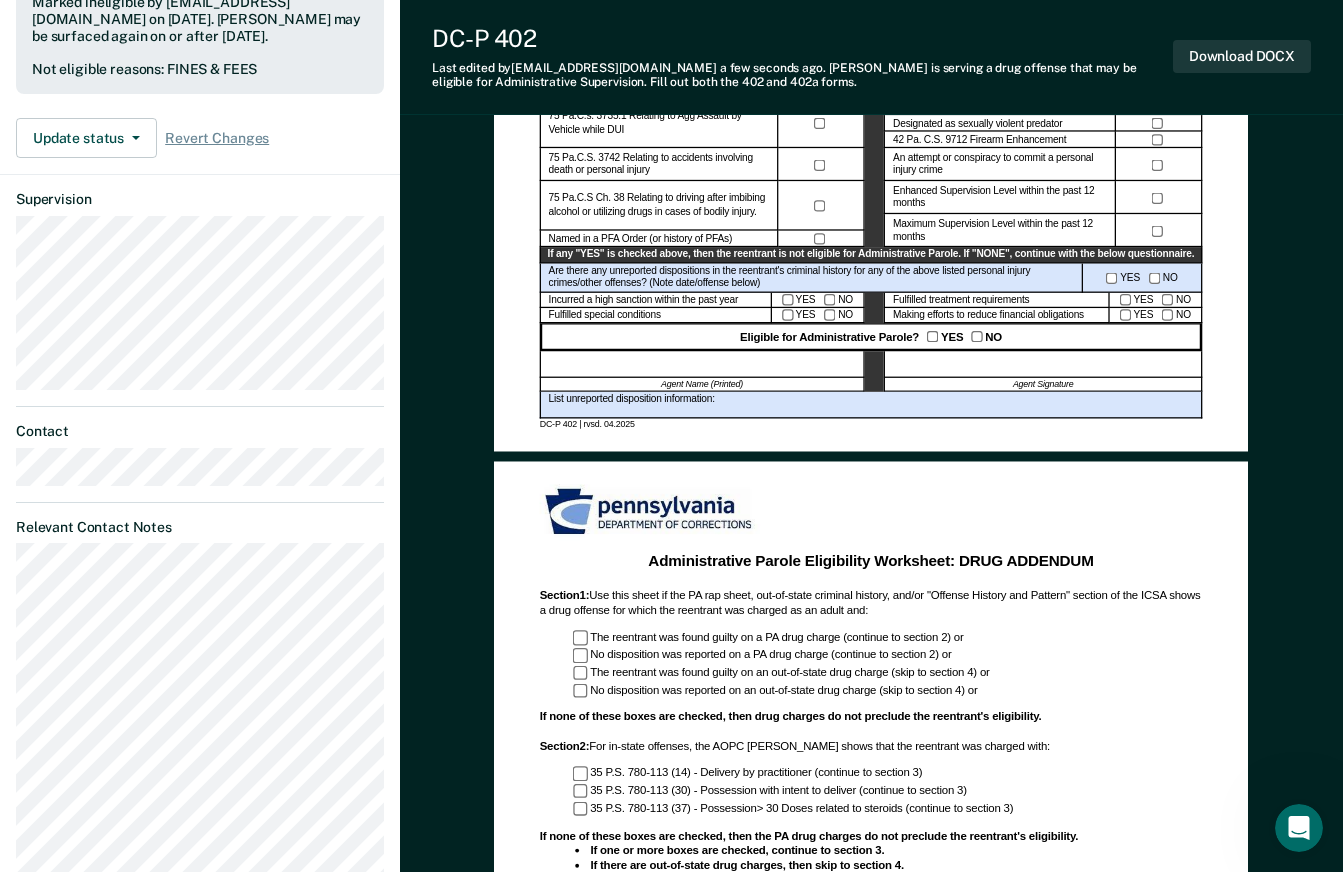 scroll, scrollTop: 706, scrollLeft: 0, axis: vertical 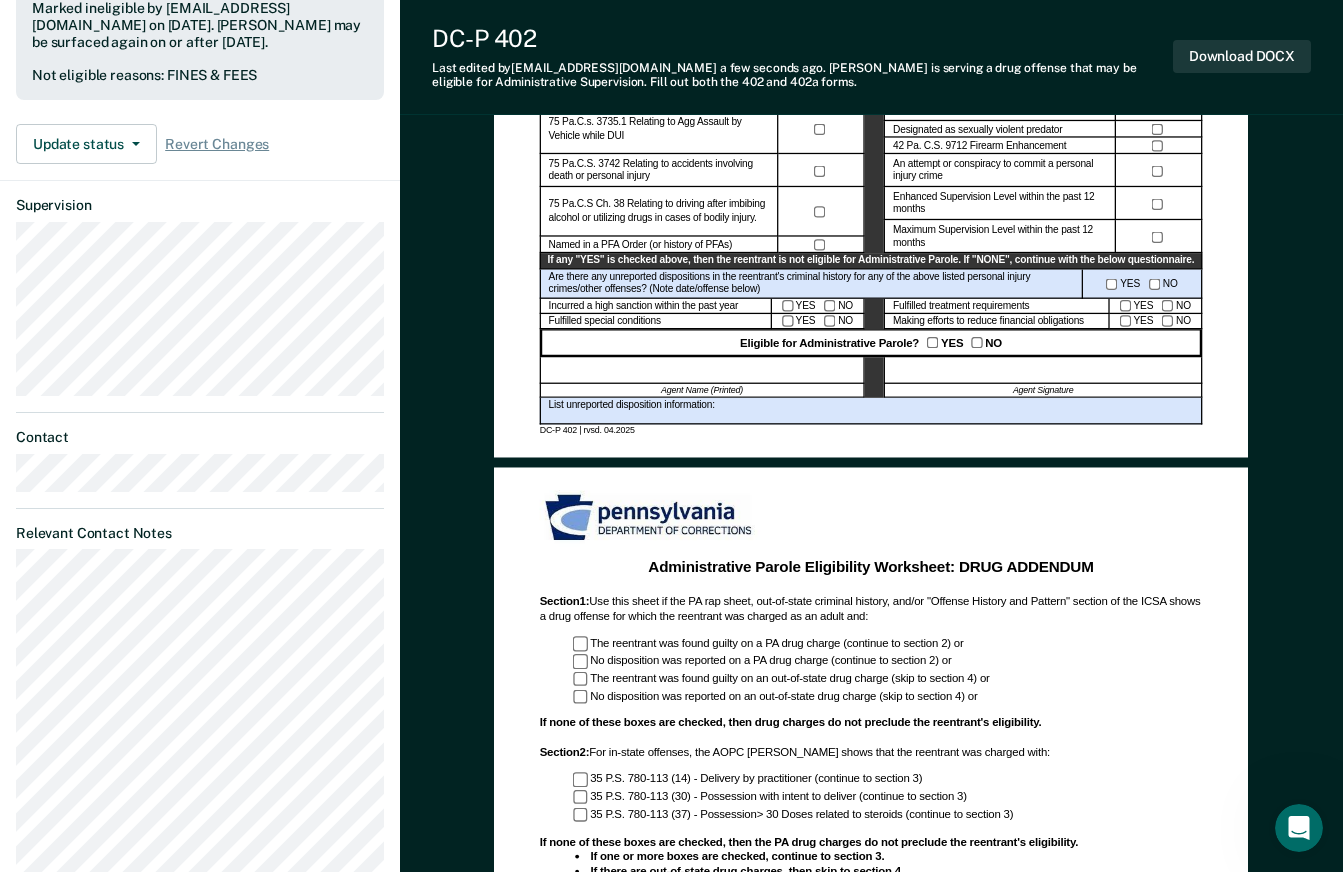 click at bounding box center [702, 370] 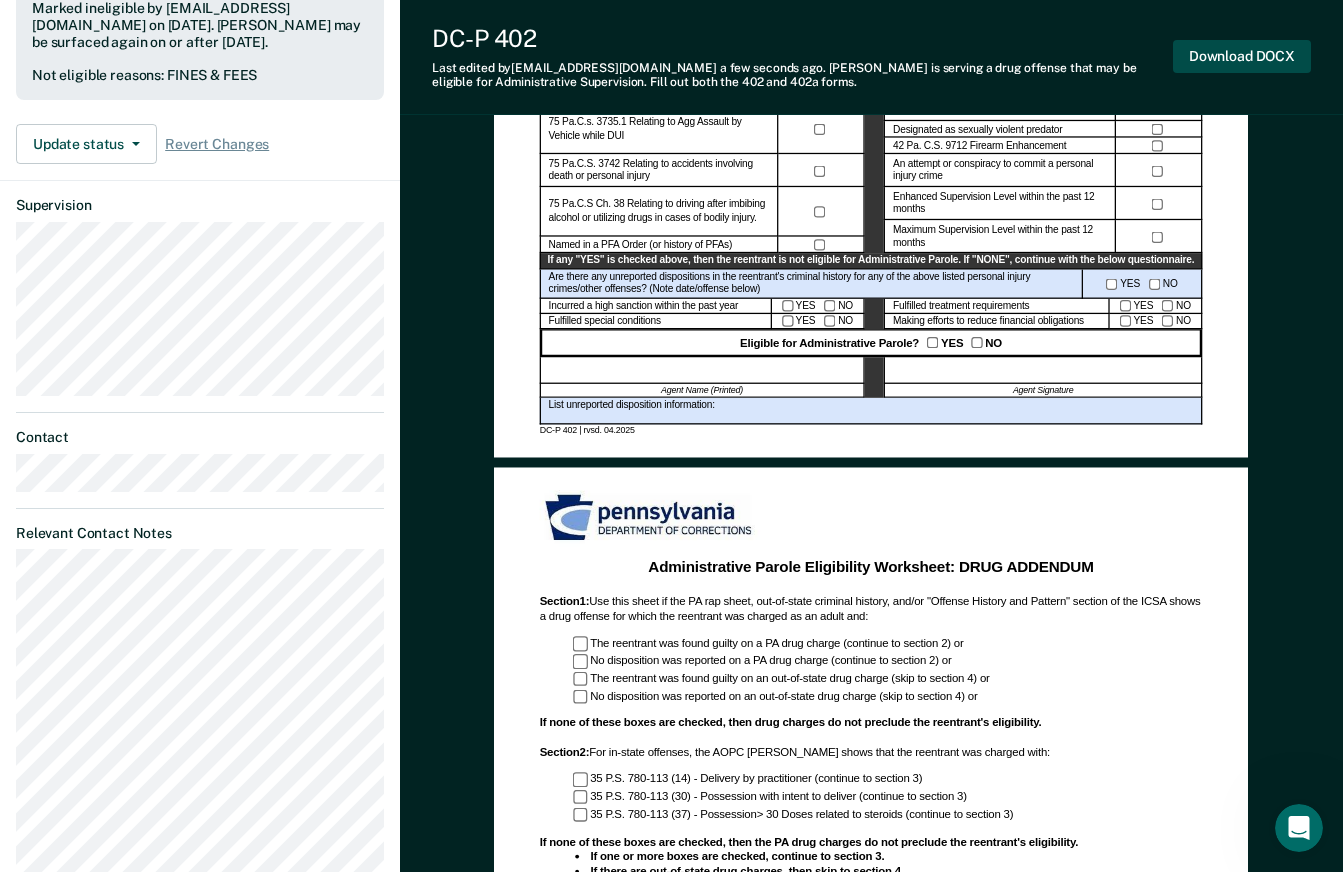 click on "Download DOCX" at bounding box center (1242, 56) 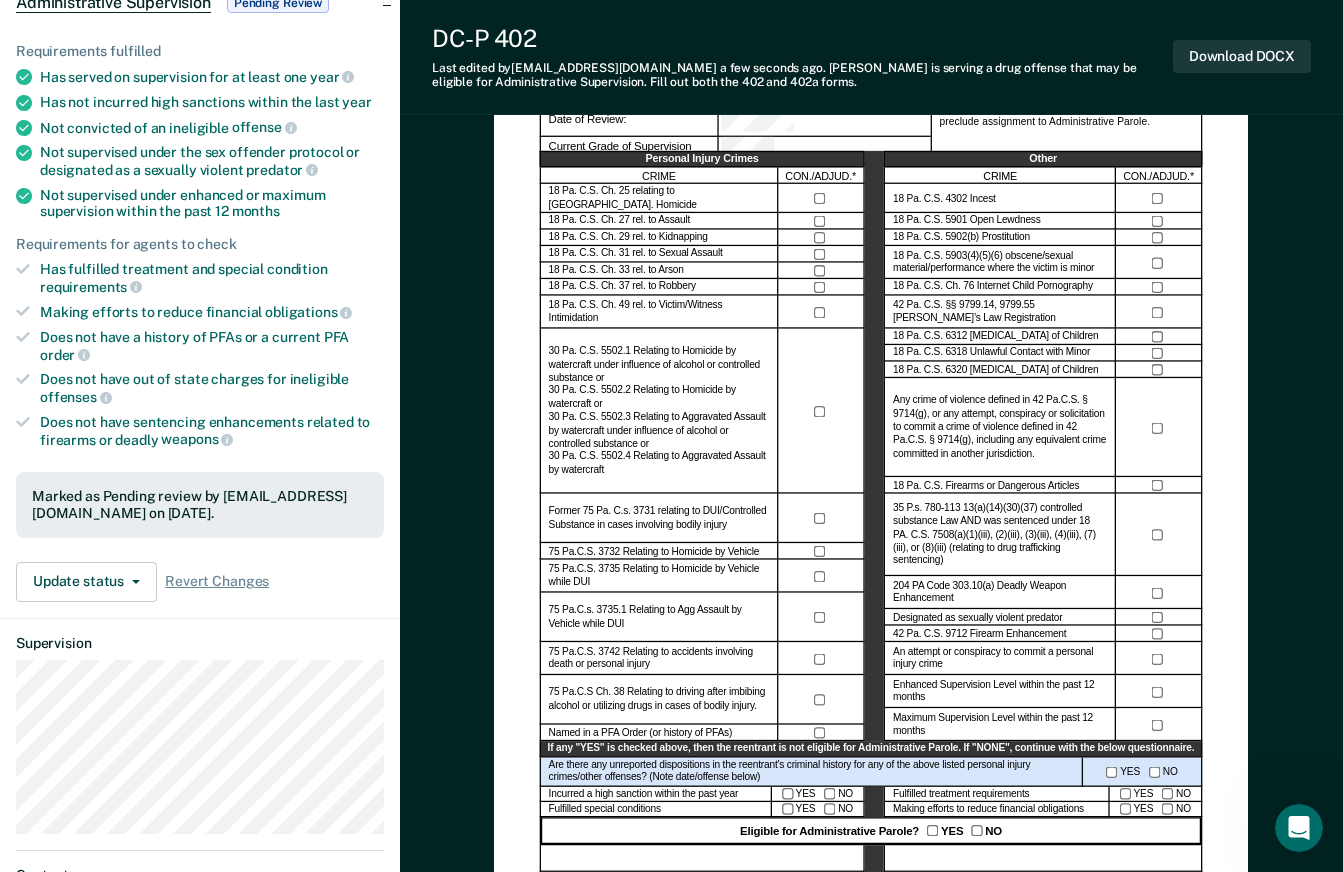 scroll, scrollTop: 0, scrollLeft: 0, axis: both 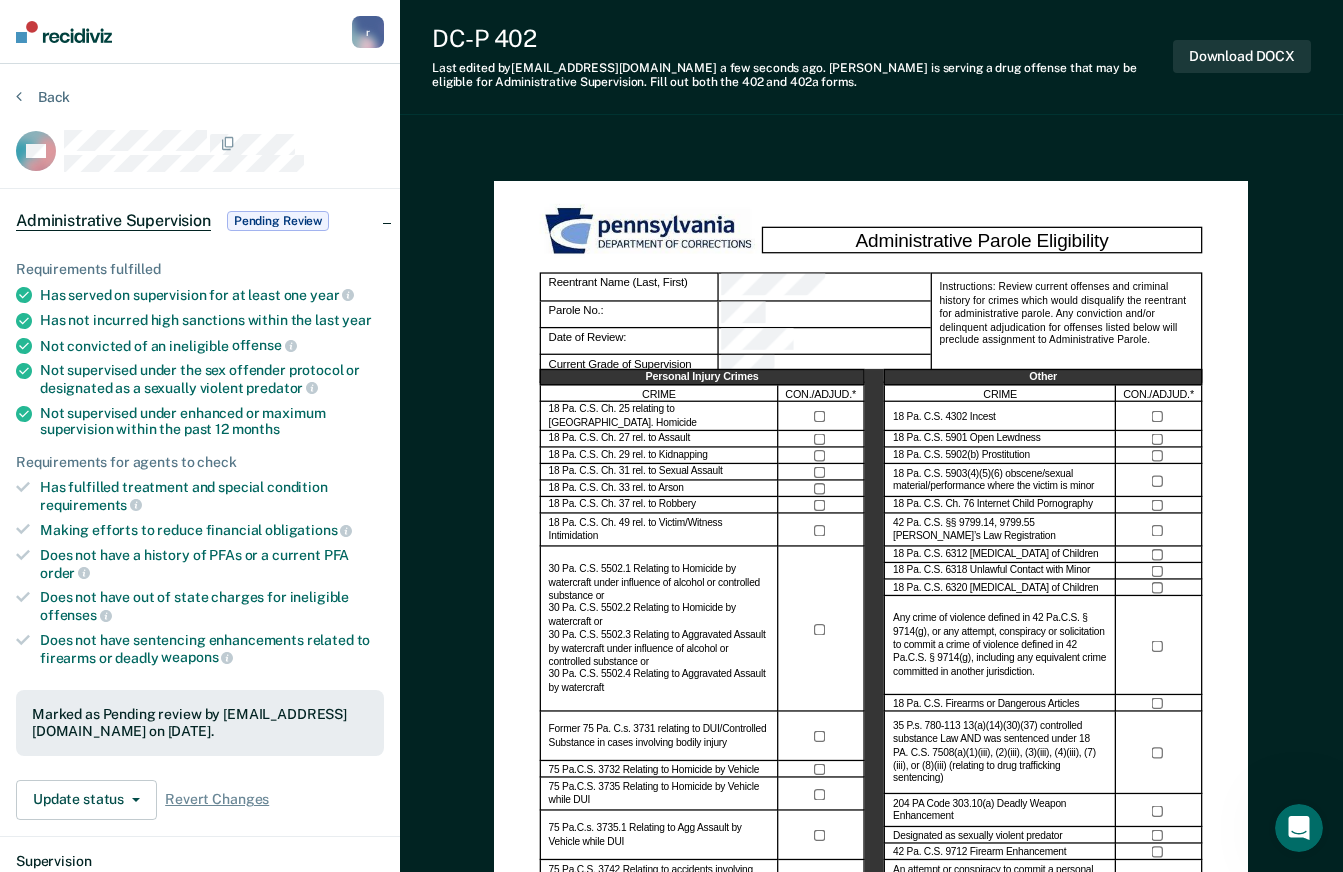click on "Back" at bounding box center [43, 97] 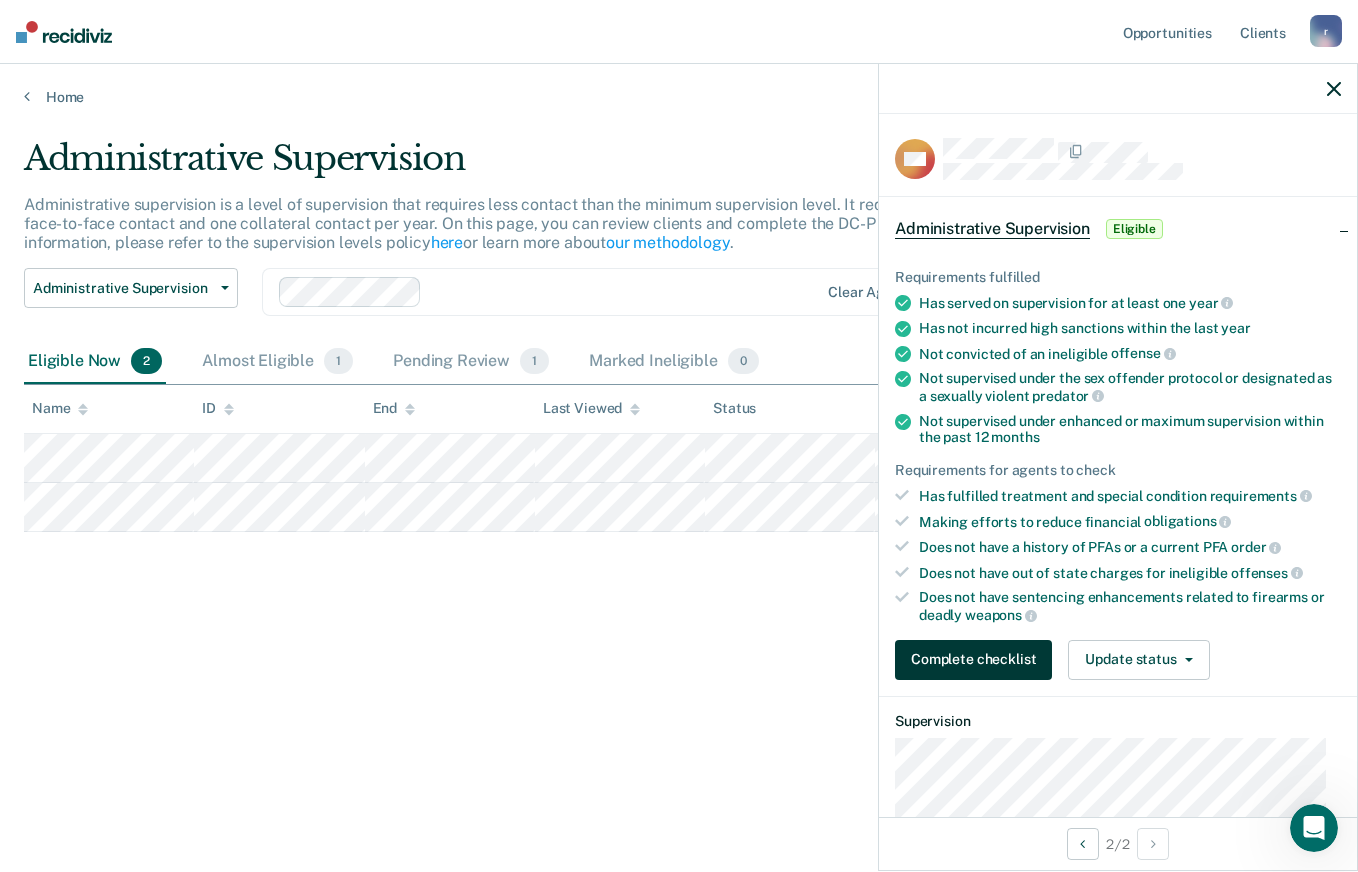click on "Complete checklist" at bounding box center (973, 660) 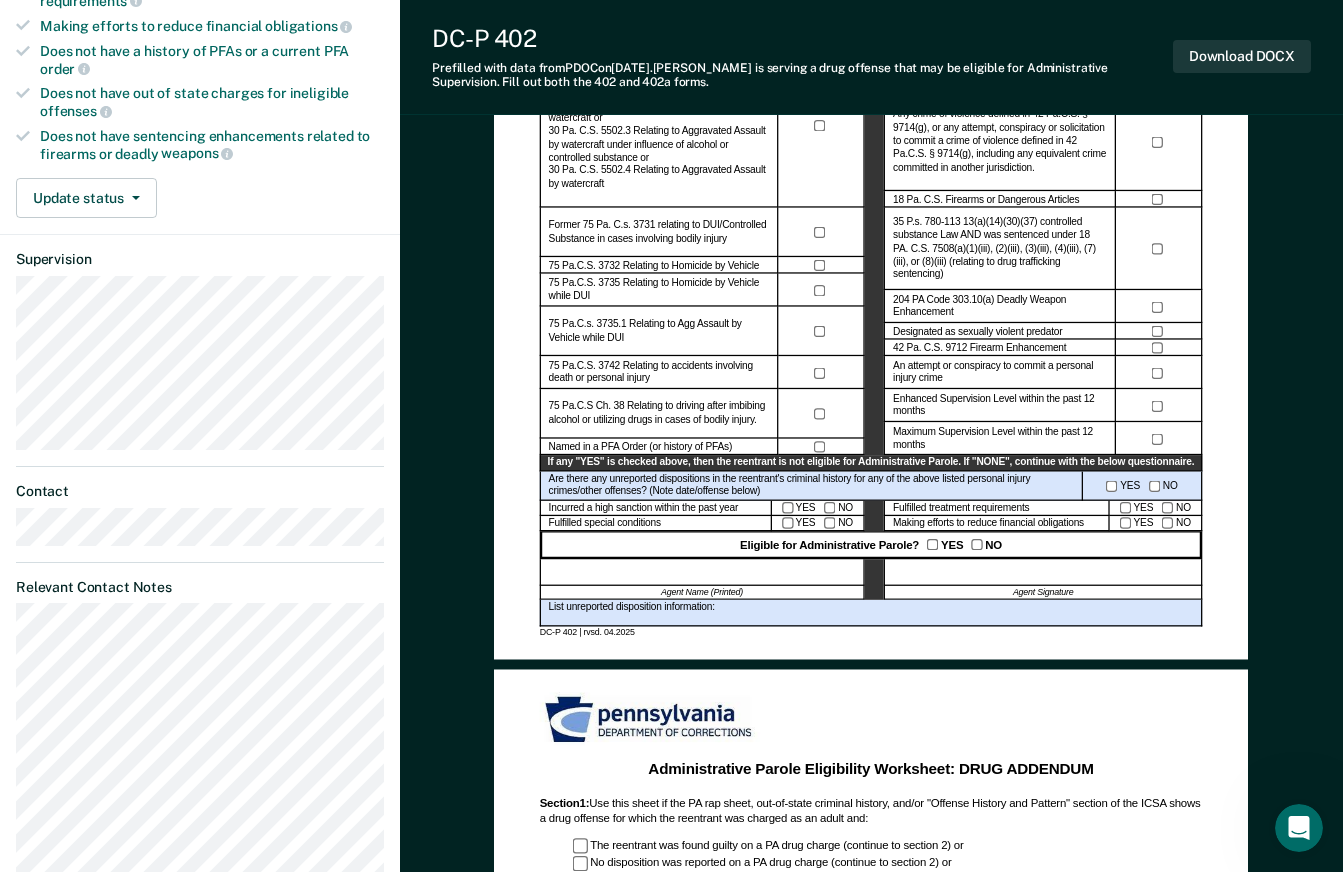 scroll, scrollTop: 505, scrollLeft: 0, axis: vertical 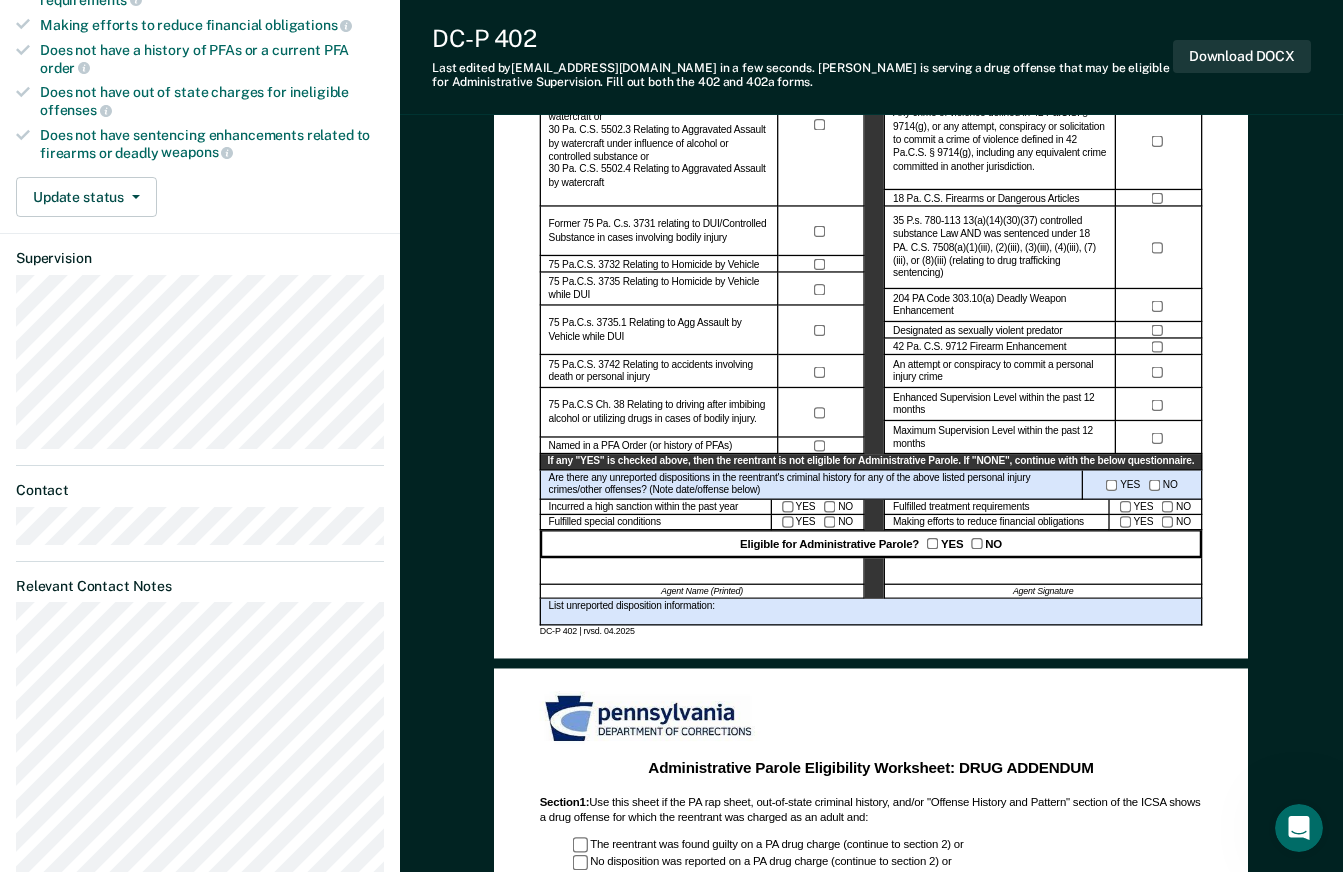 click at bounding box center [702, 571] 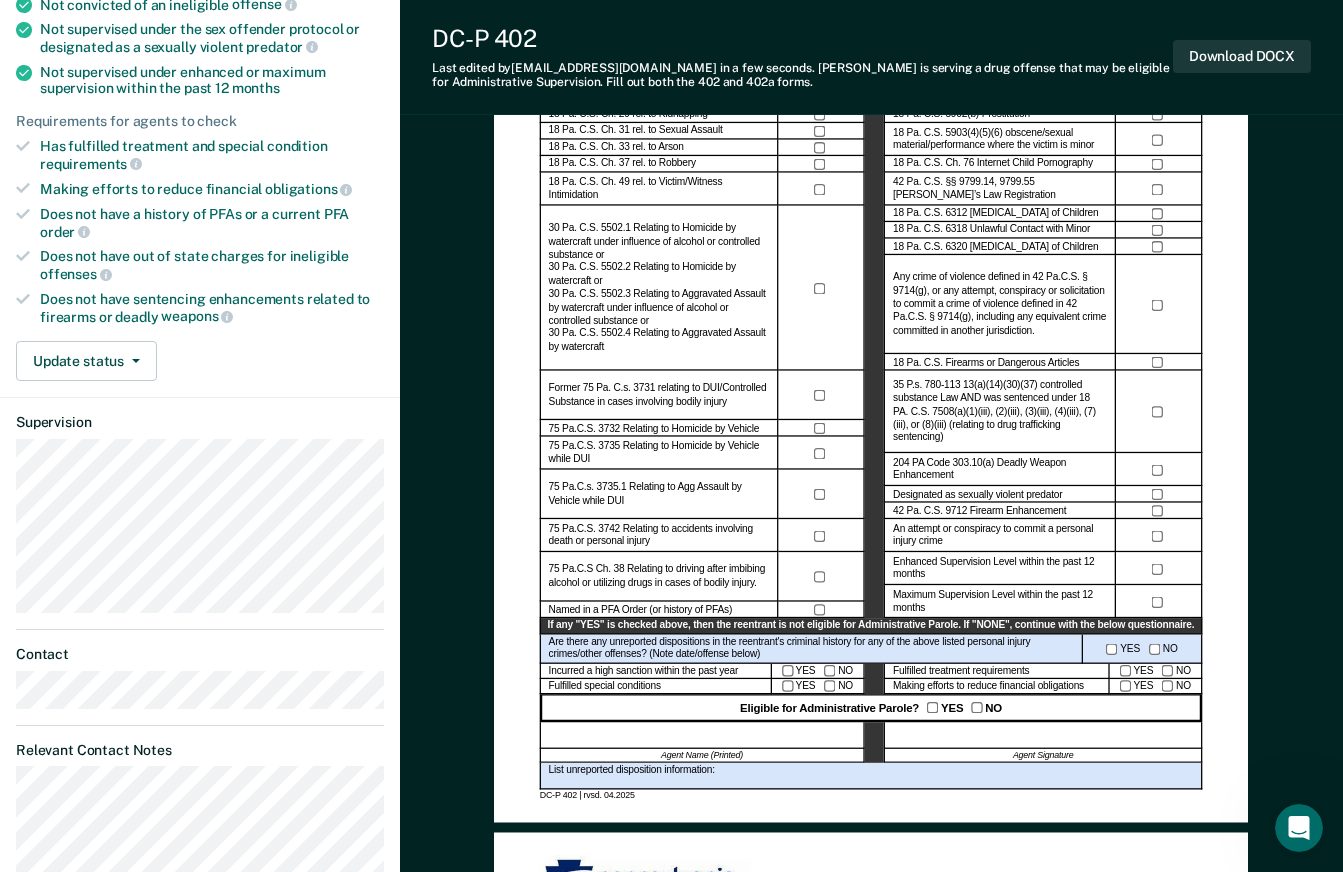 scroll, scrollTop: 340, scrollLeft: 0, axis: vertical 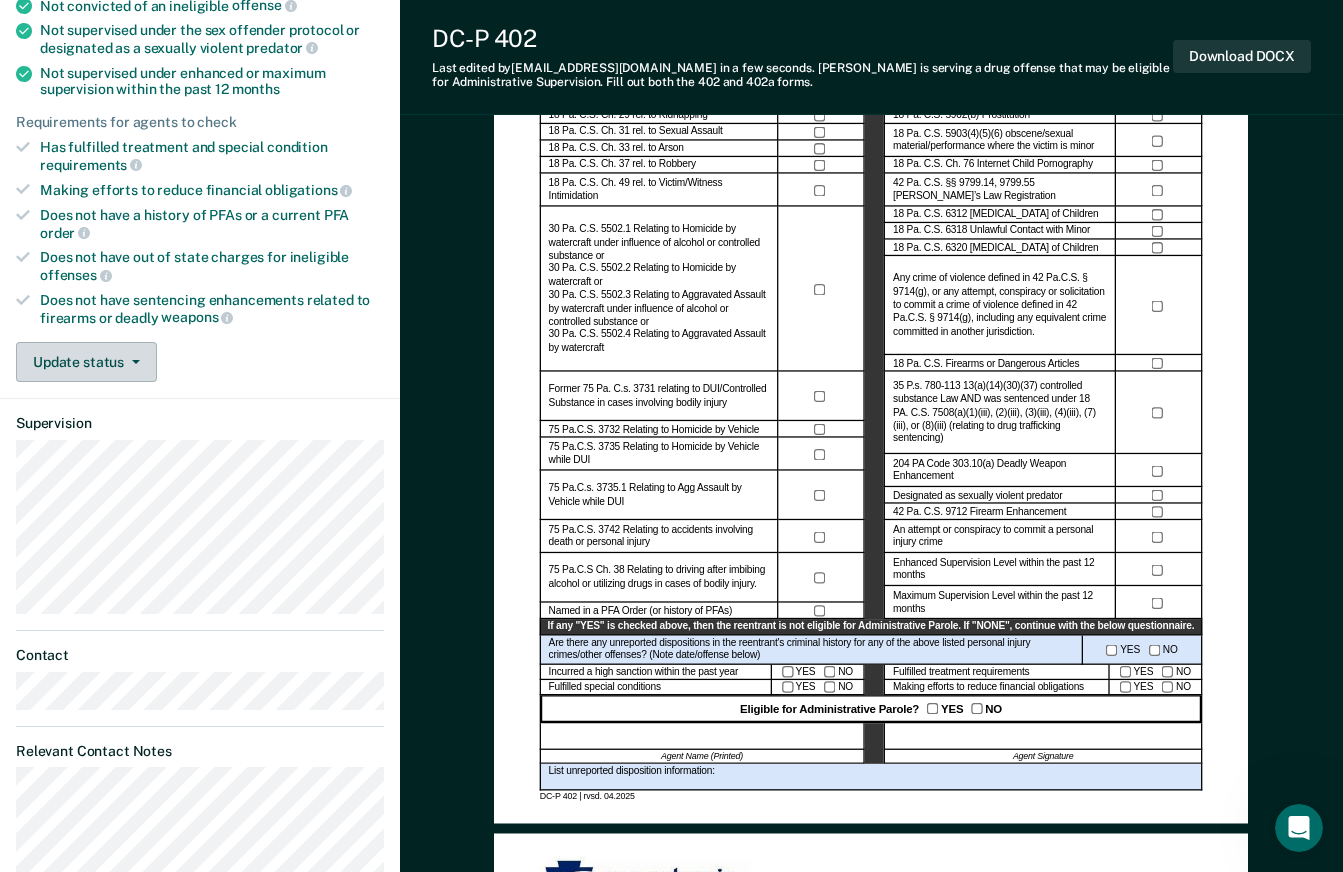 click on "Update status" at bounding box center [86, 362] 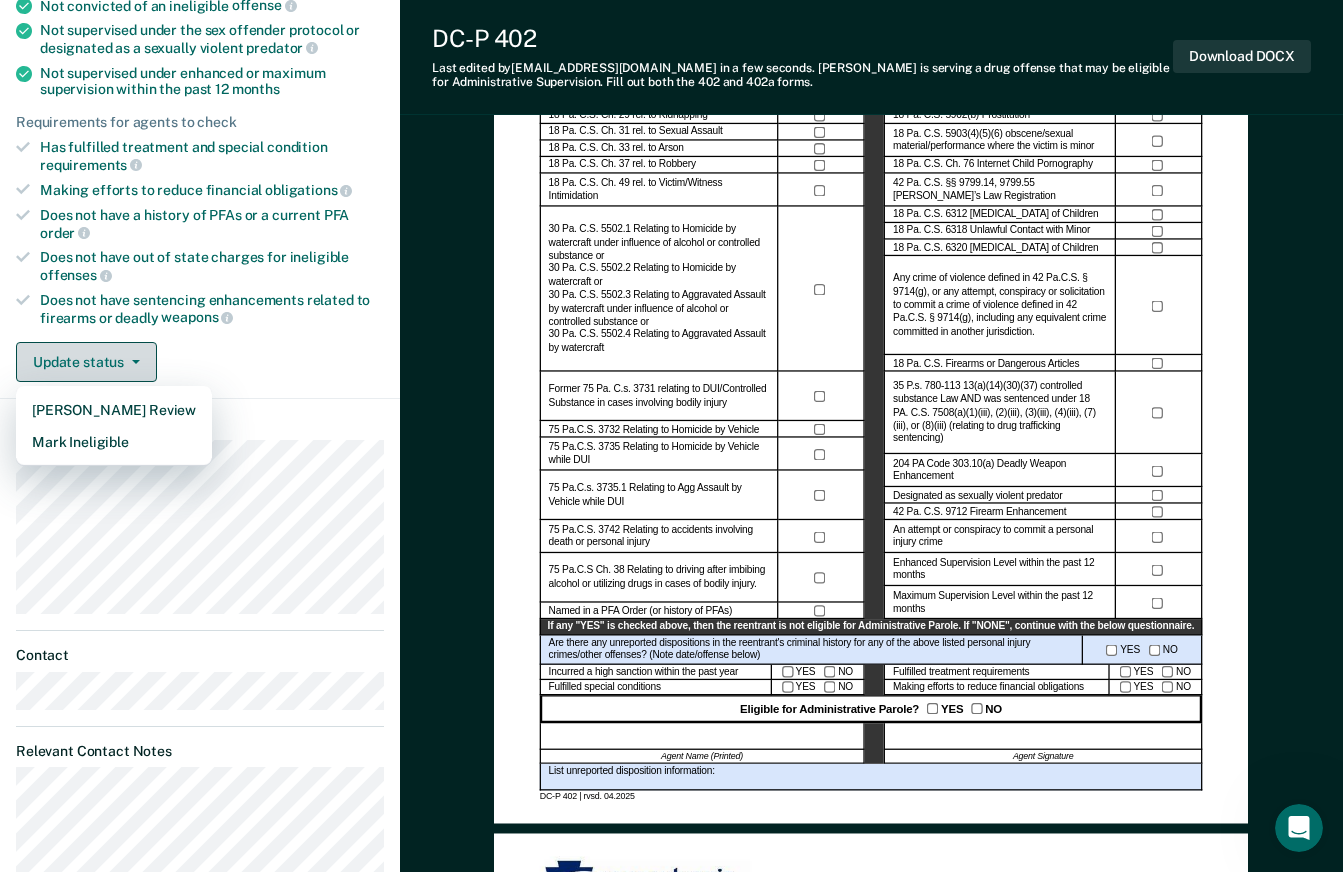click on "Mark Ineligible" at bounding box center [114, 442] 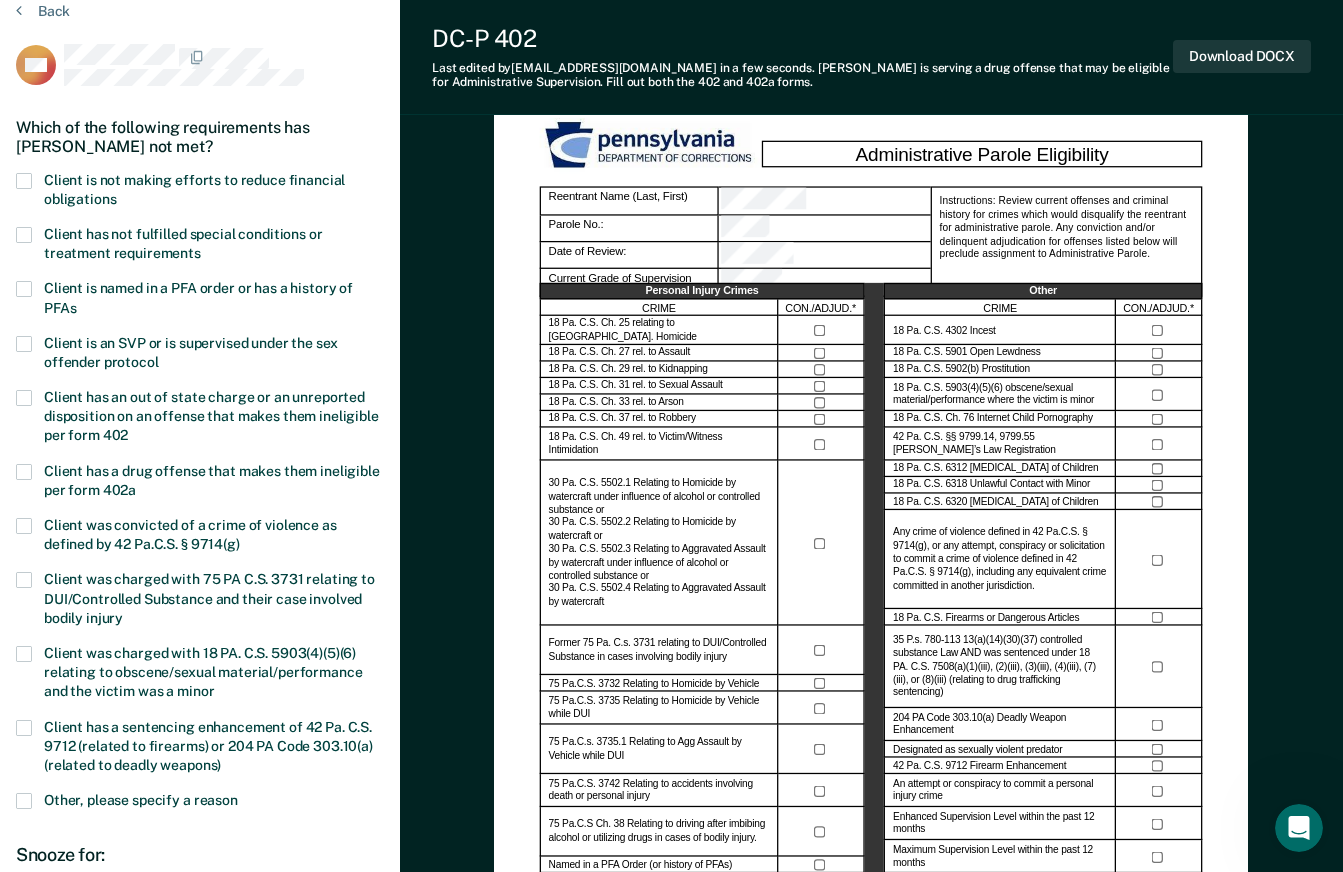 scroll, scrollTop: 84, scrollLeft: 0, axis: vertical 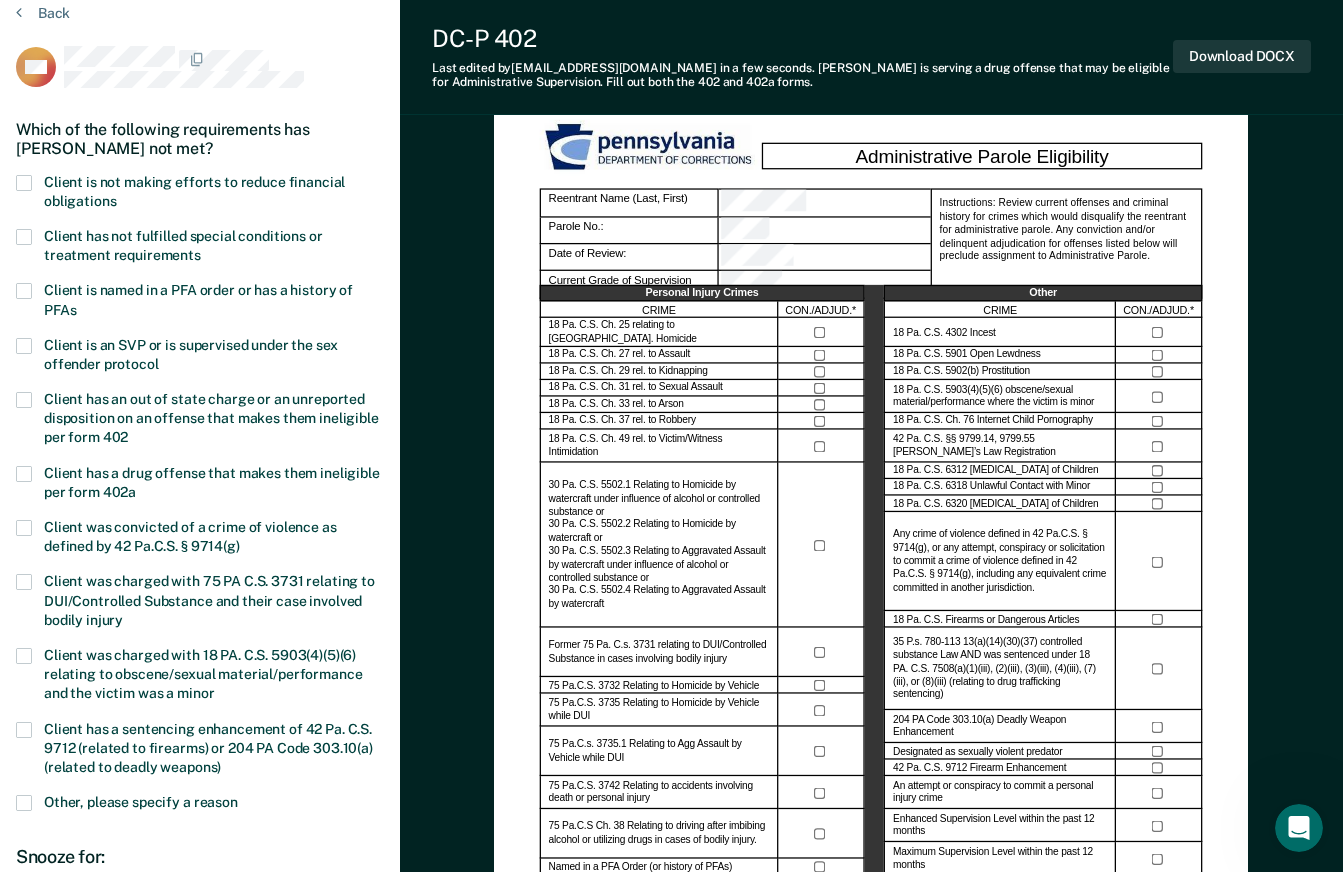click at bounding box center (24, 183) 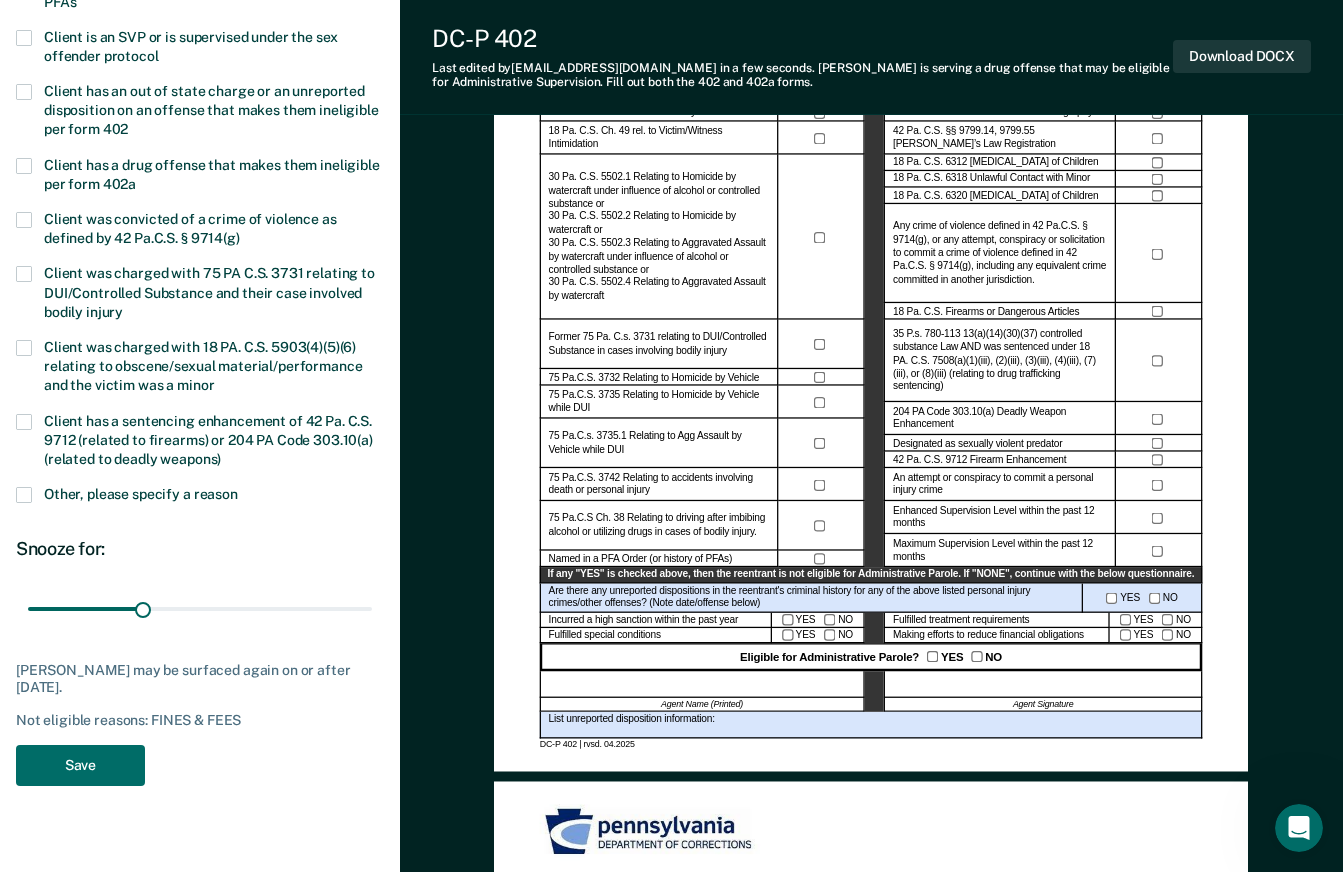 scroll, scrollTop: 399, scrollLeft: 0, axis: vertical 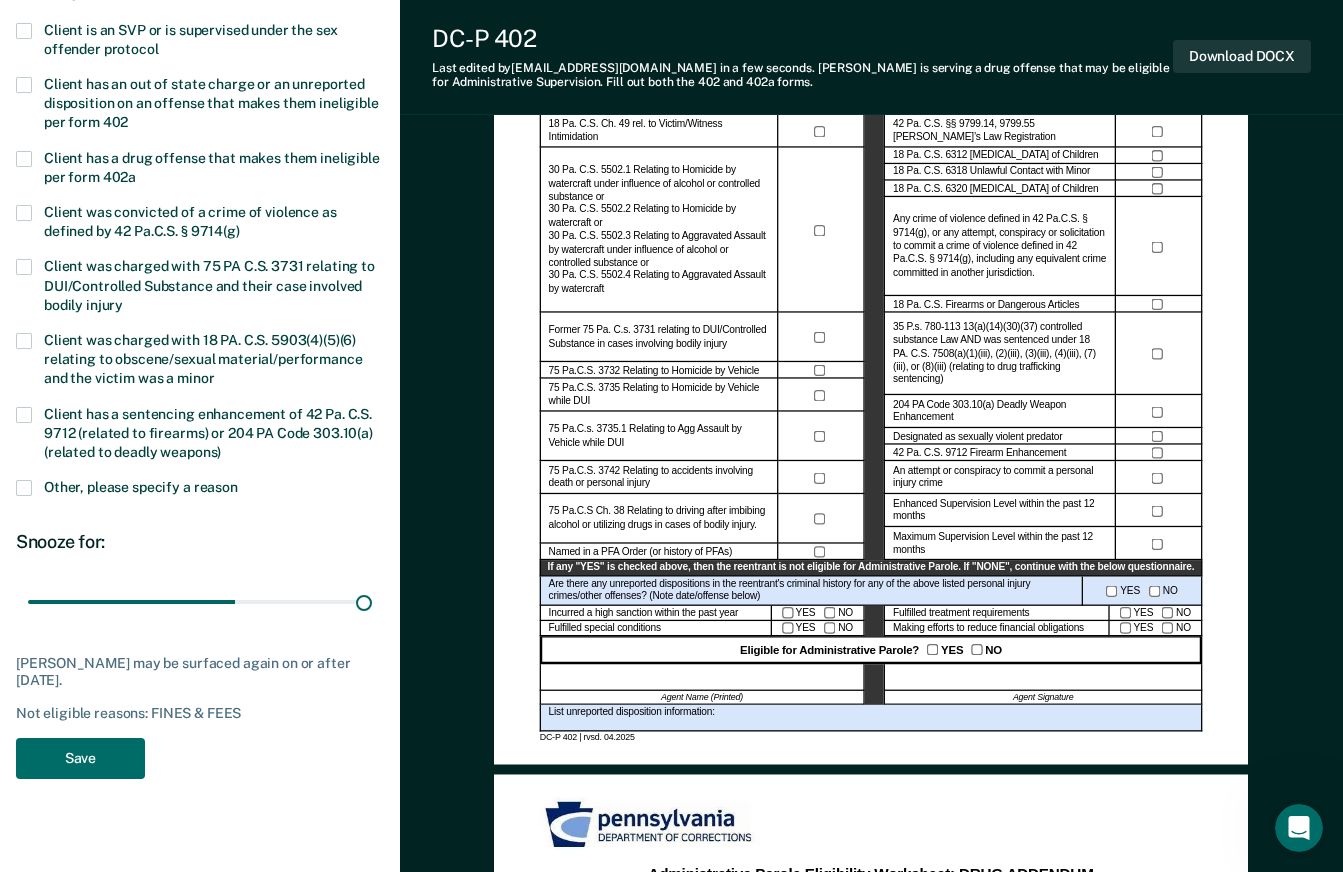 type on "90" 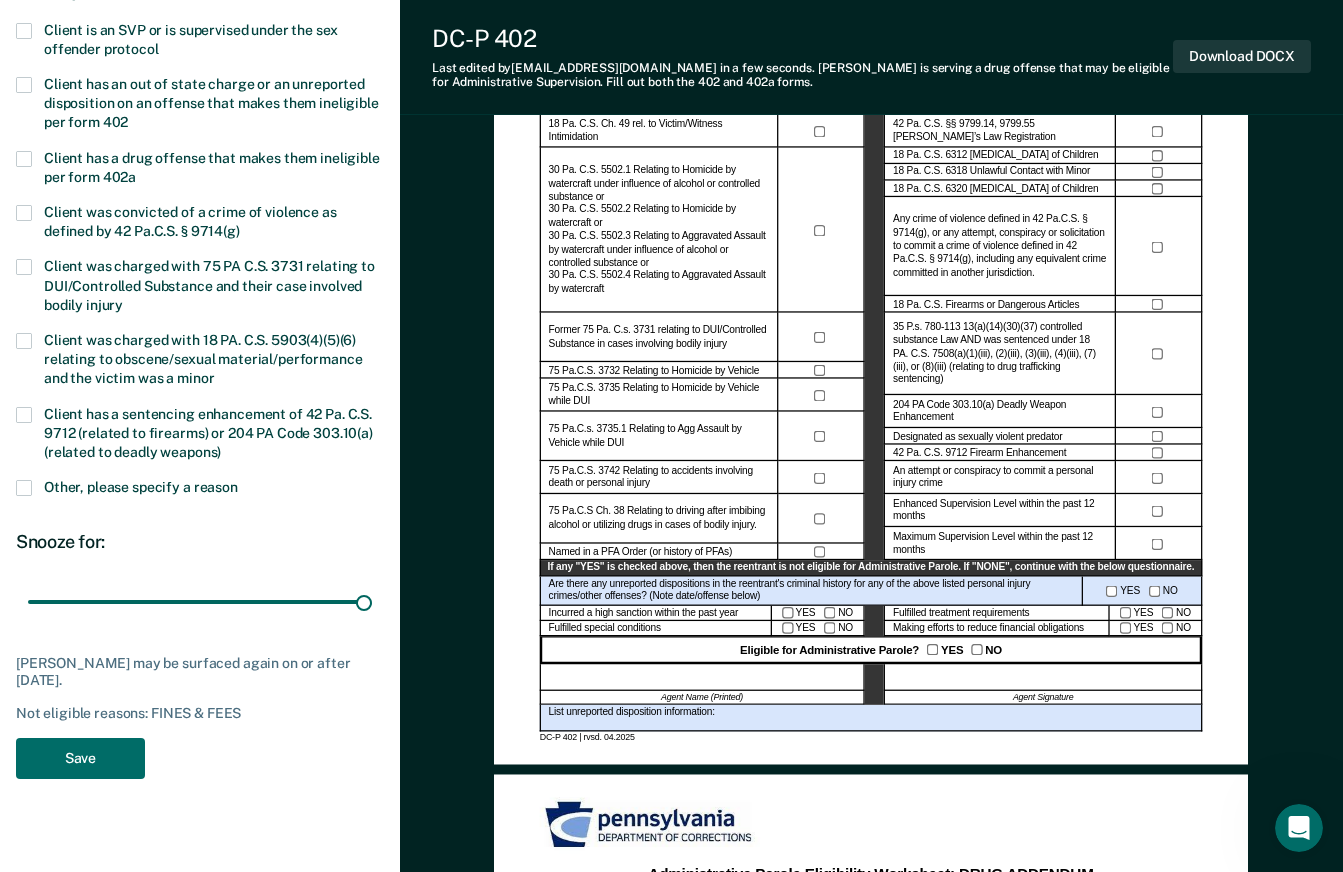 click on "Save" at bounding box center (80, 758) 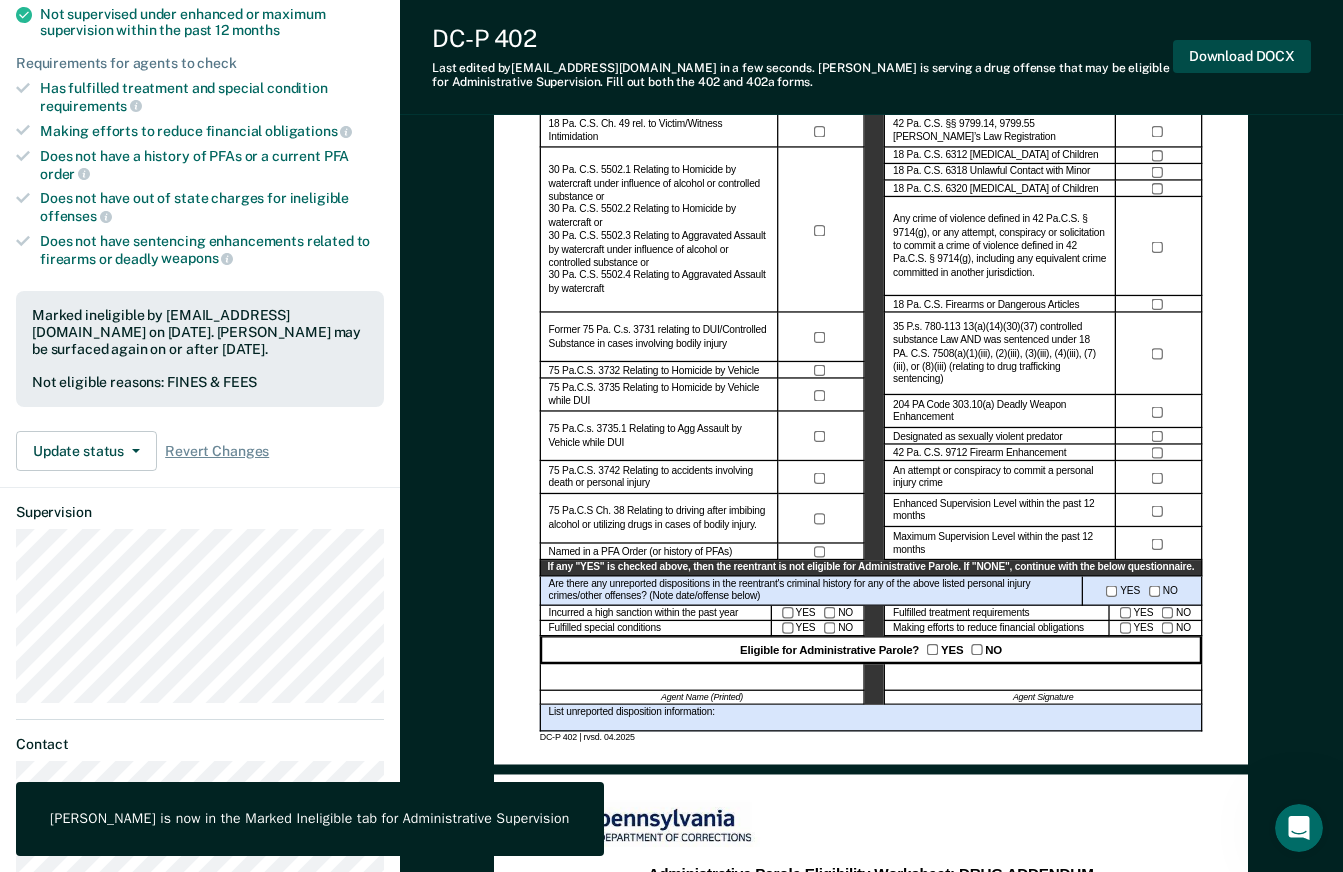 click on "Download DOCX" at bounding box center [1242, 56] 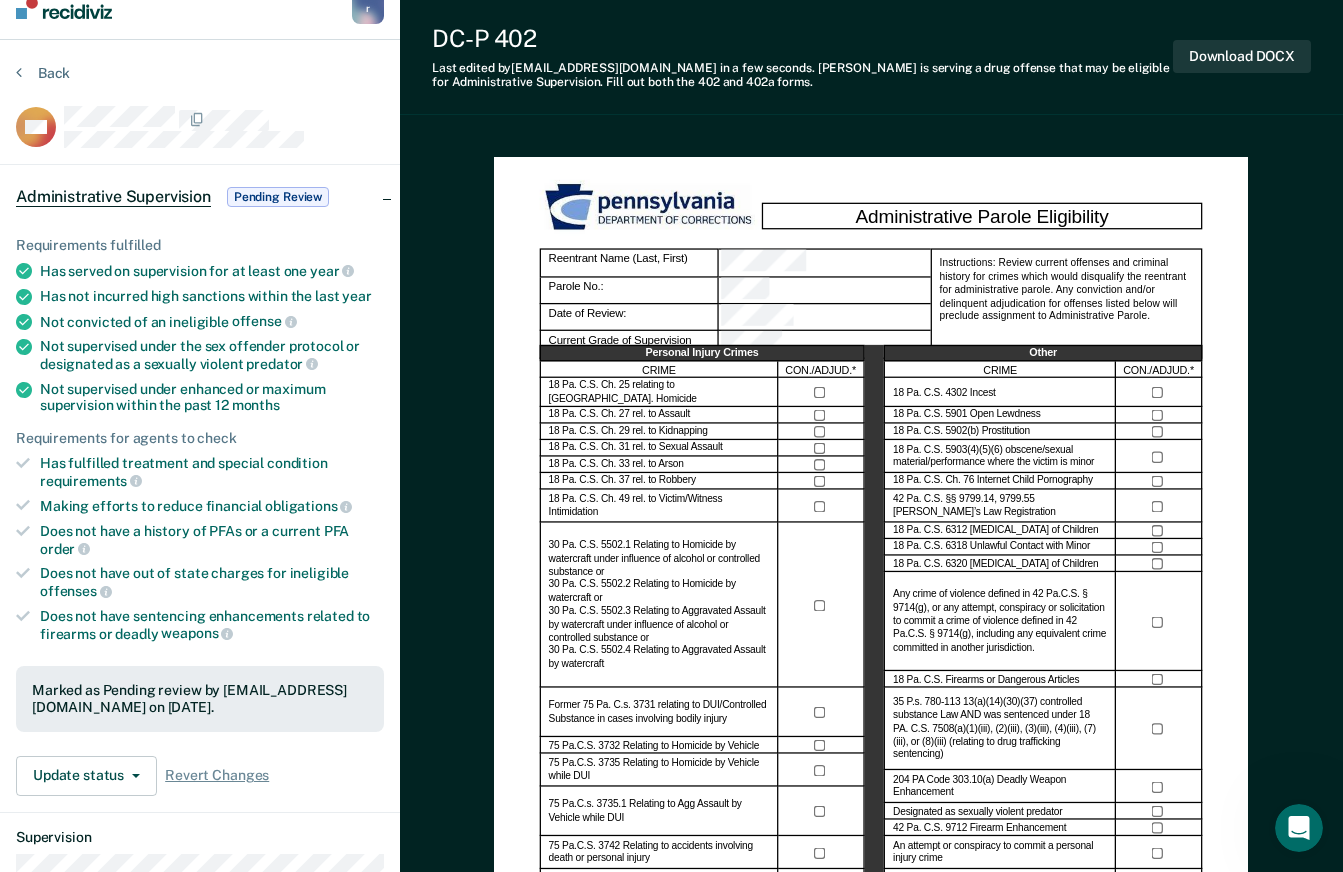 scroll, scrollTop: 0, scrollLeft: 0, axis: both 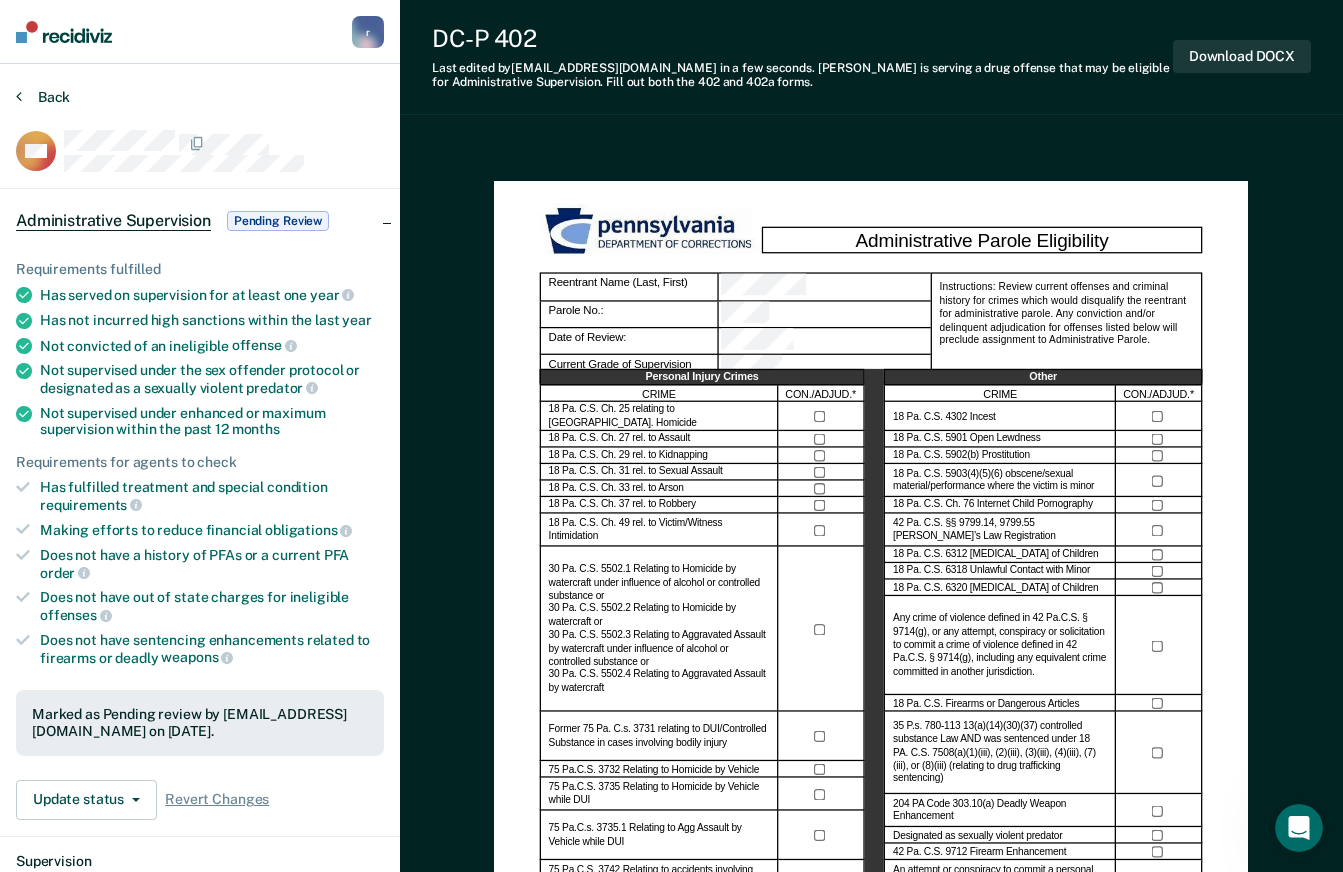 click on "Back" at bounding box center (43, 97) 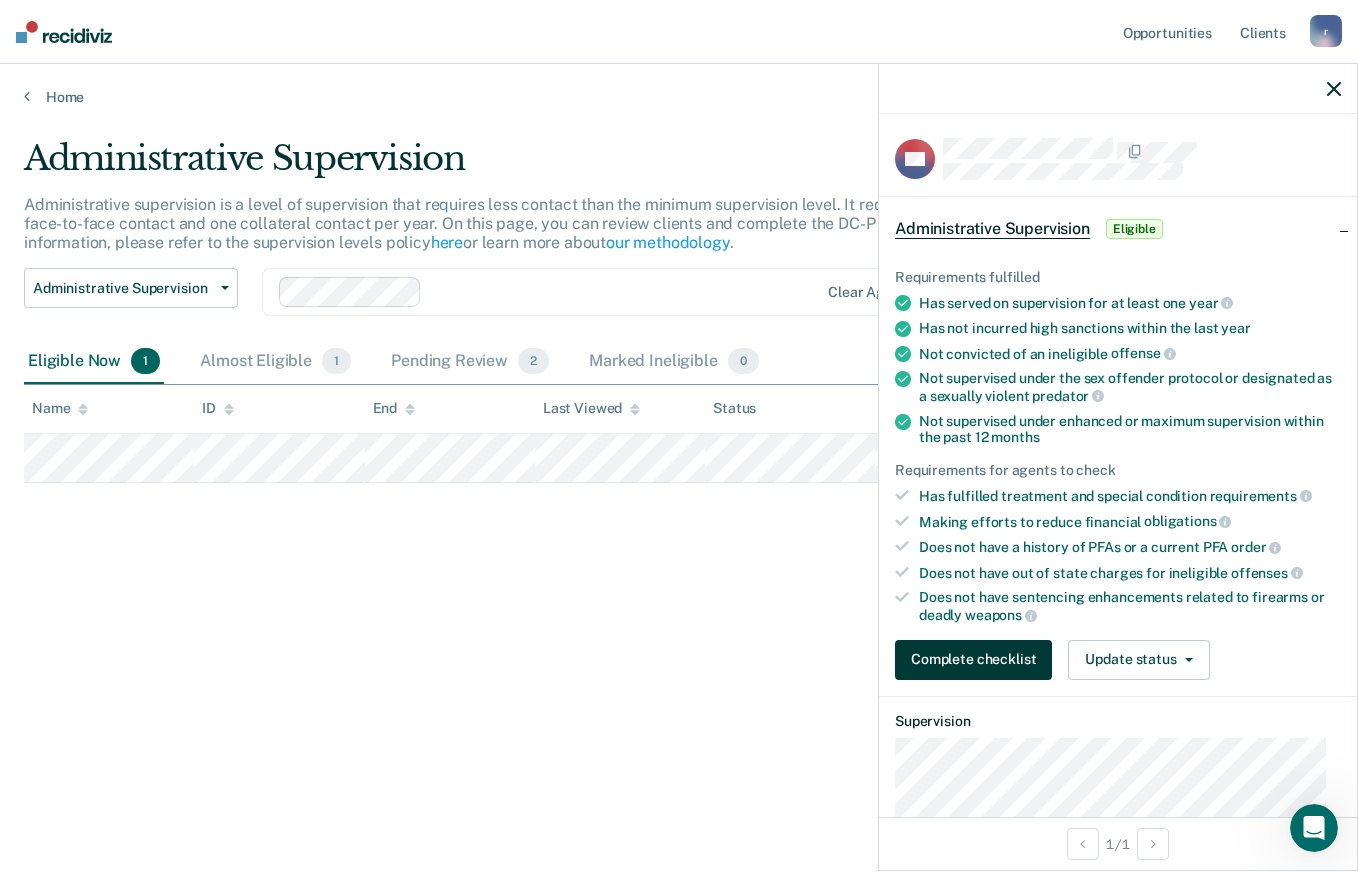 click on "Complete checklist" at bounding box center (973, 660) 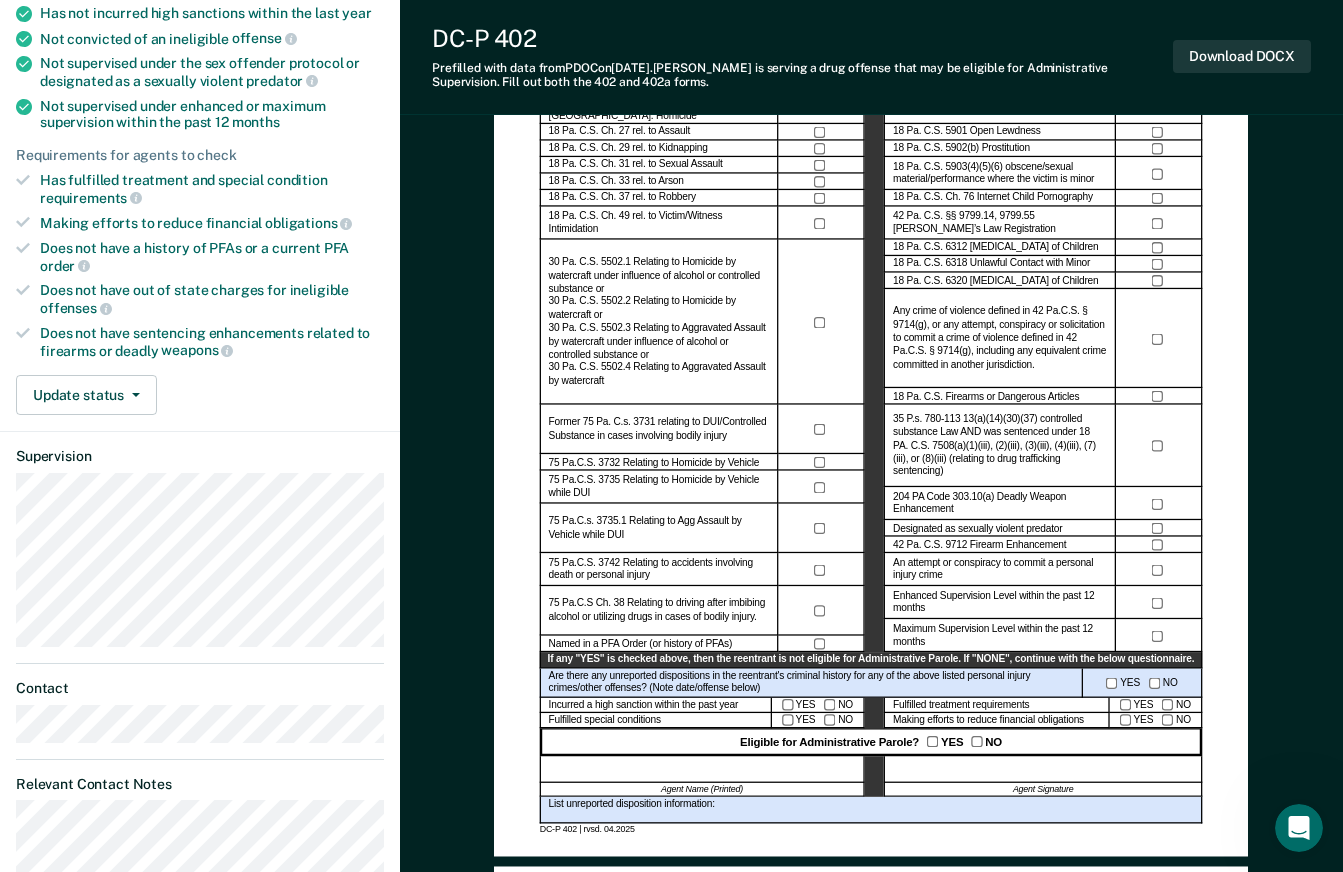 scroll, scrollTop: 320, scrollLeft: 0, axis: vertical 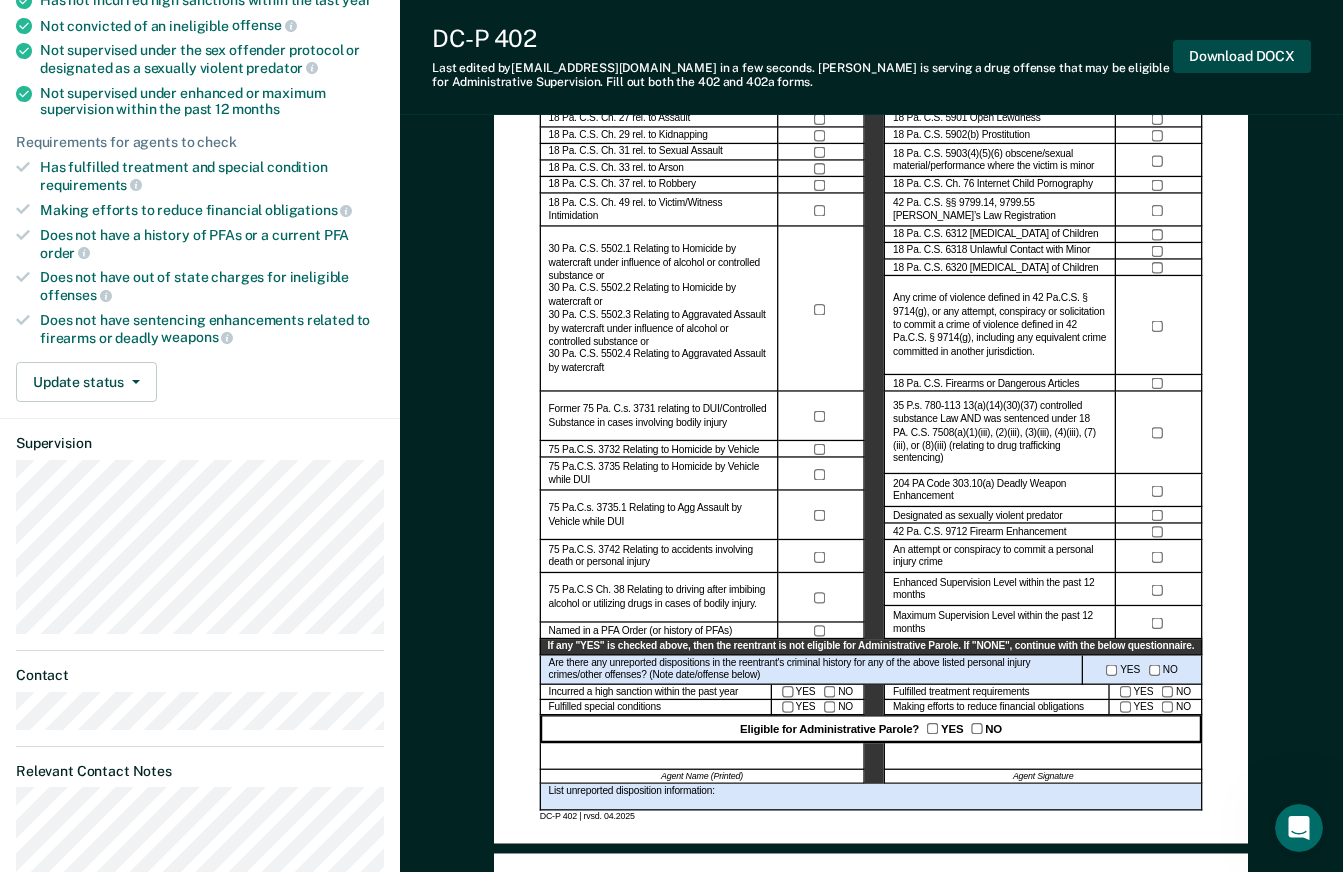 click on "Download DOCX" at bounding box center (1242, 56) 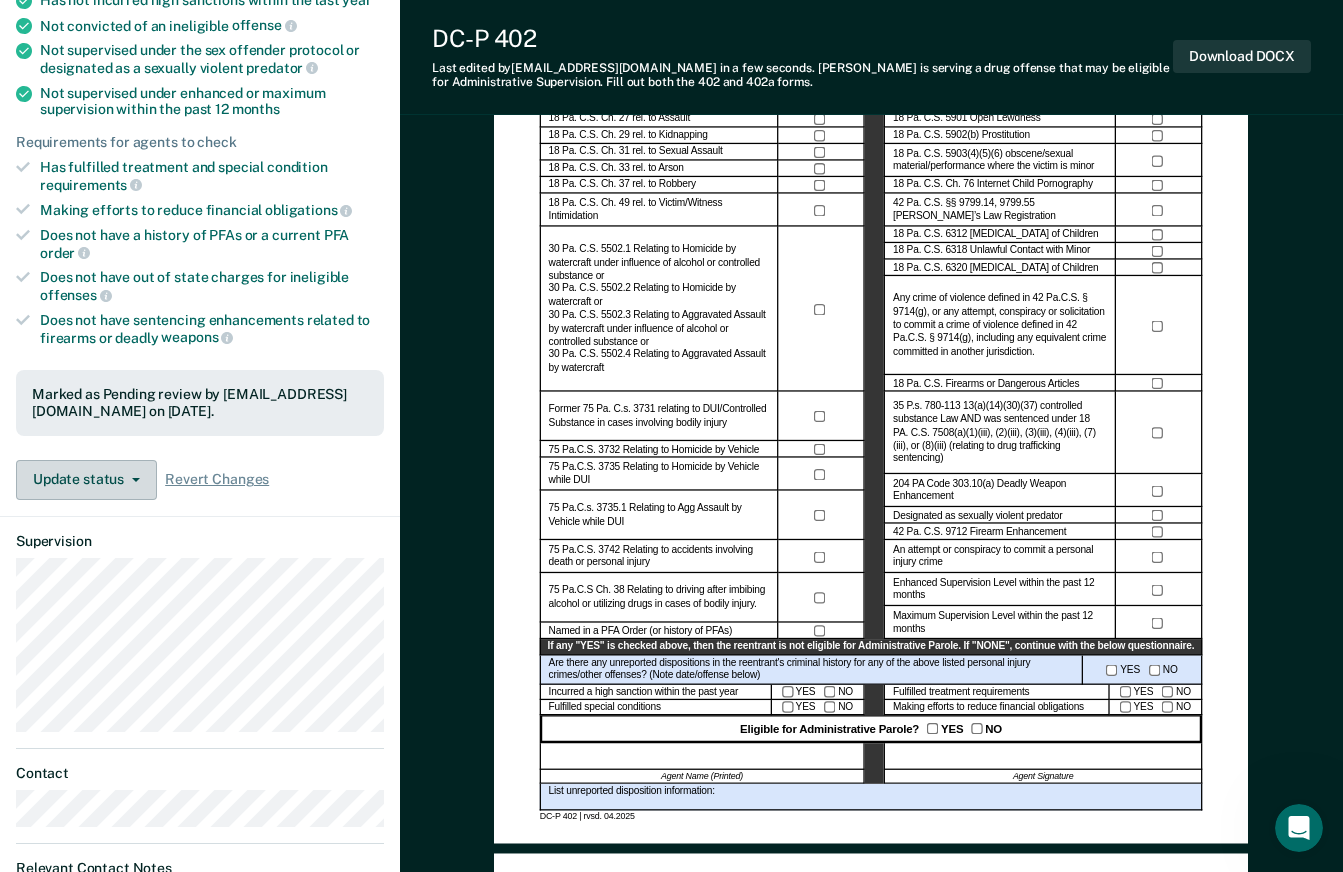 click on "Update status" at bounding box center [86, 480] 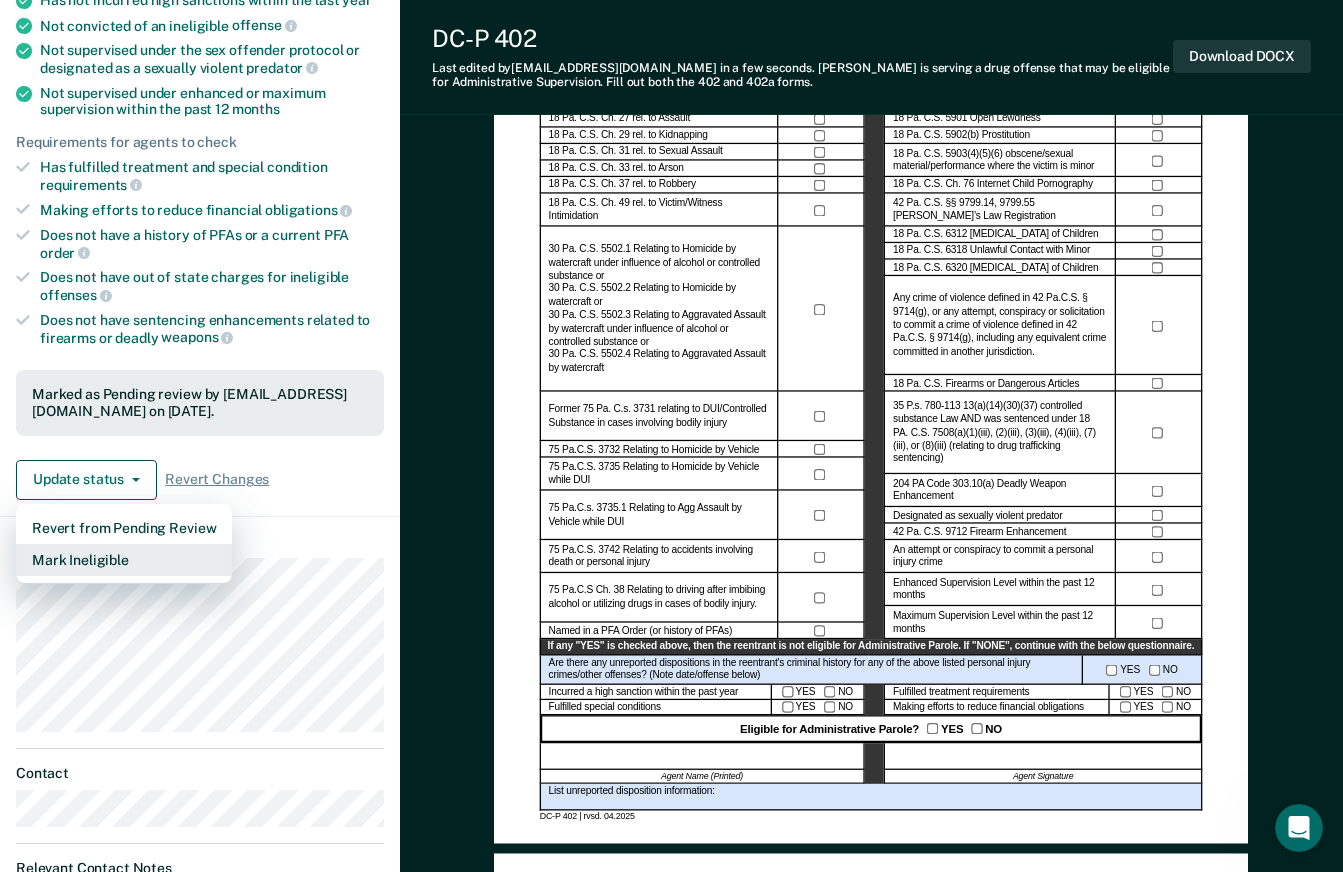 click on "Mark Ineligible" at bounding box center (124, 560) 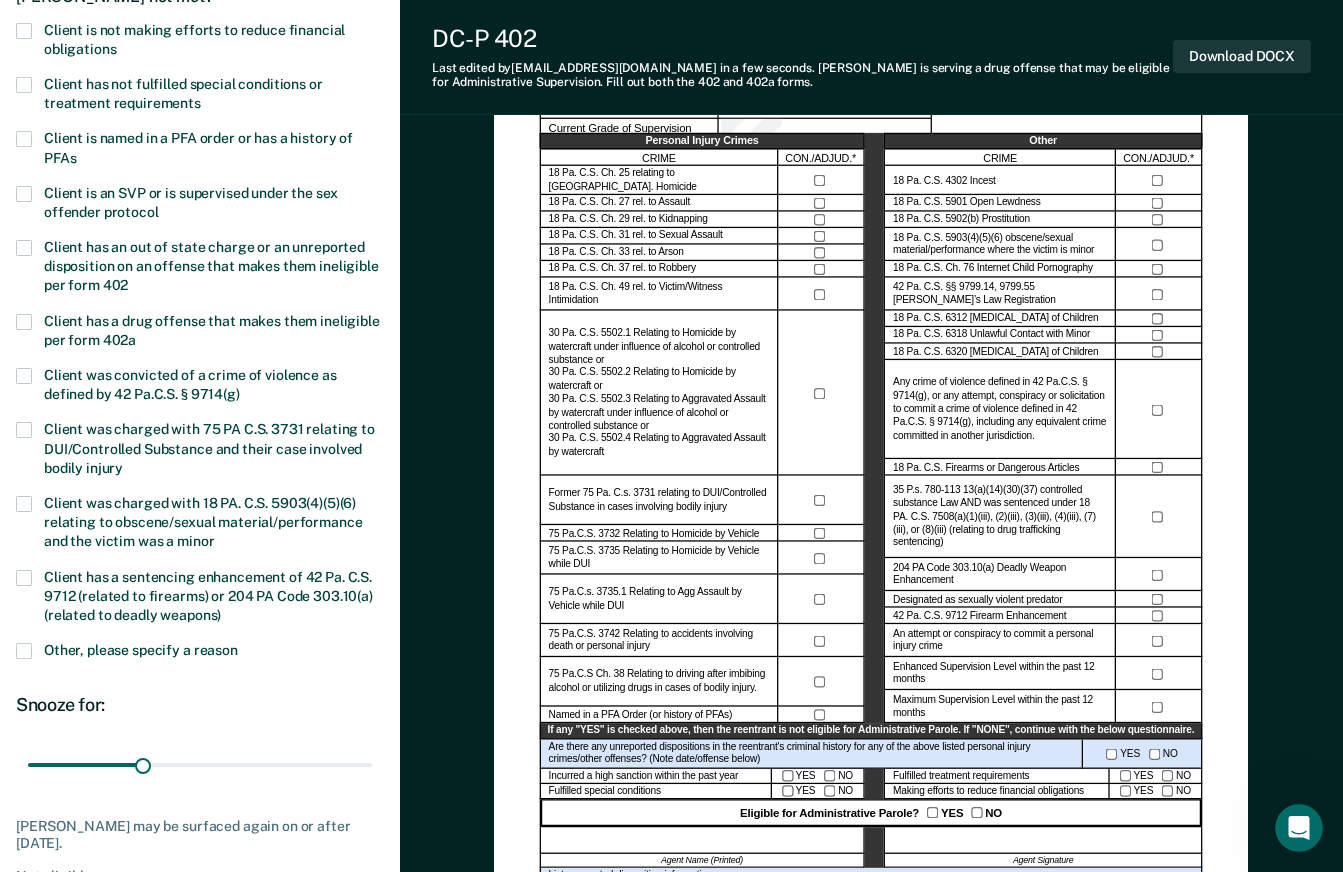 scroll, scrollTop: 0, scrollLeft: 0, axis: both 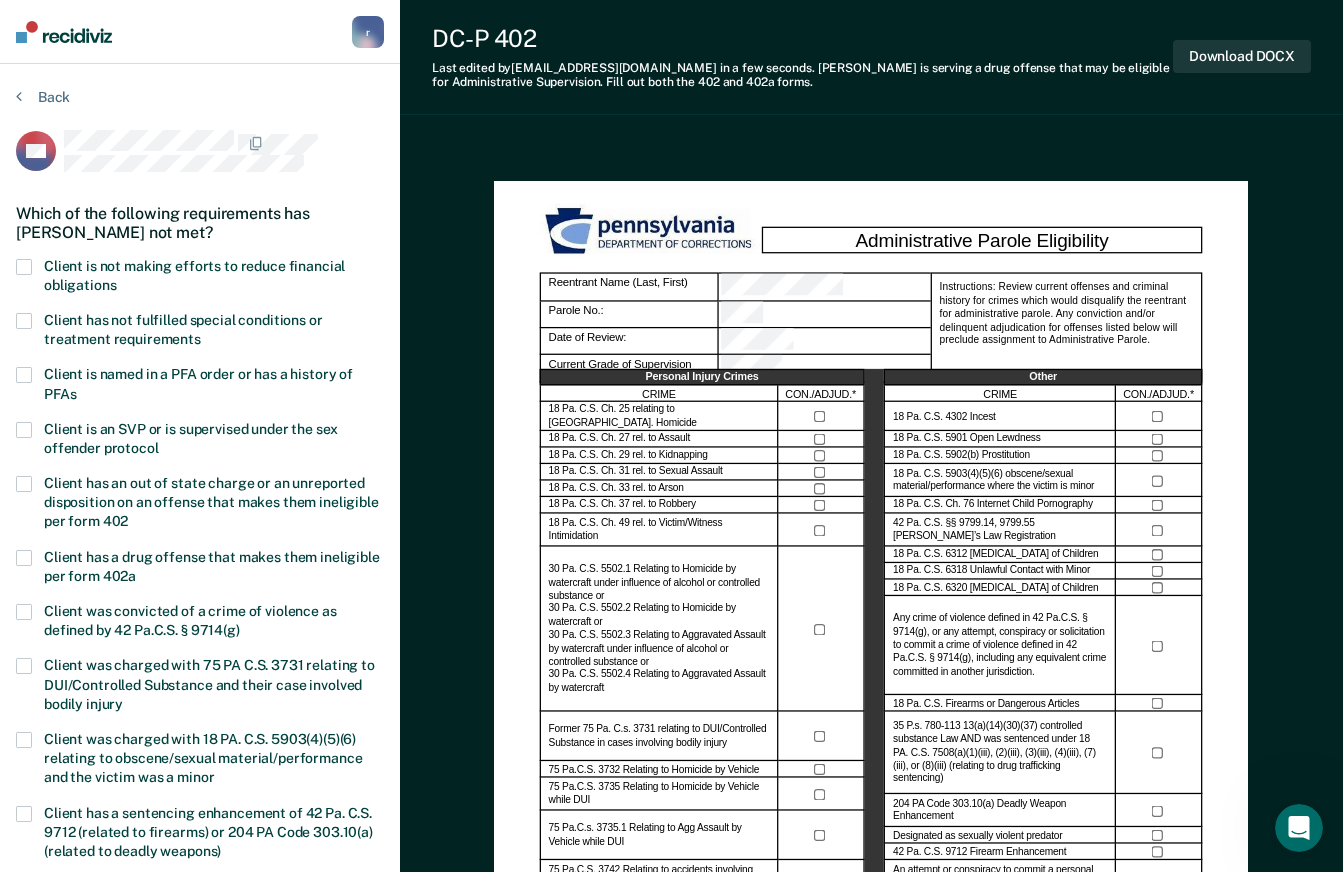 click at bounding box center (24, 267) 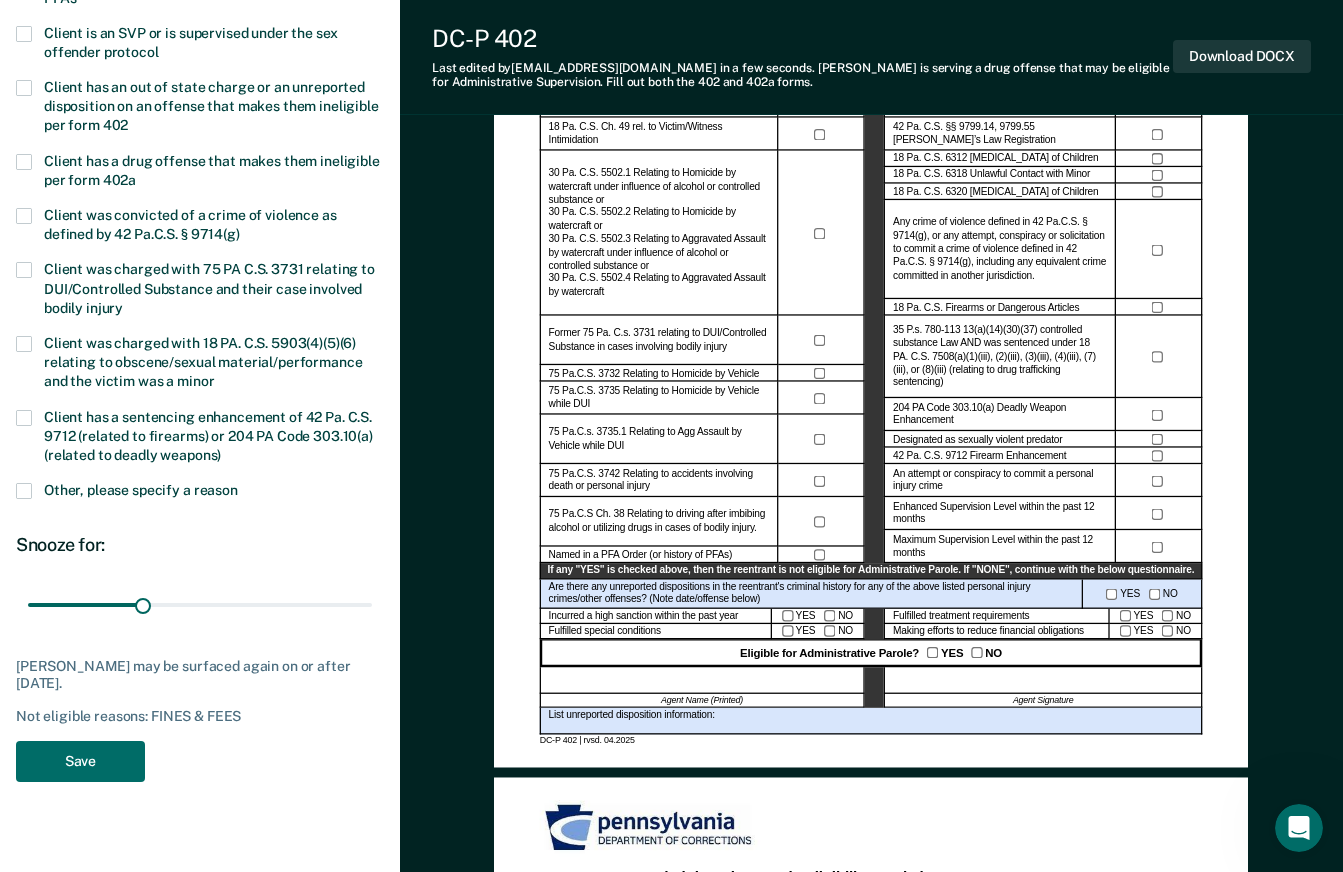 scroll, scrollTop: 400, scrollLeft: 0, axis: vertical 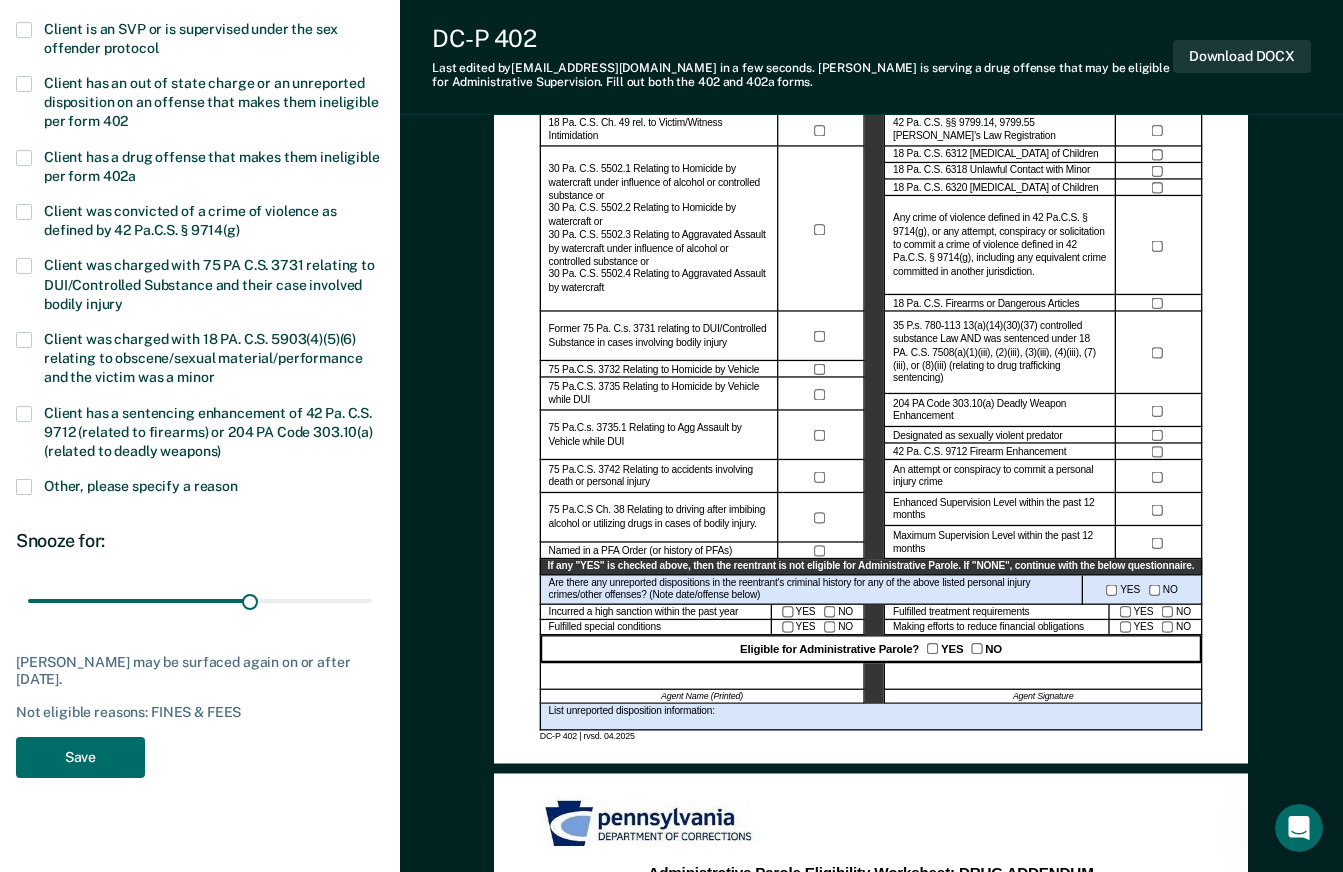 type on "90" 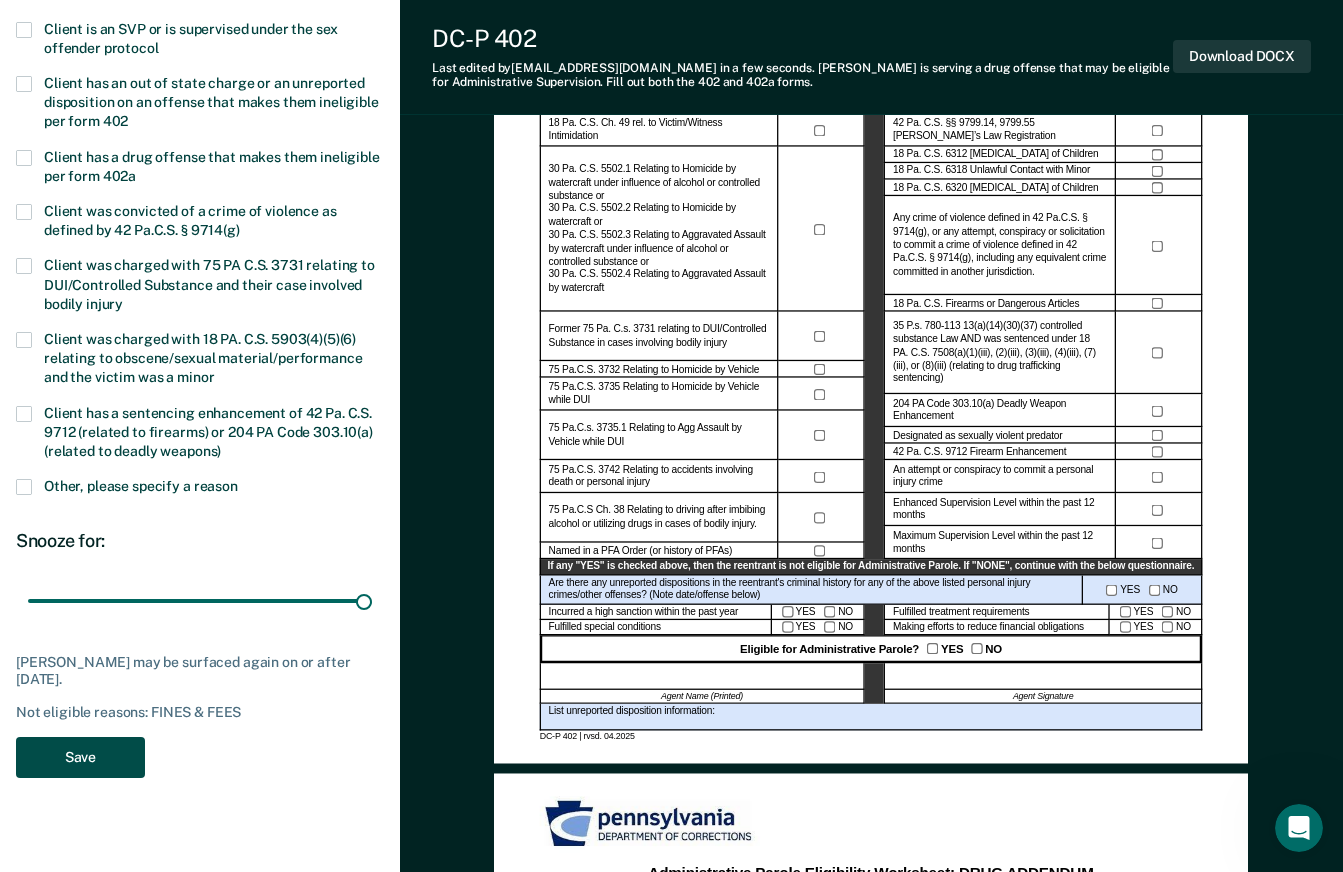 click on "Save" at bounding box center (80, 757) 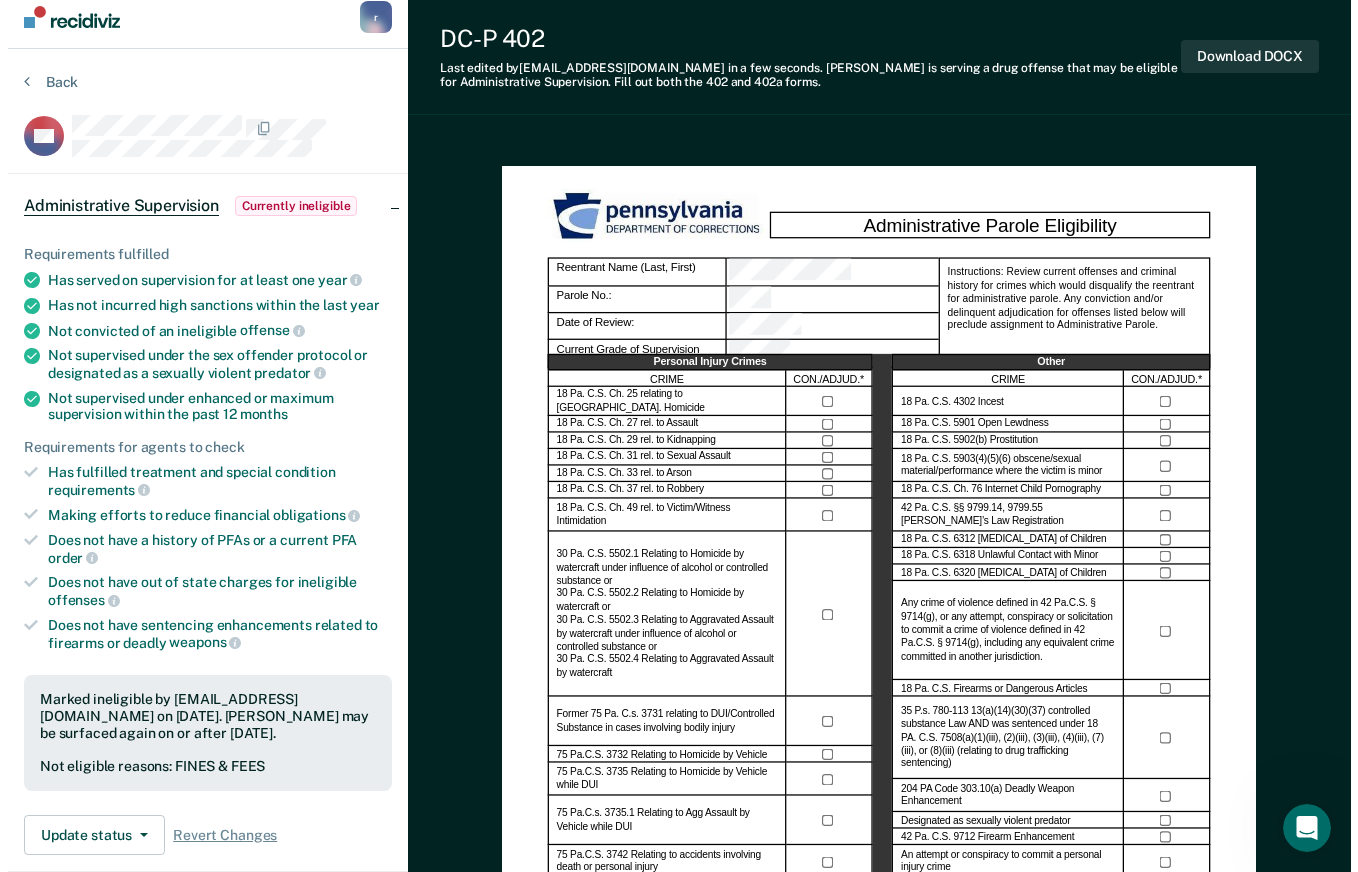 scroll, scrollTop: 0, scrollLeft: 0, axis: both 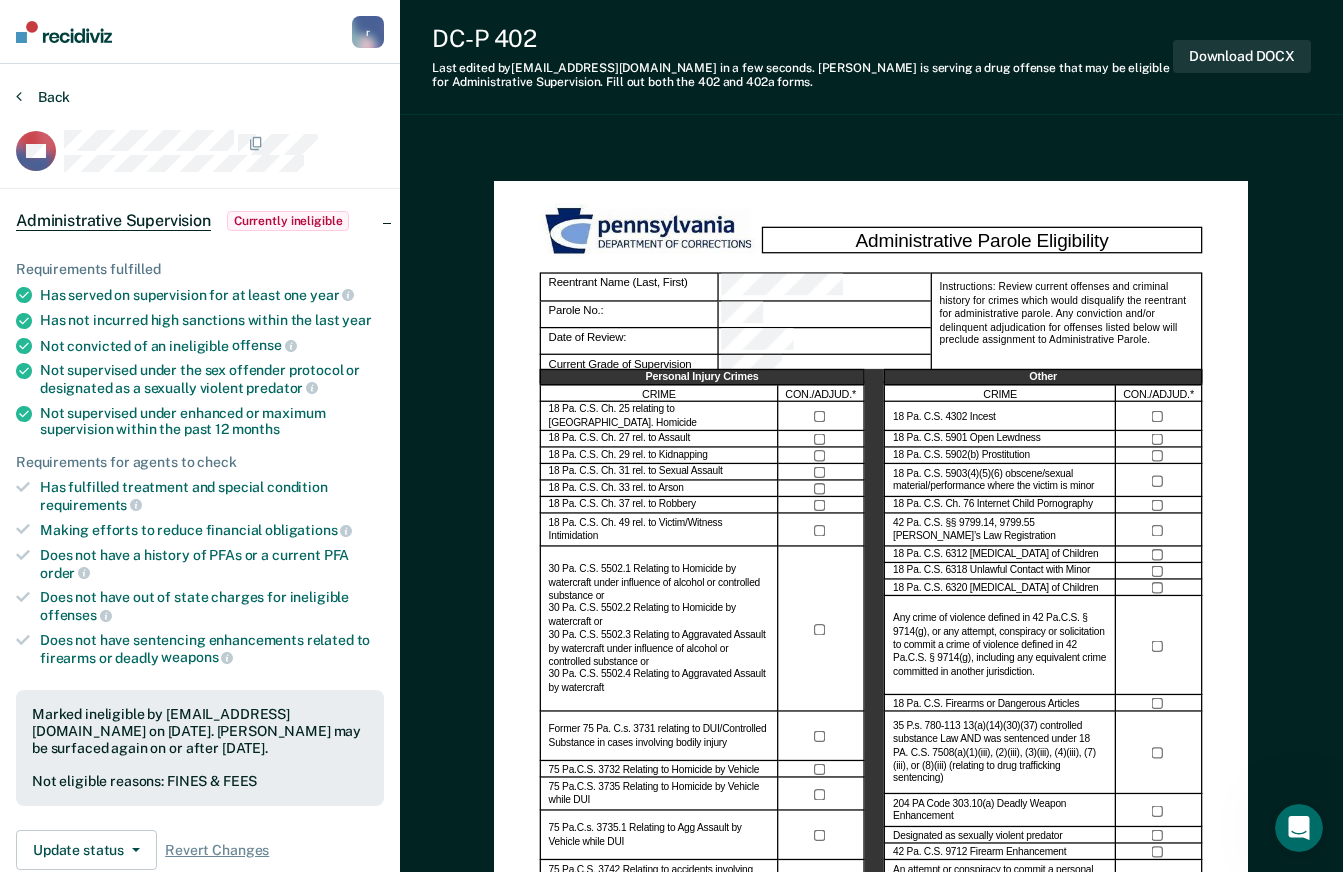 click on "Back" at bounding box center (43, 97) 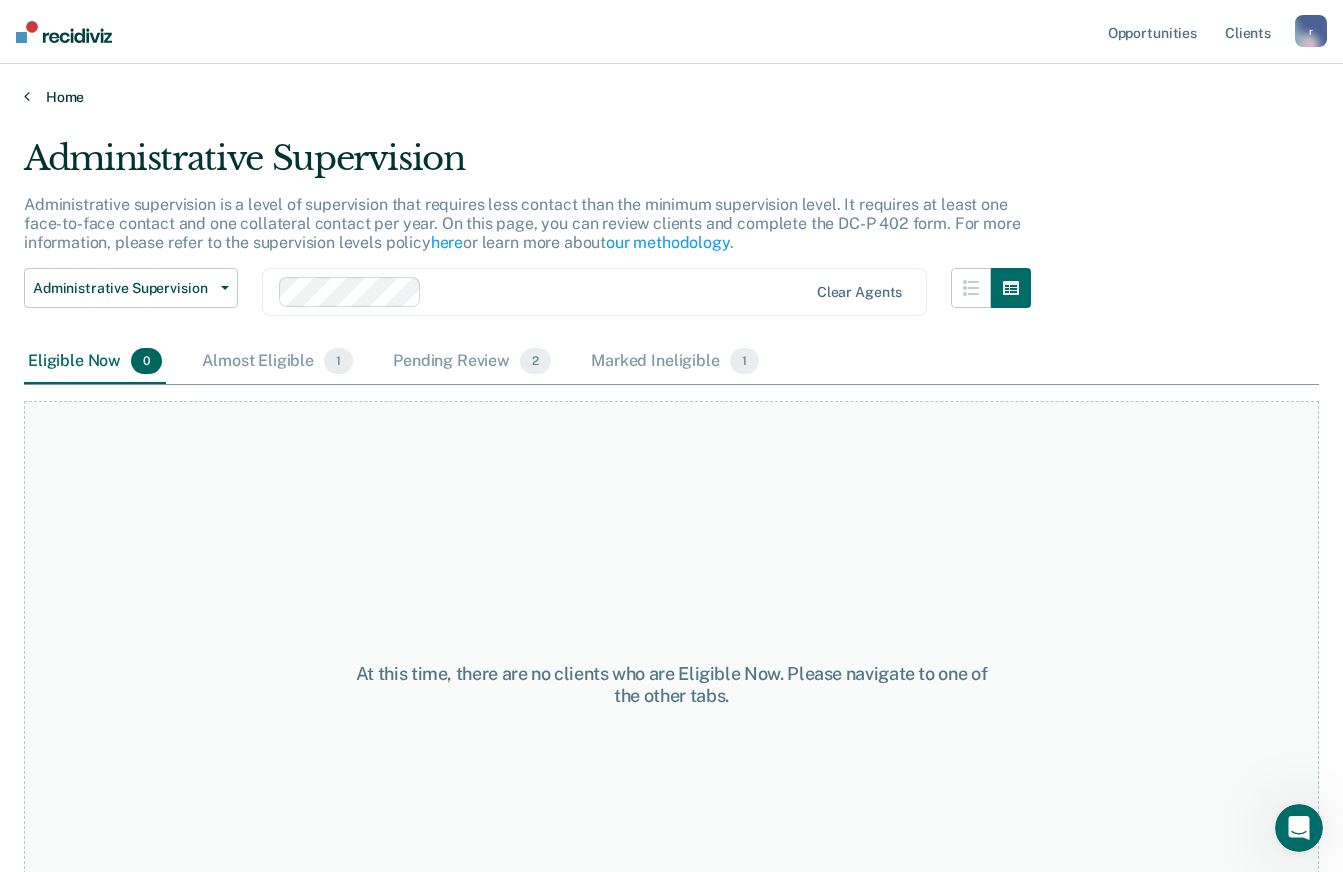 click on "Home" at bounding box center [671, 97] 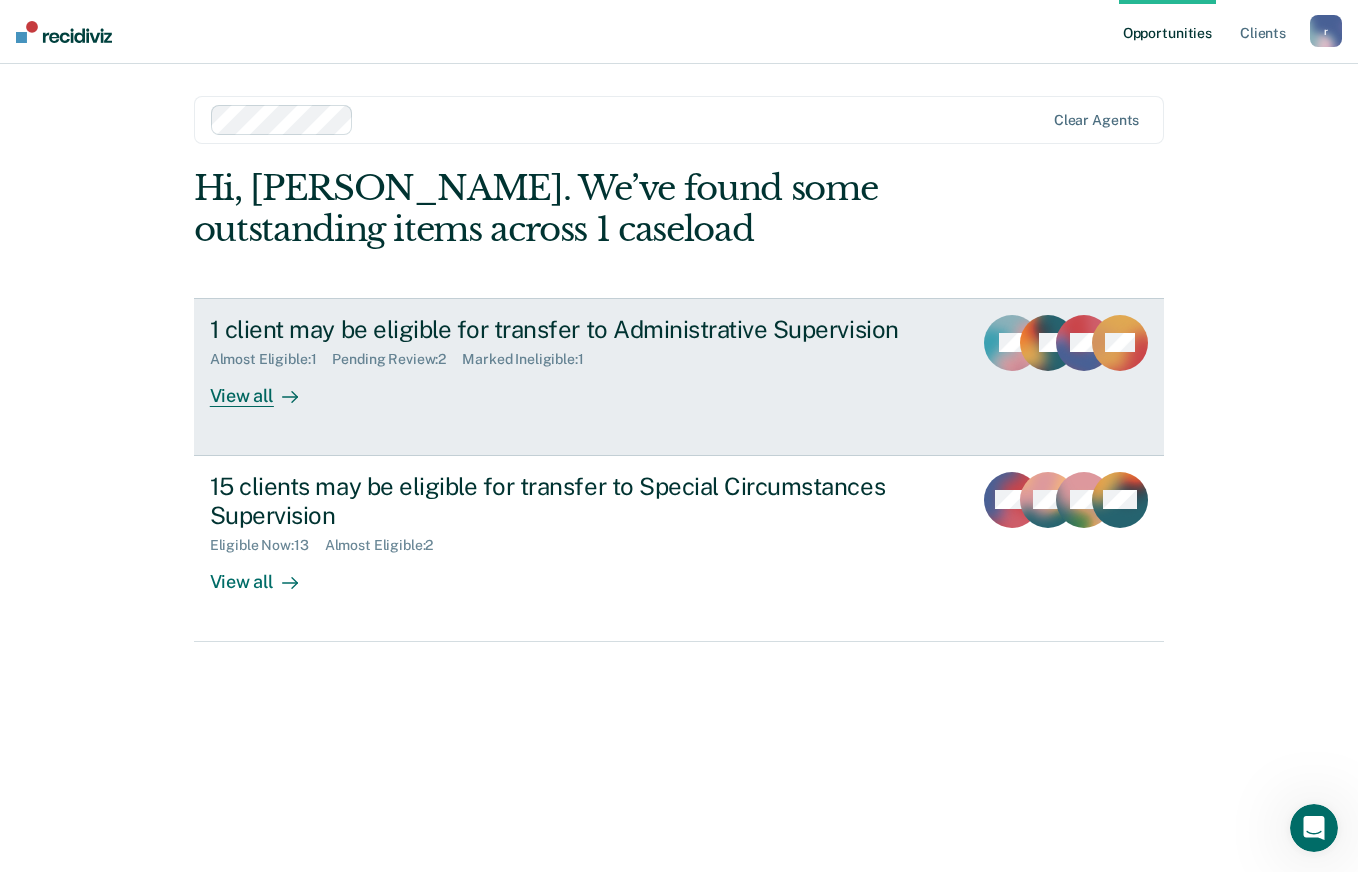 click on "View all" at bounding box center [266, 387] 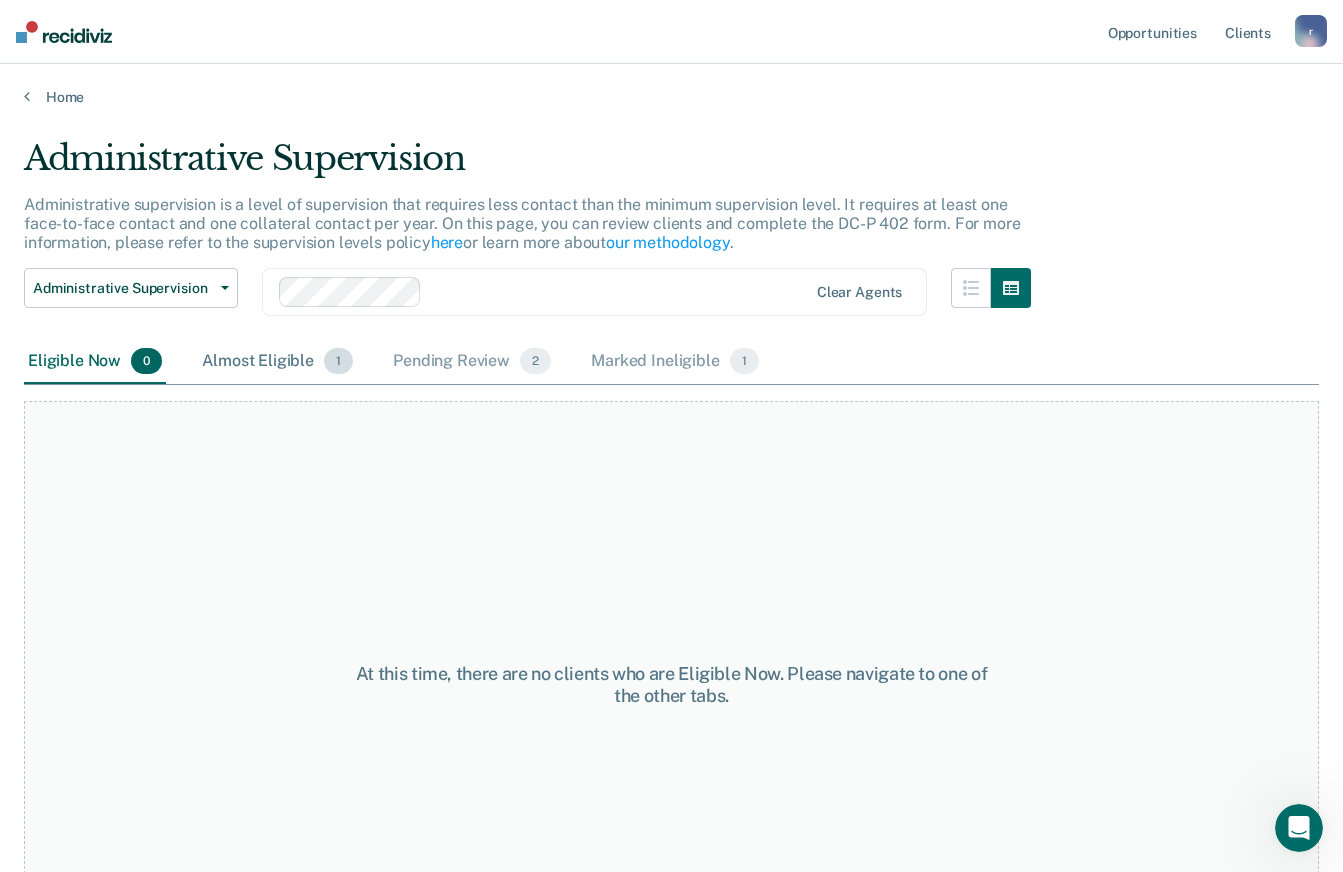 click on "Almost Eligible 1" at bounding box center (277, 362) 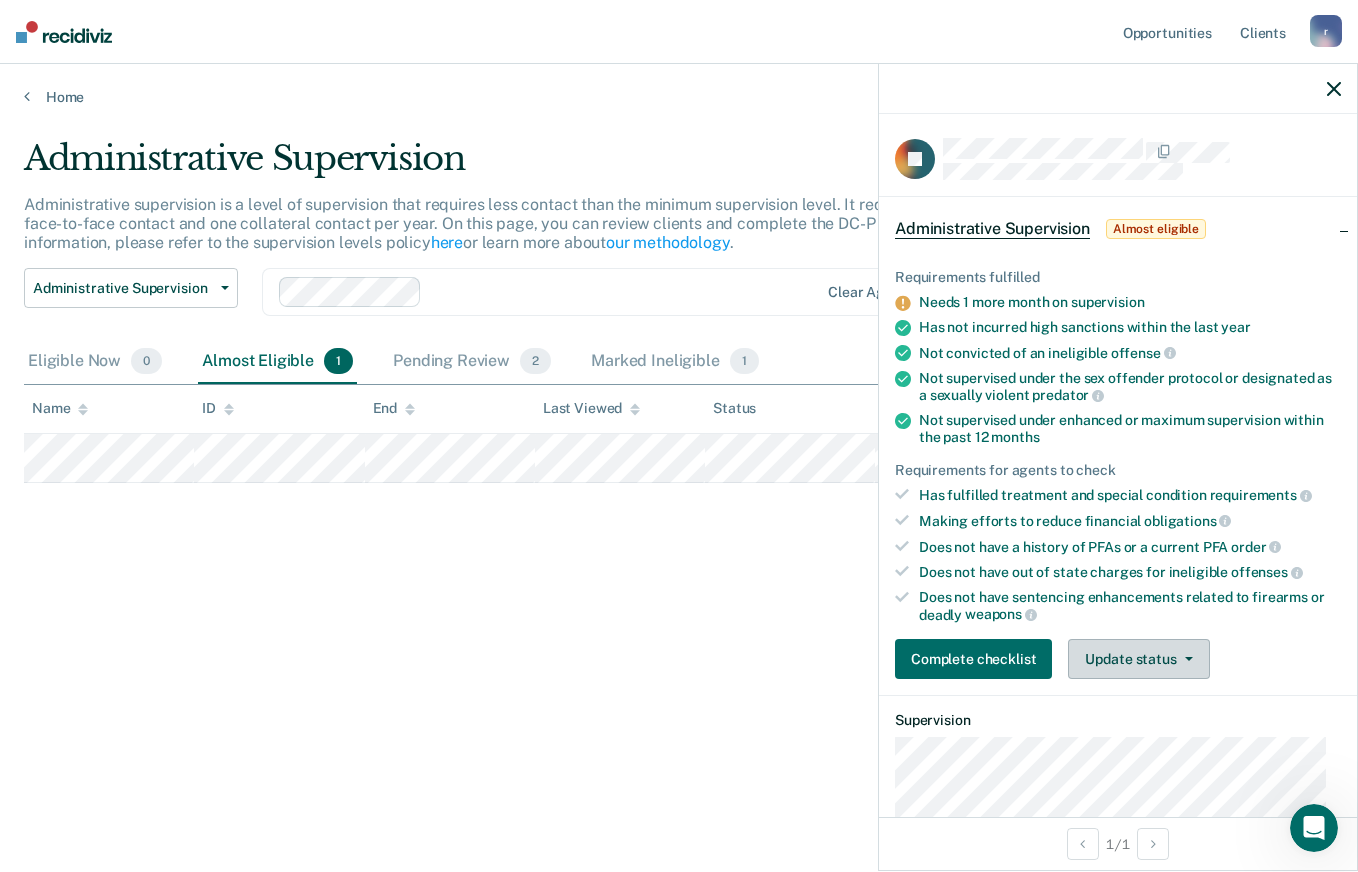 click on "Update status" at bounding box center (1138, 659) 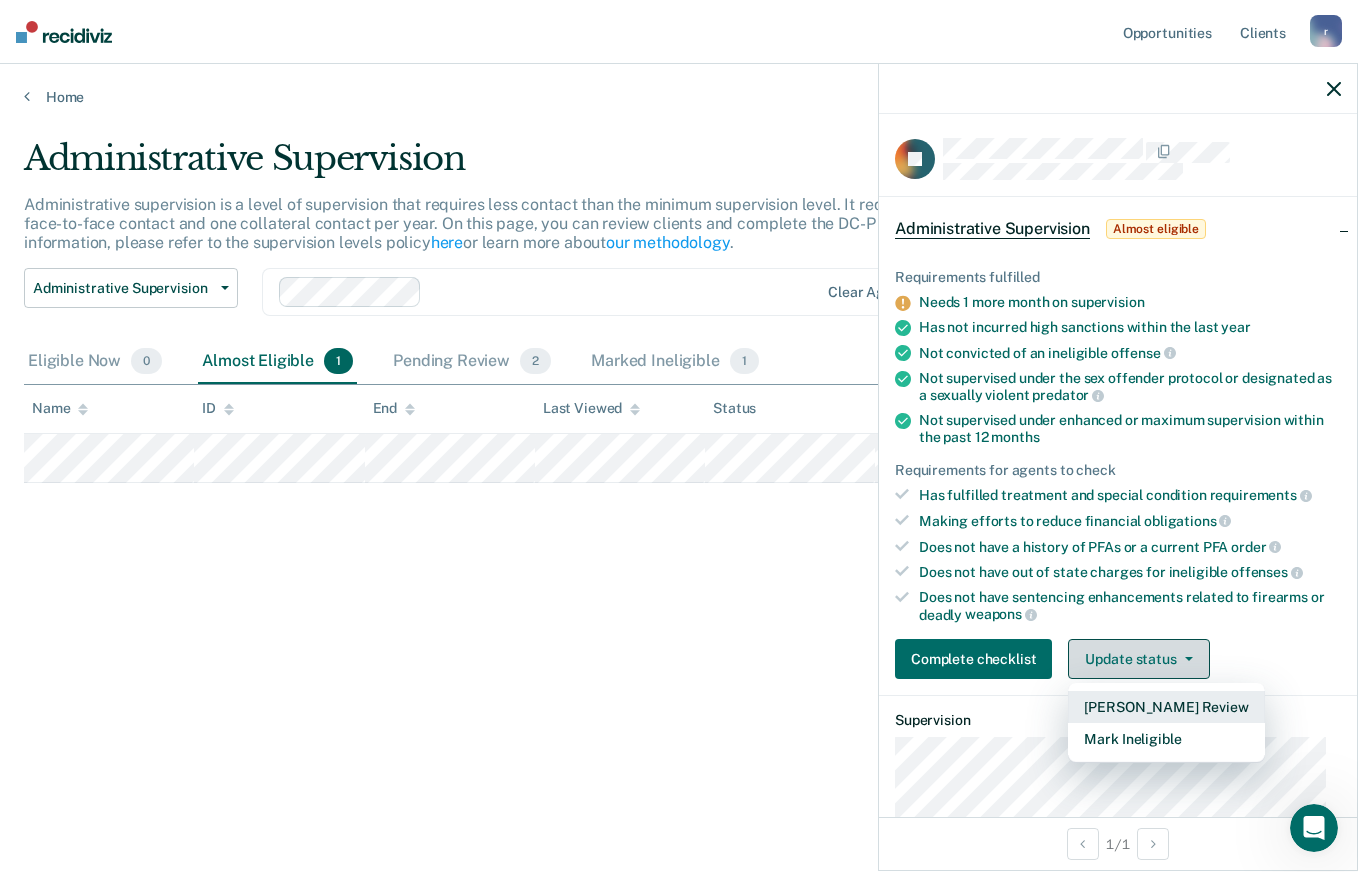 click on "[PERSON_NAME] Review" at bounding box center [1166, 707] 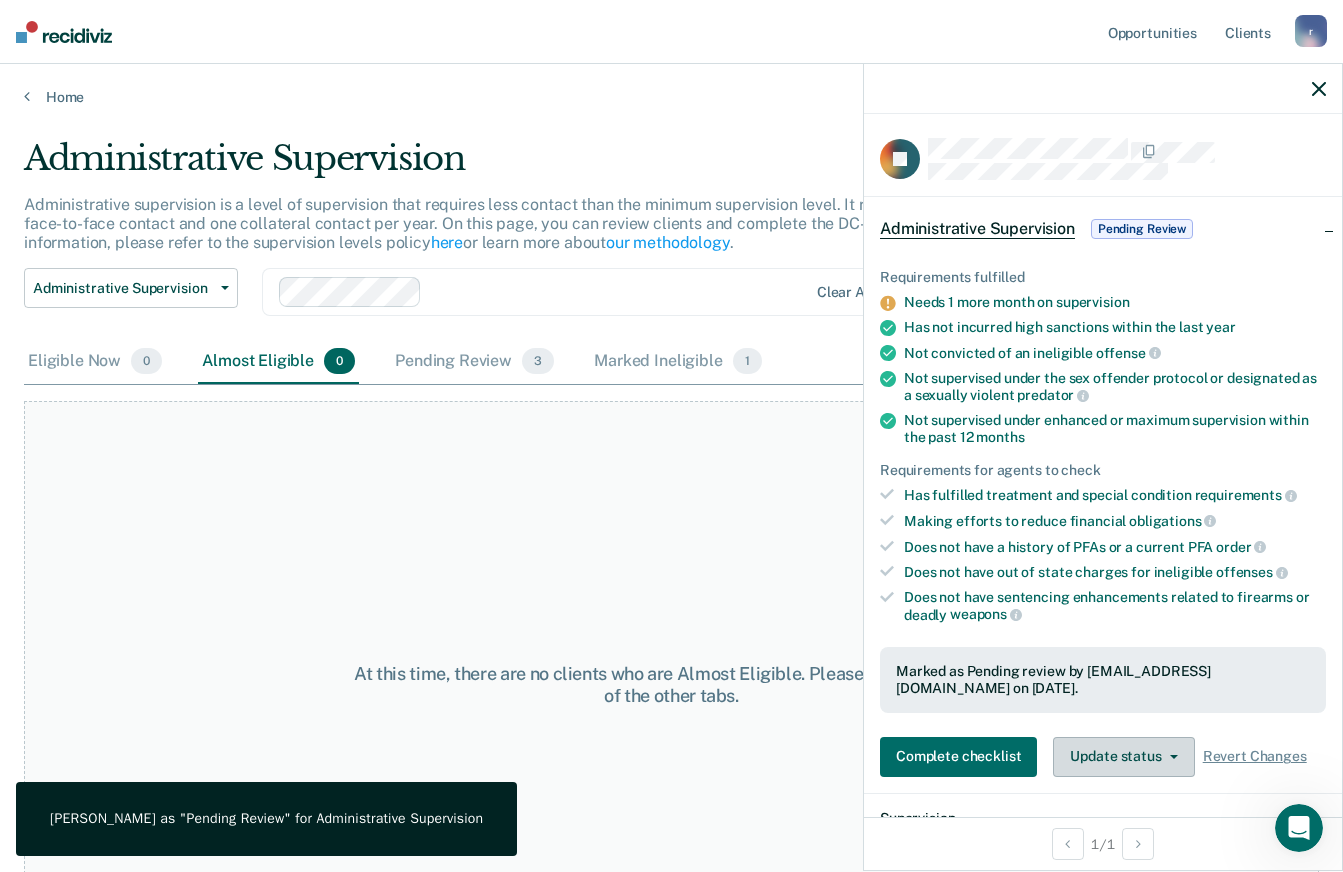 click 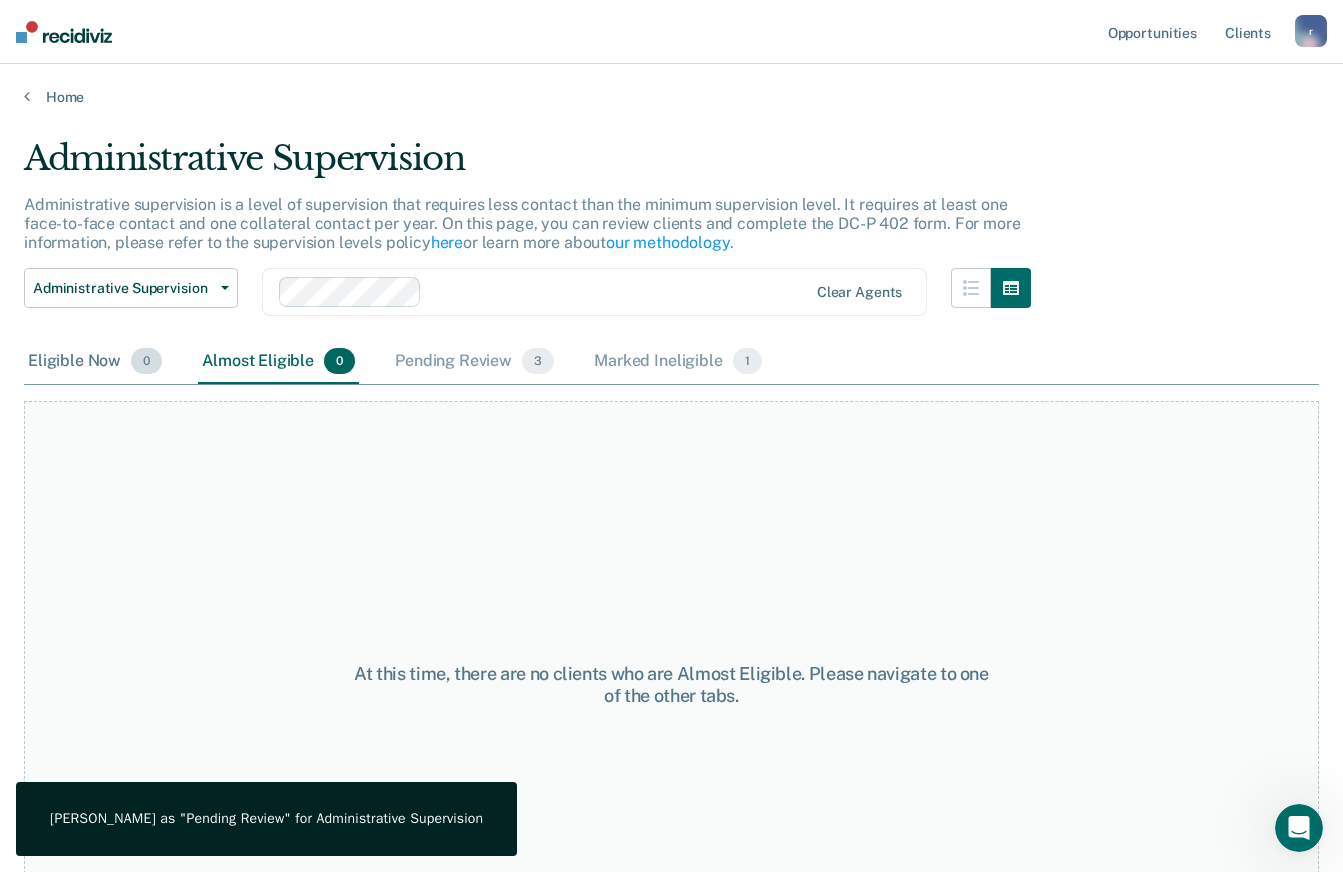 click on "Eligible Now 0" at bounding box center (95, 362) 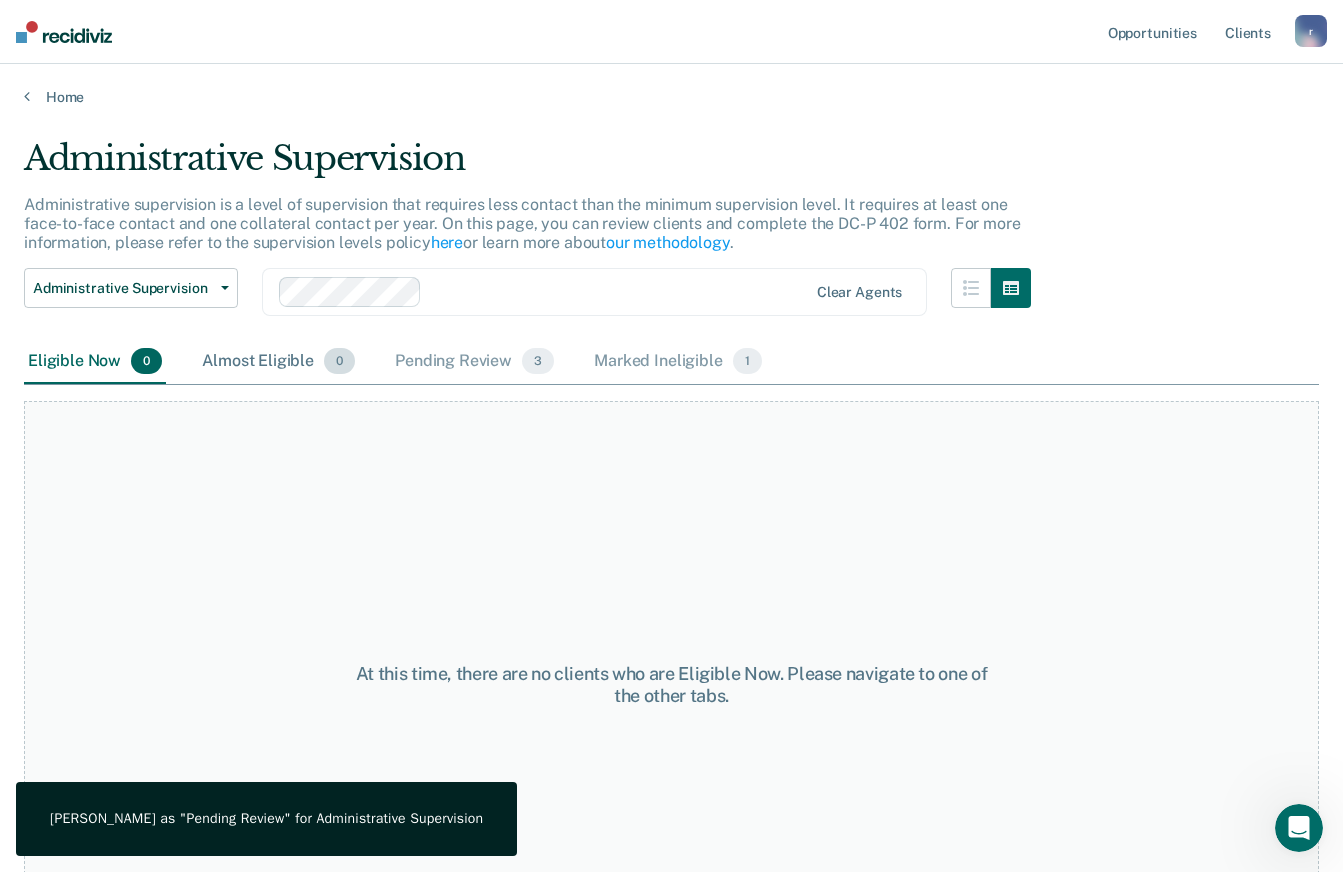 click on "Almost Eligible 0" at bounding box center (278, 362) 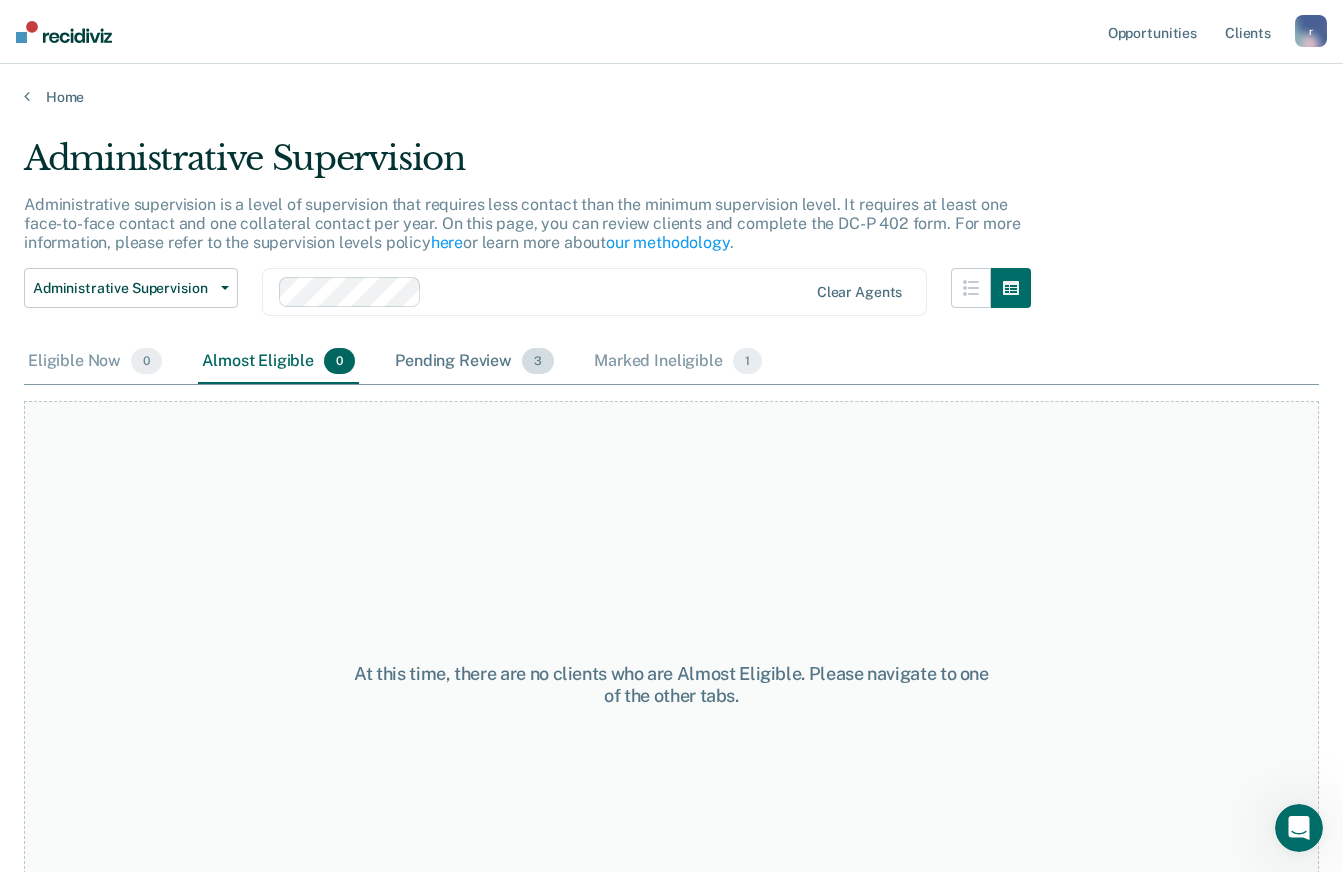 click on "Pending Review 3" at bounding box center (474, 362) 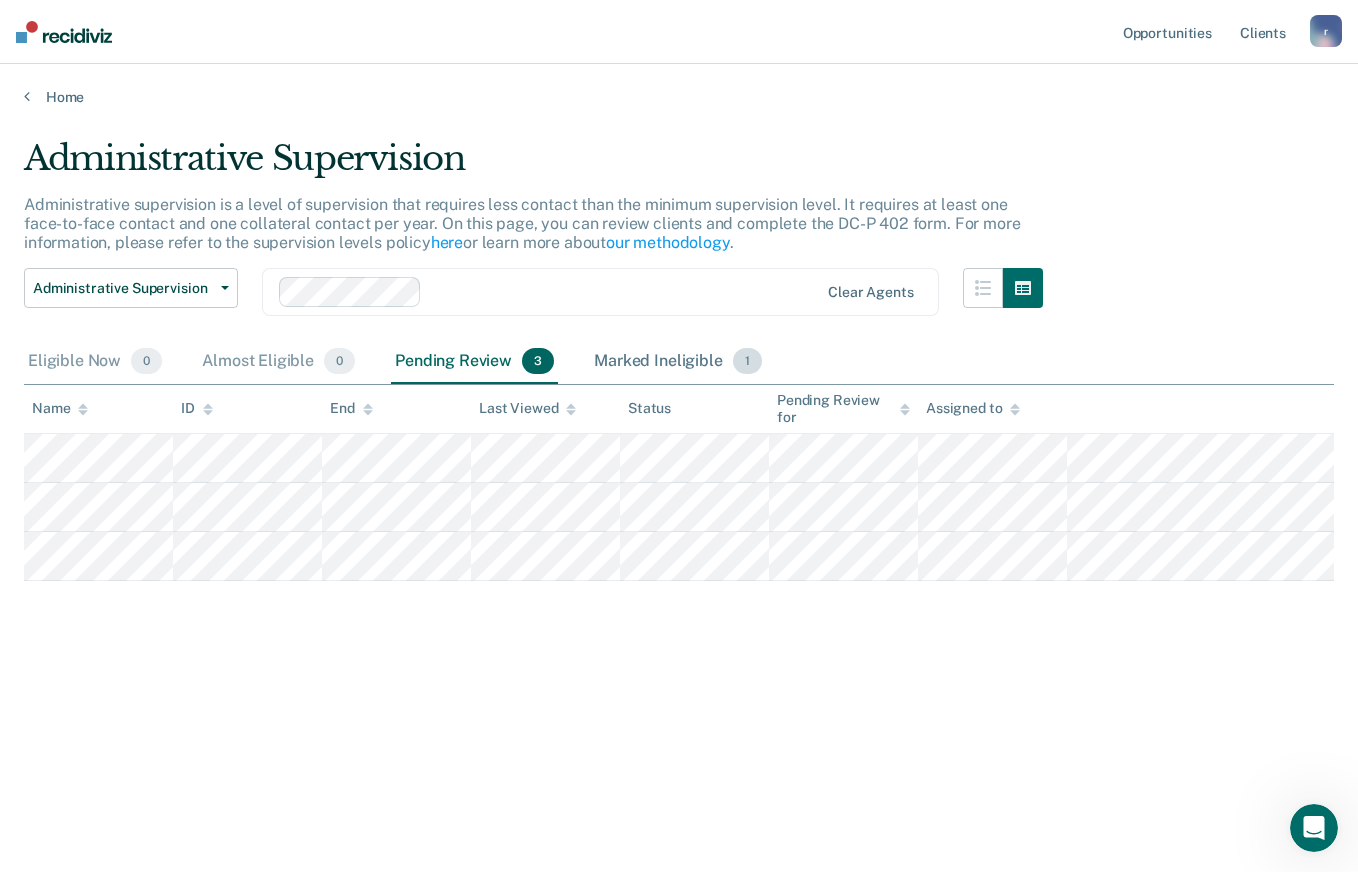 click on "1" at bounding box center (747, 361) 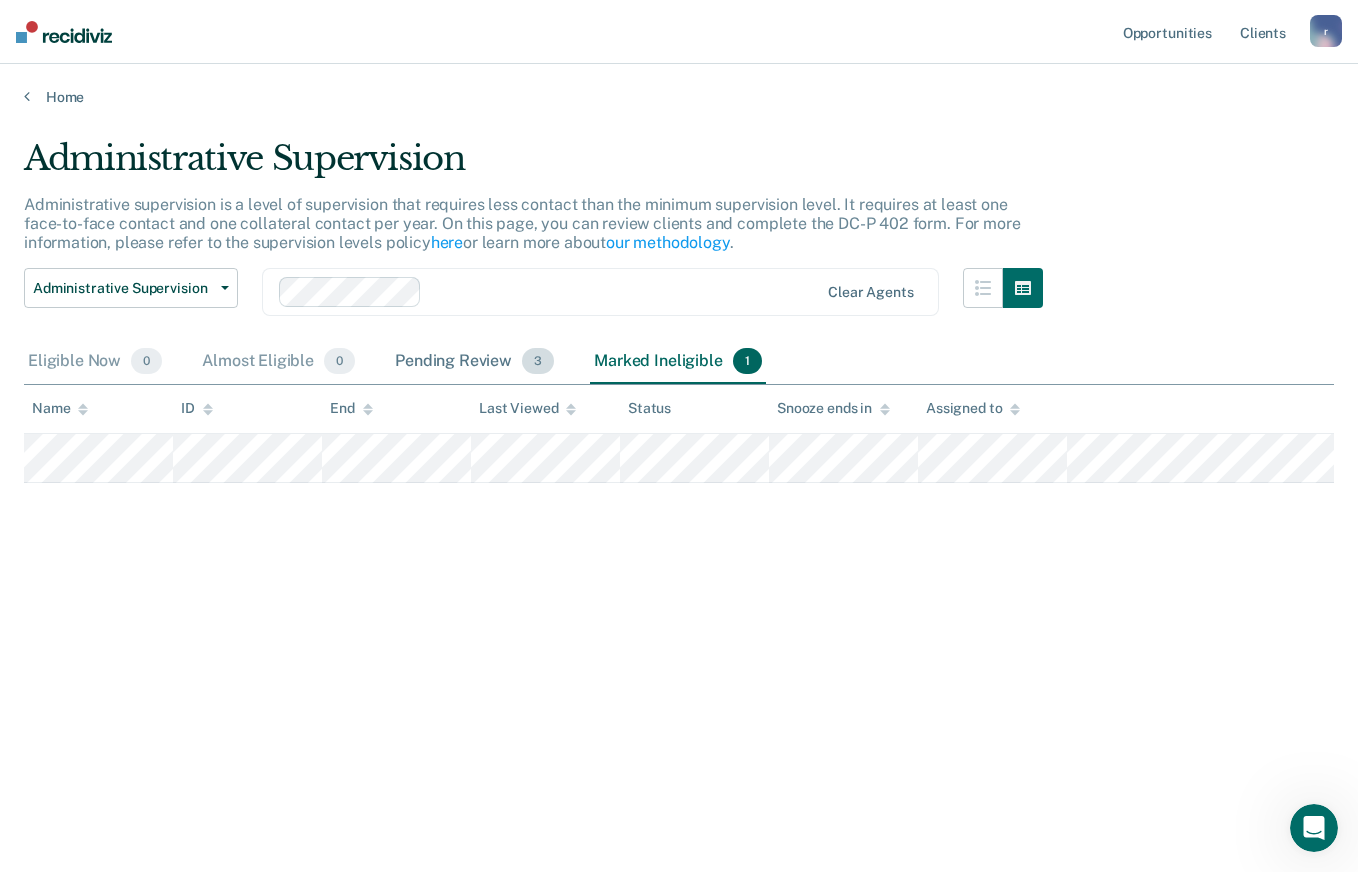 click on "3" at bounding box center (538, 361) 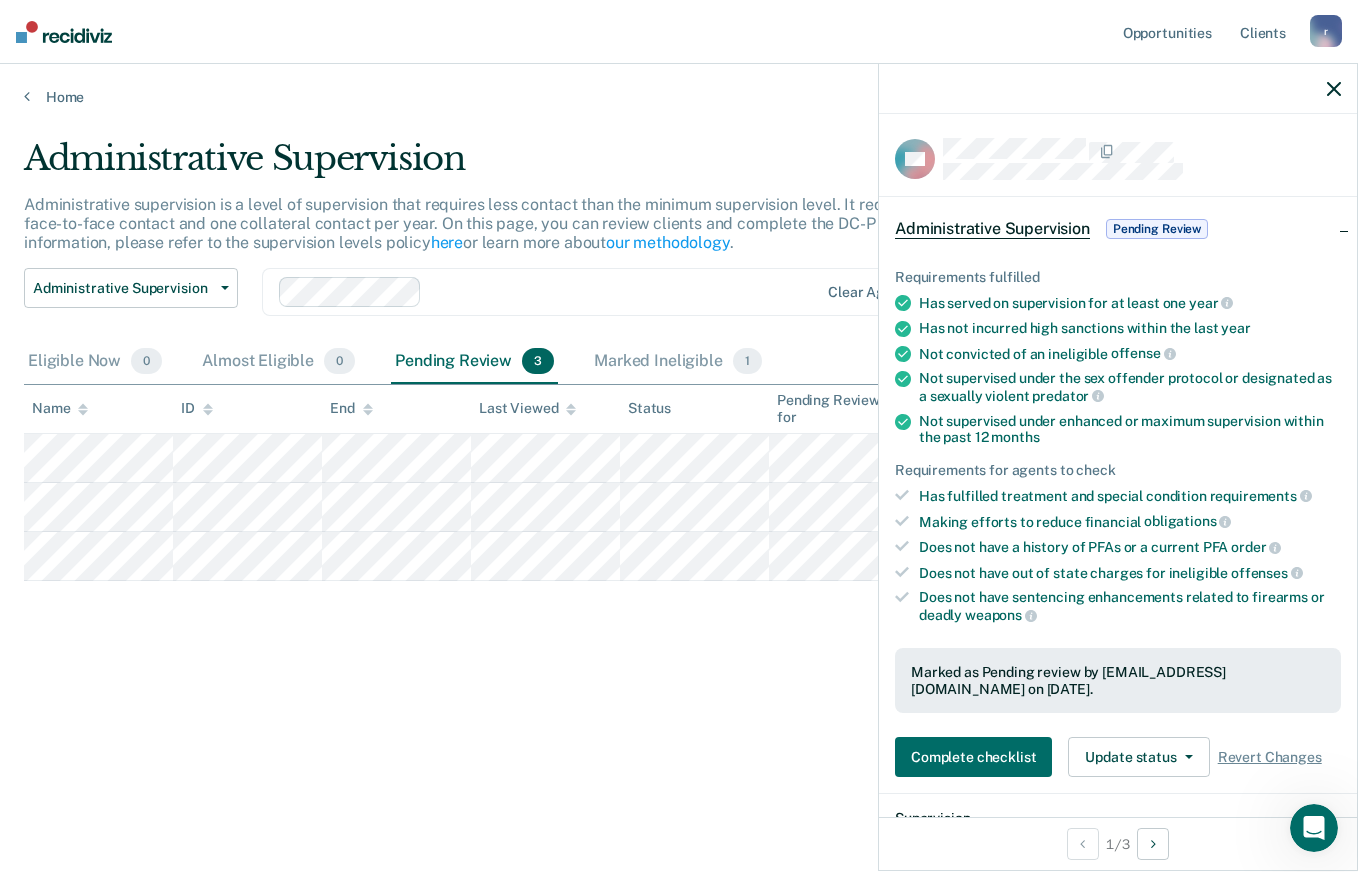 click on "Update status" at bounding box center (1138, 757) 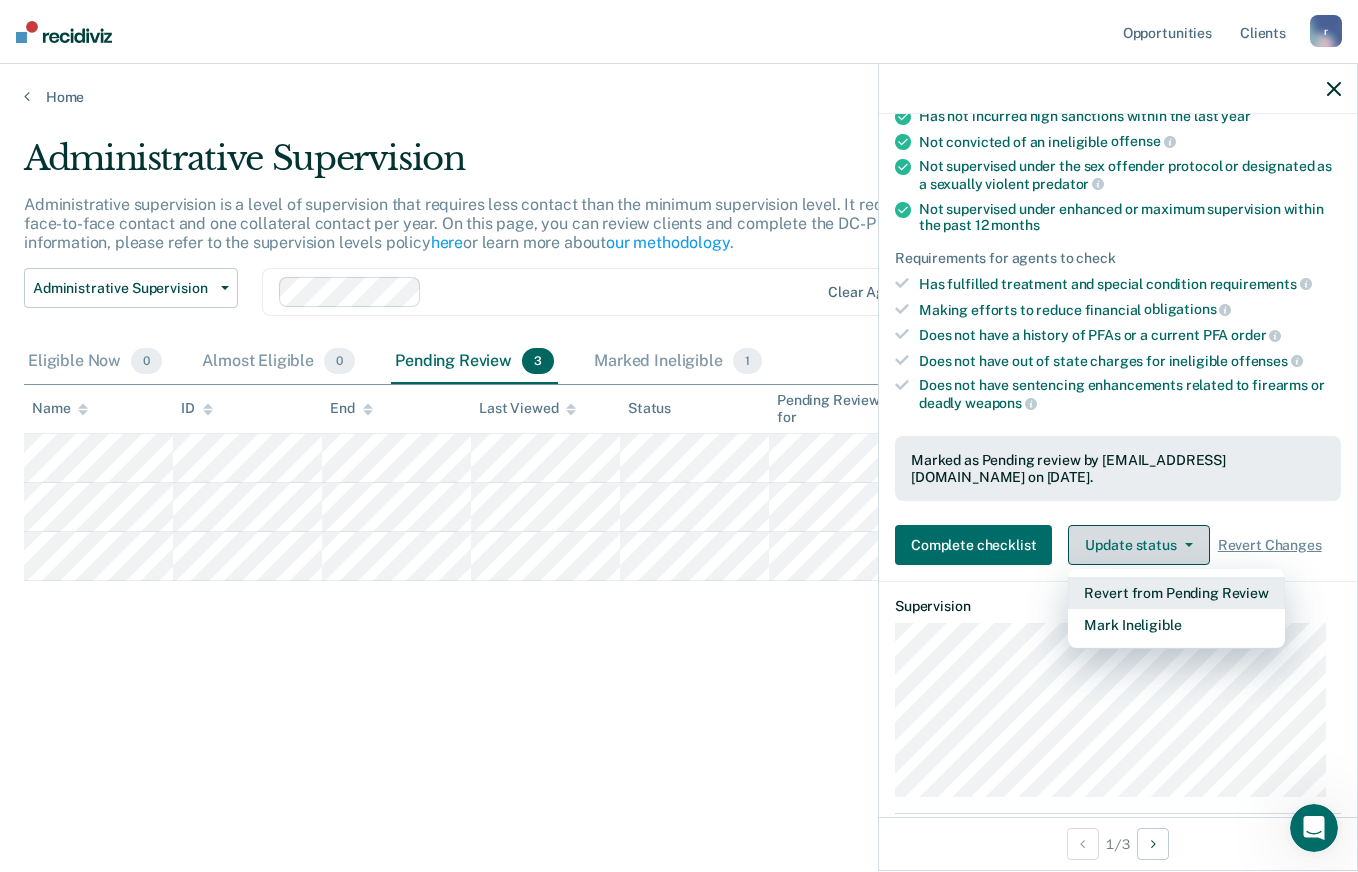 scroll, scrollTop: 214, scrollLeft: 0, axis: vertical 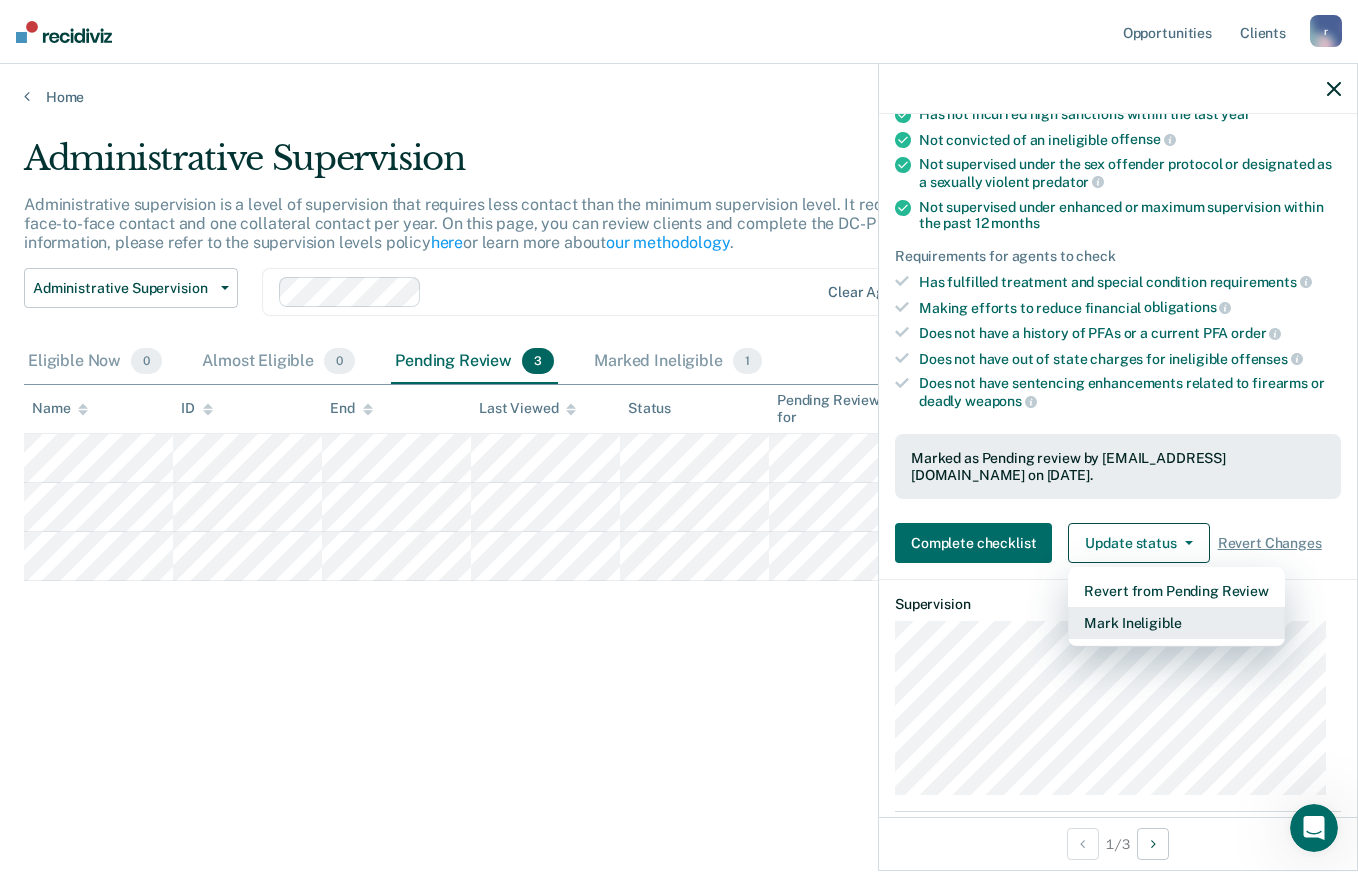 click on "Mark Ineligible" at bounding box center (1176, 623) 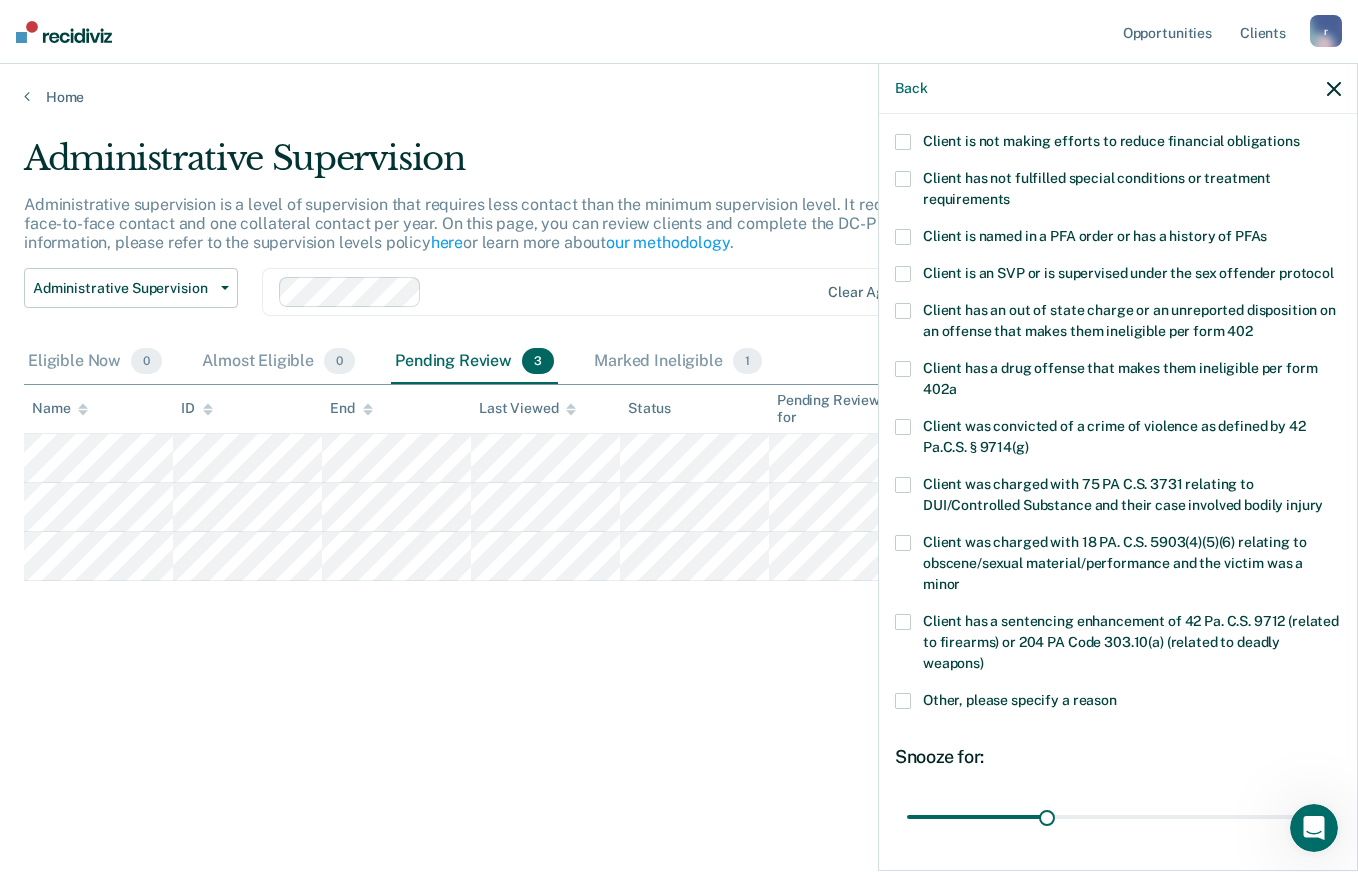 scroll, scrollTop: 0, scrollLeft: 0, axis: both 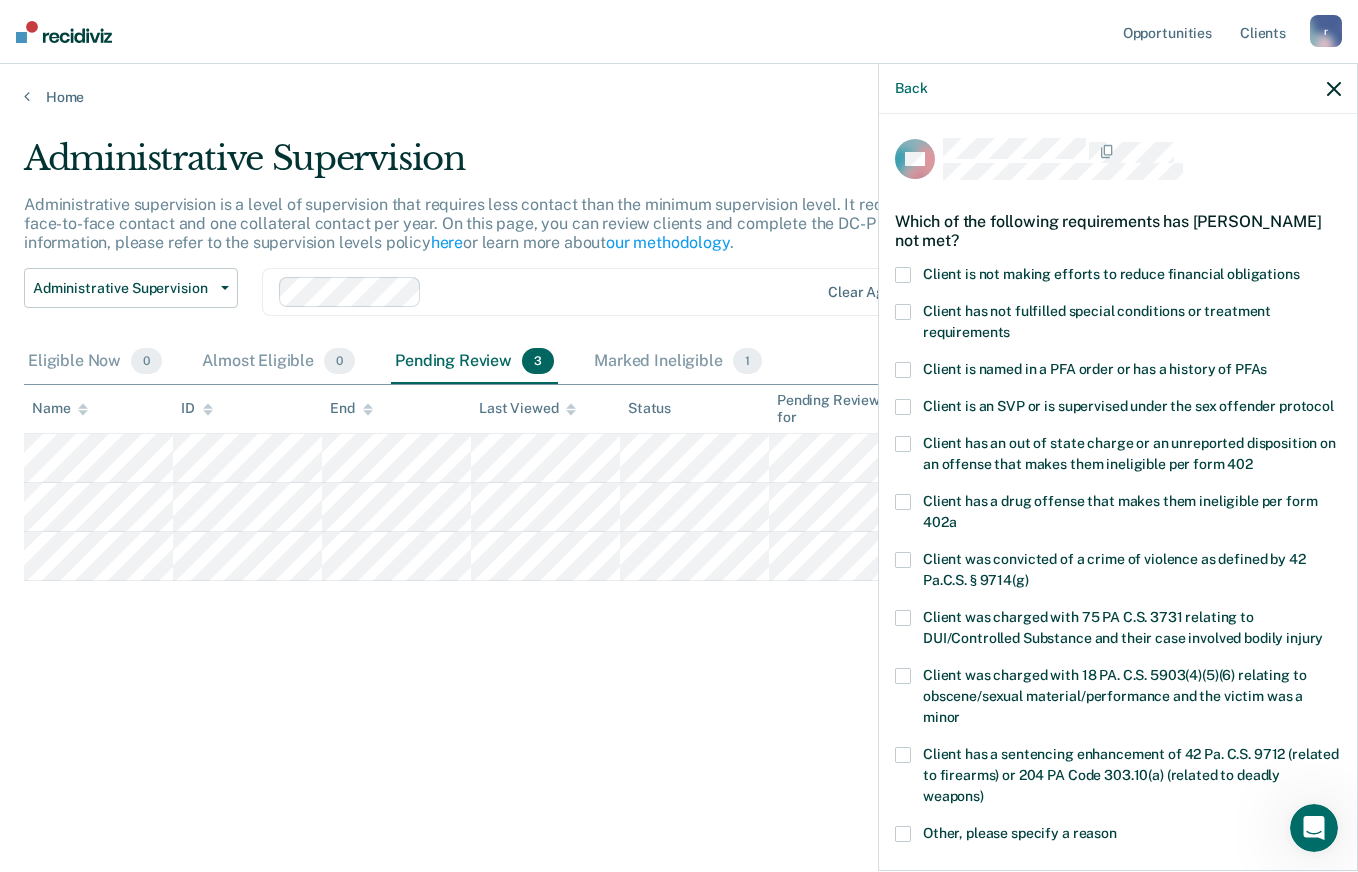 click on "Client is not making efforts to reduce financial obligations" at bounding box center [1111, 274] 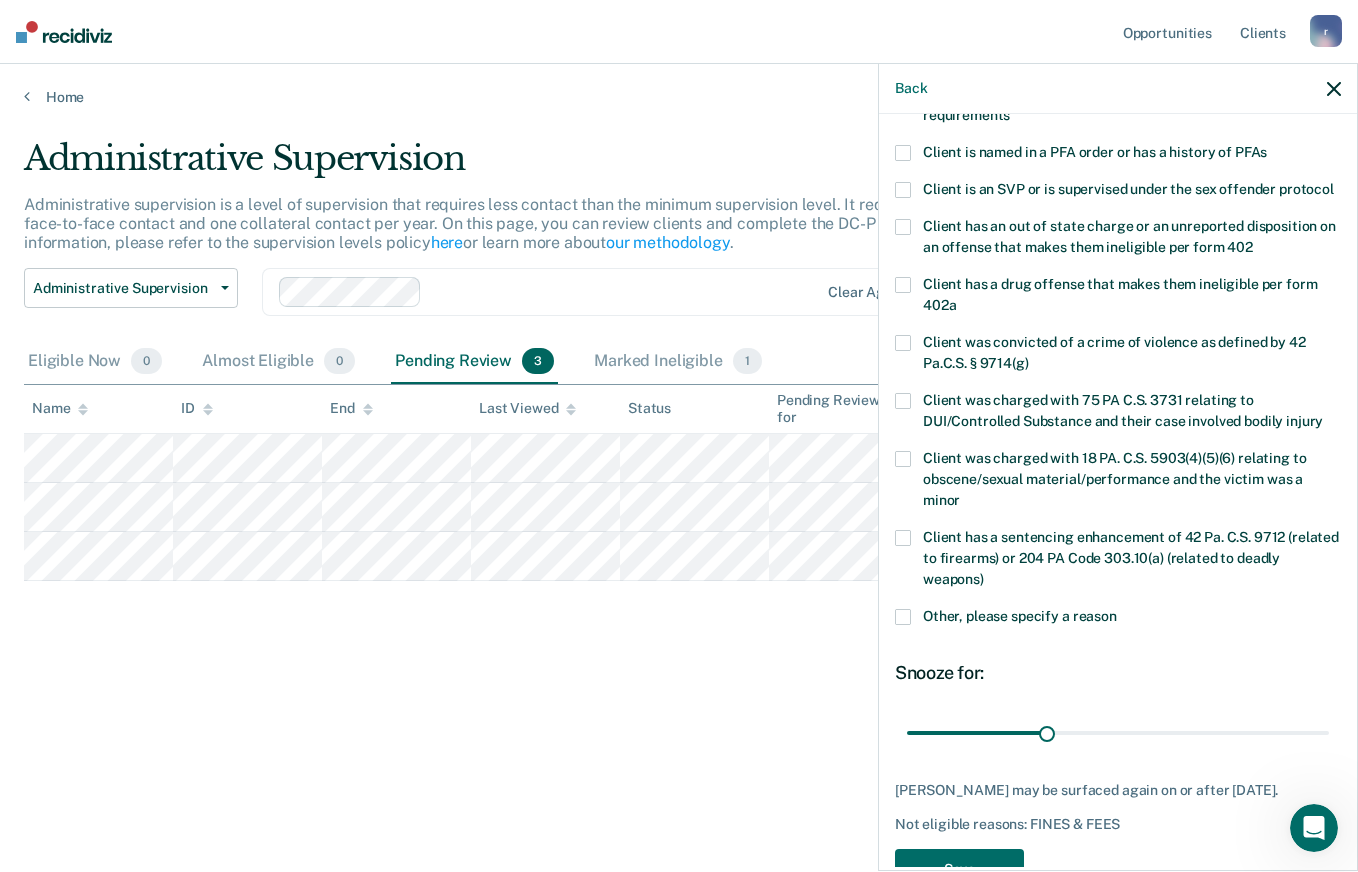 scroll, scrollTop: 311, scrollLeft: 0, axis: vertical 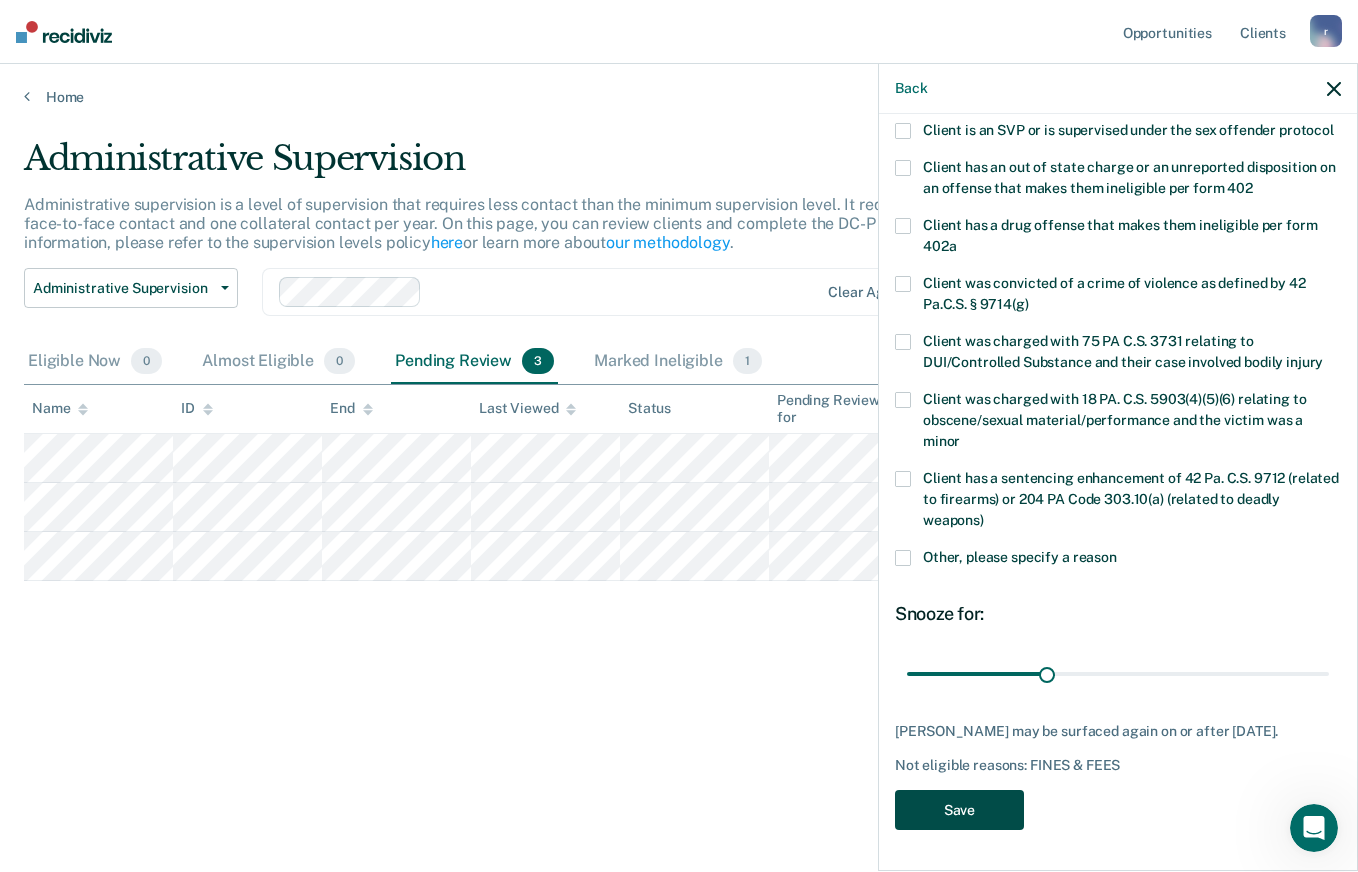 click on "Save" at bounding box center (959, 810) 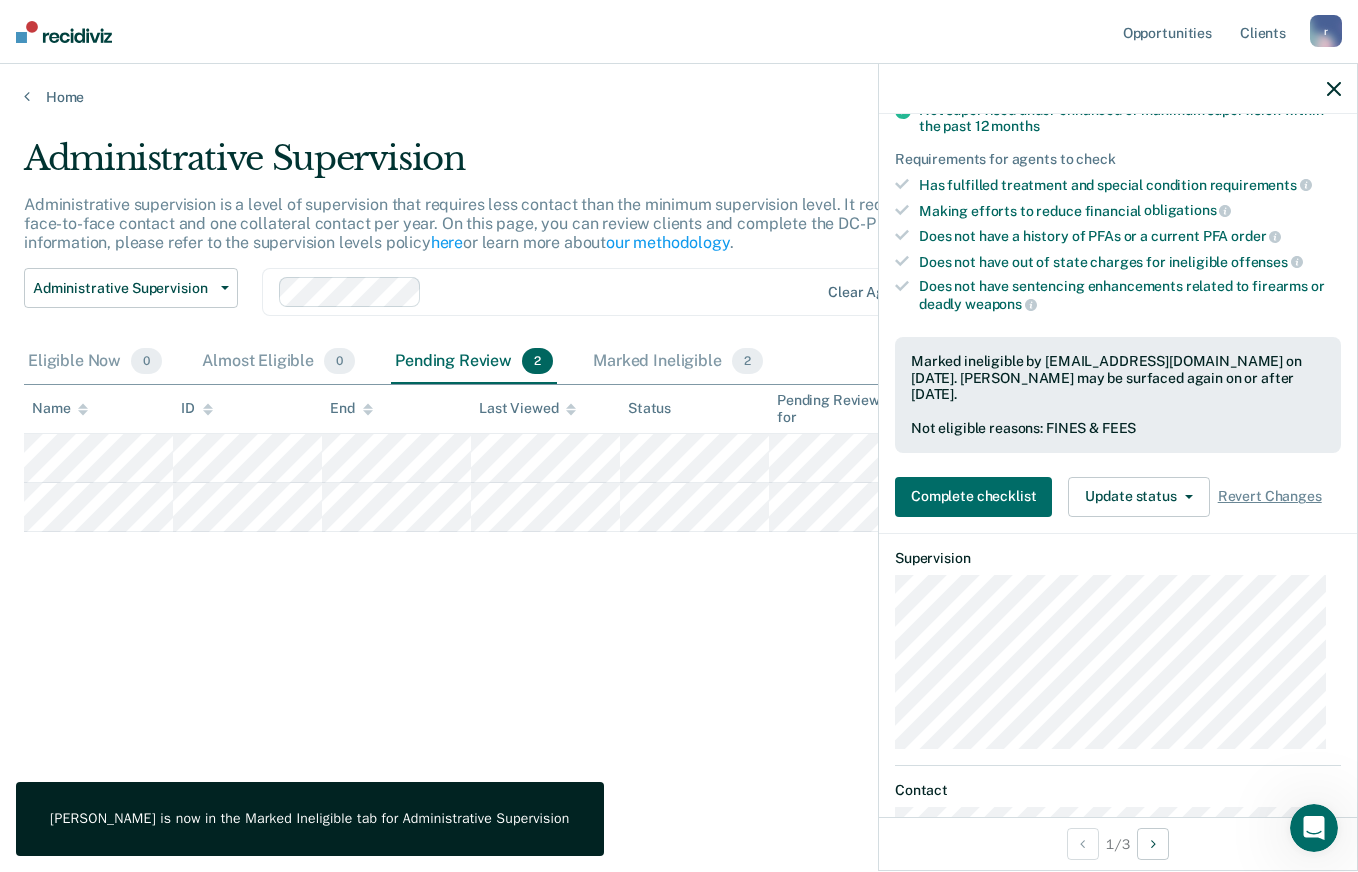 click on "Administrative Supervision   Administrative supervision is a level of supervision that requires less contact than the minimum supervision level. It requires at least one face-to-face contact and one collateral contact per year. On this page, you can review clients and complete the DC-P 402 form. For more information, please refer to the supervision levels policy  here  or learn more about  our methodology . Administrative Supervision Administrative Supervision Special Circumstances Supervision Clear   agents Eligible Now 0 Almost Eligible 0 Pending Review 2 Marked Ineligible 2
To pick up a draggable item, press the space bar.
While dragging, use the arrow keys to move the item.
Press space again to drop the item in its new position, or press escape to cancel.
Name ID End Last Viewed Status Pending Review for Assigned to" at bounding box center (679, 430) 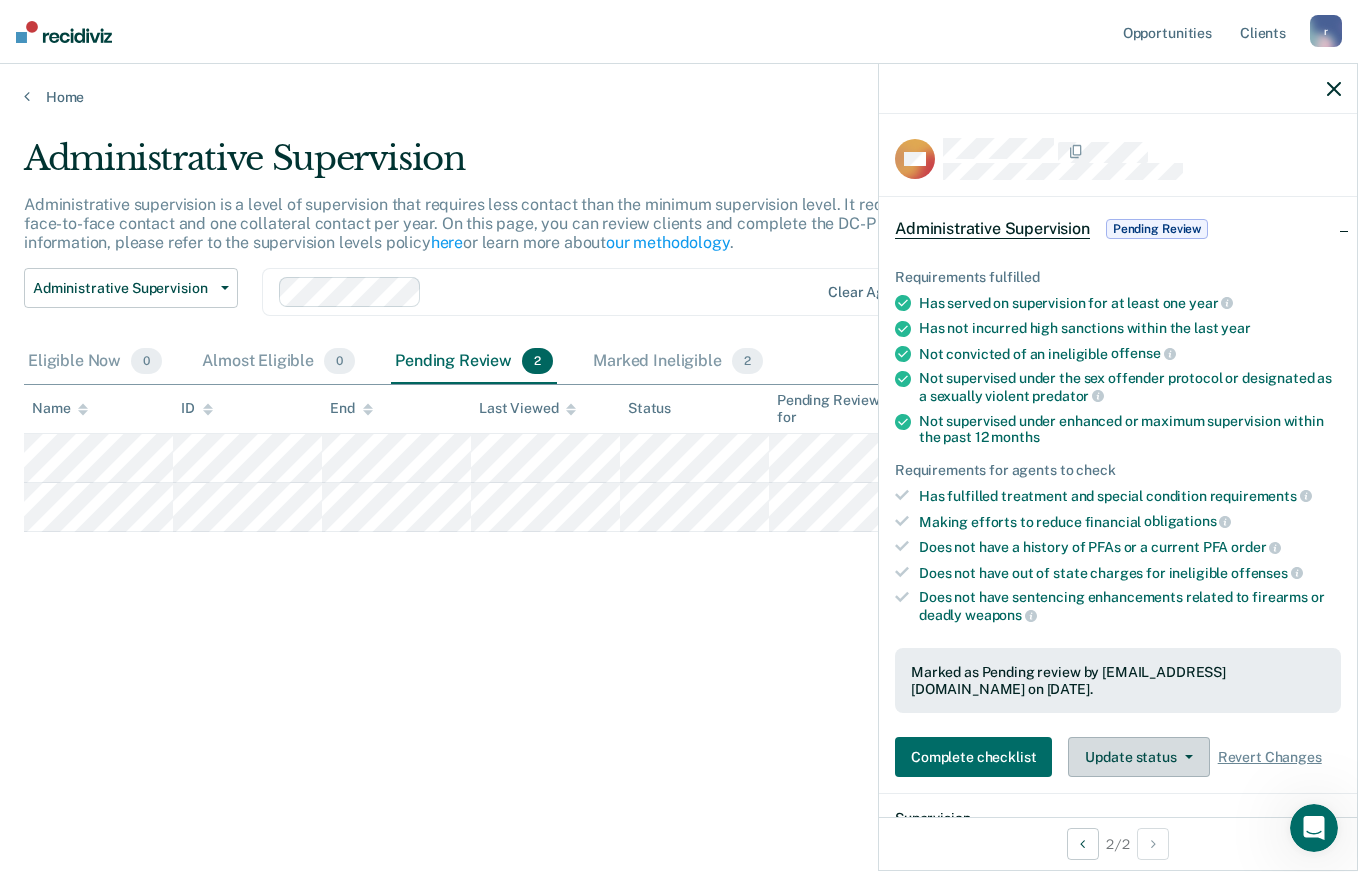 click on "Update status" at bounding box center [1138, 757] 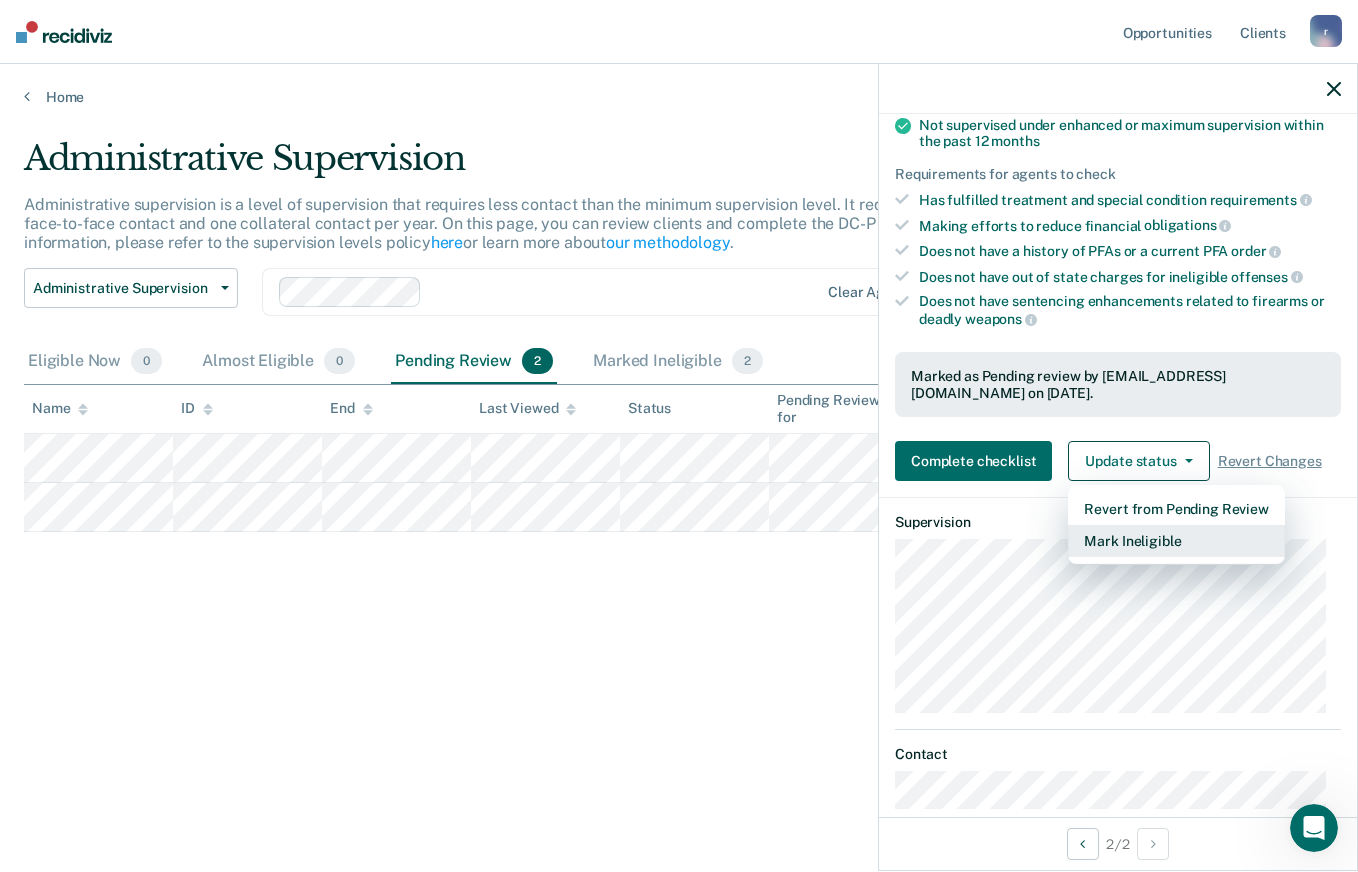 click on "Mark Ineligible" at bounding box center [1176, 541] 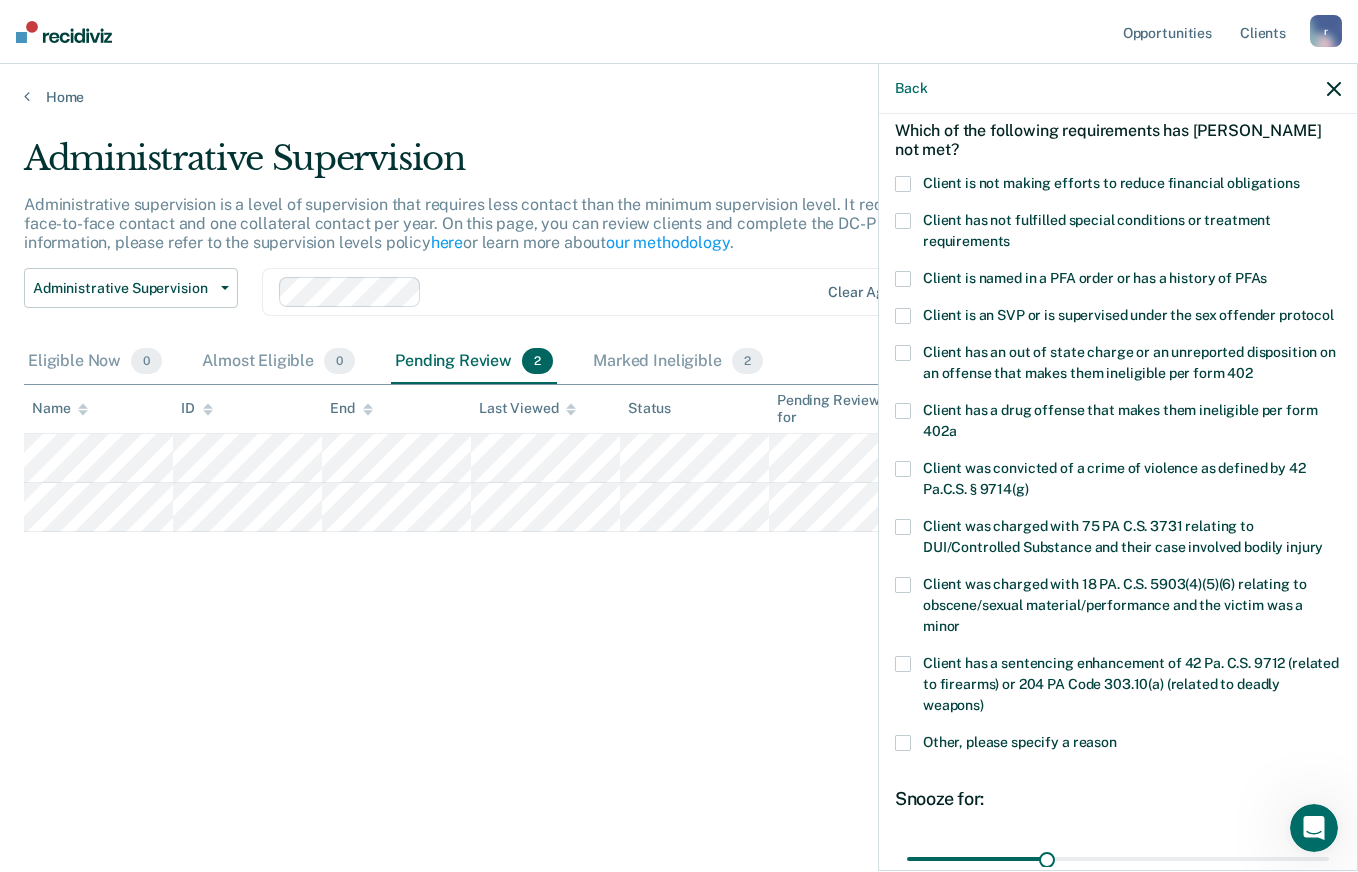 scroll, scrollTop: 0, scrollLeft: 0, axis: both 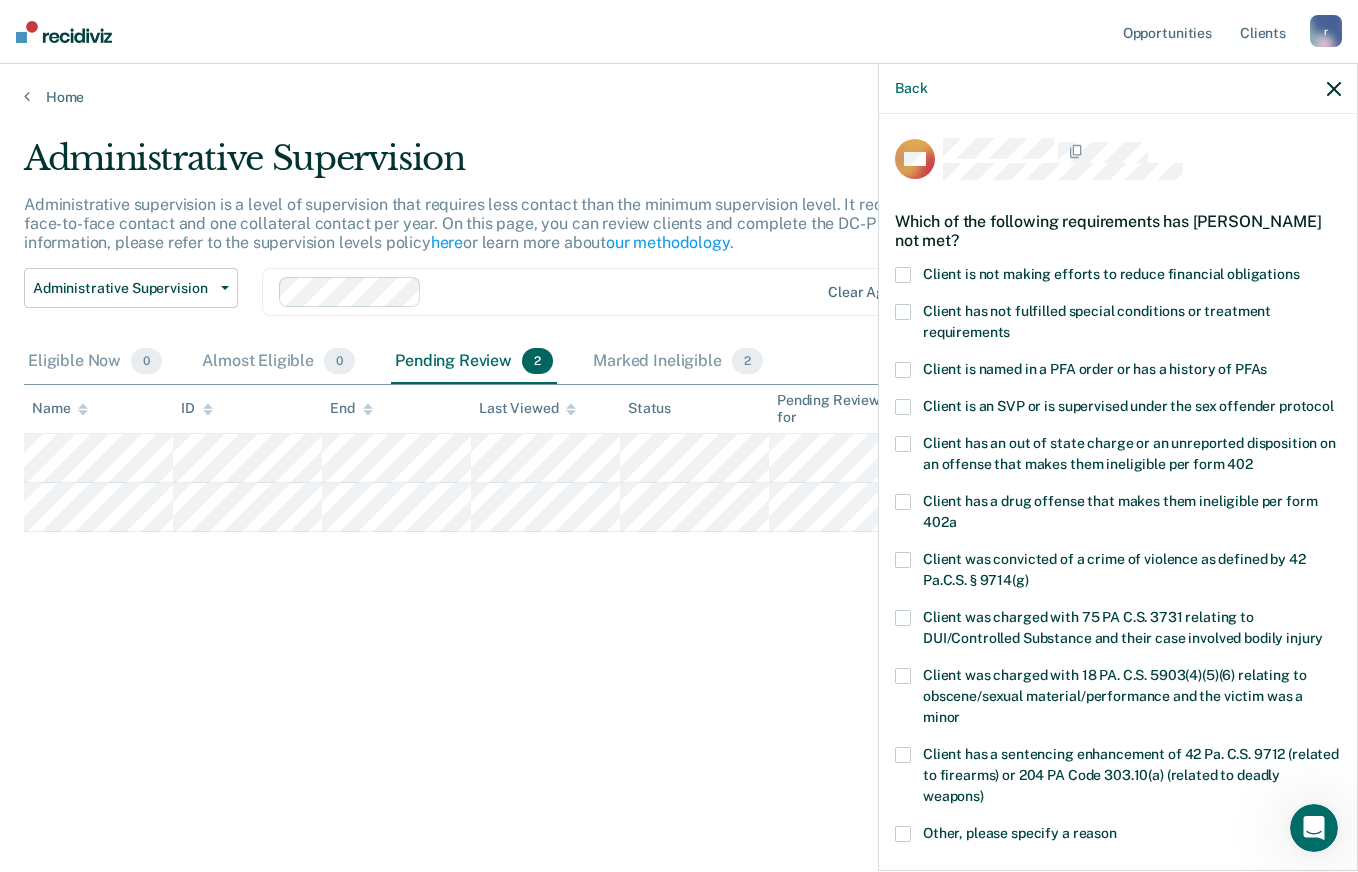 click on "Client is not making efforts to reduce financial obligations" at bounding box center (1111, 274) 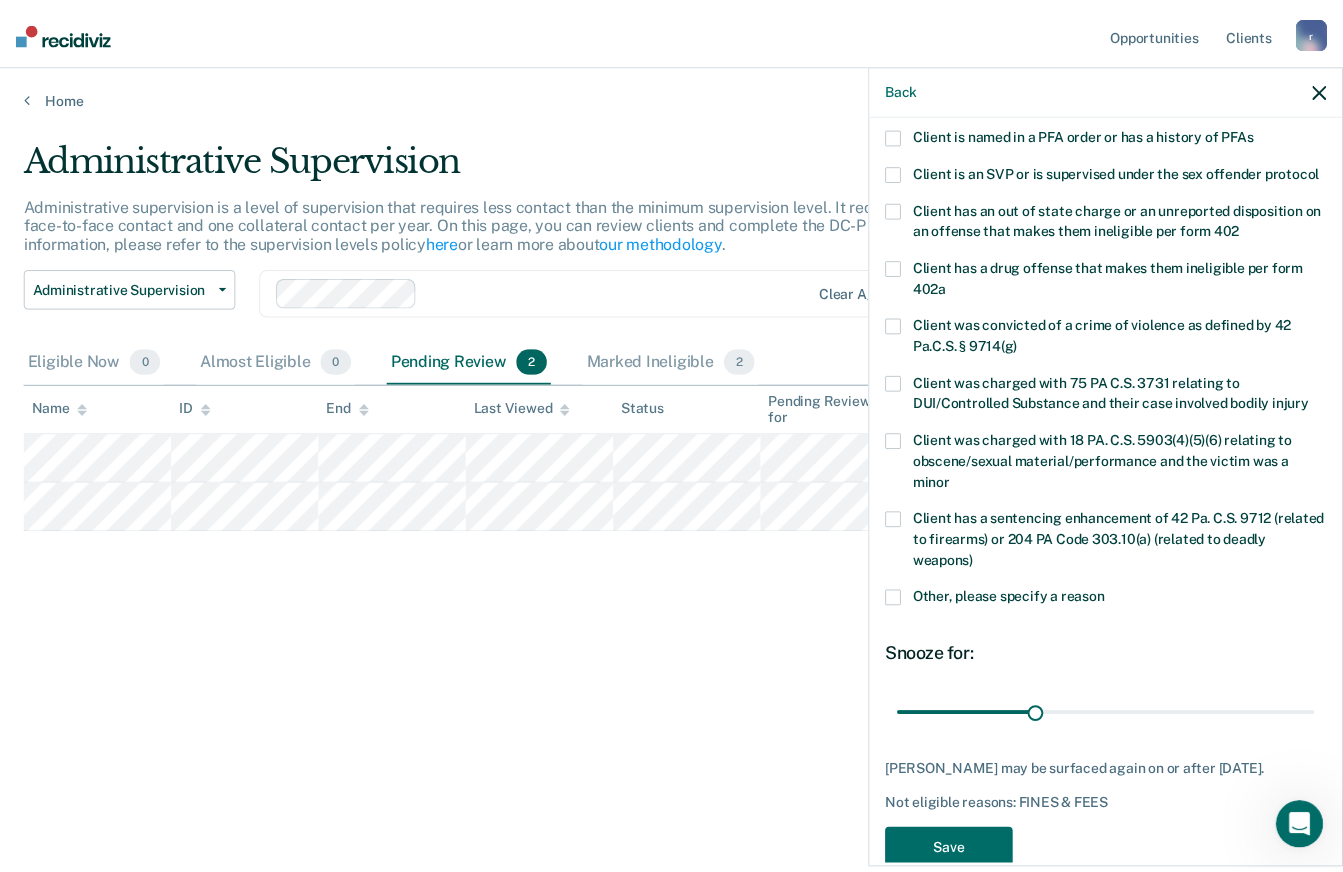 scroll, scrollTop: 294, scrollLeft: 0, axis: vertical 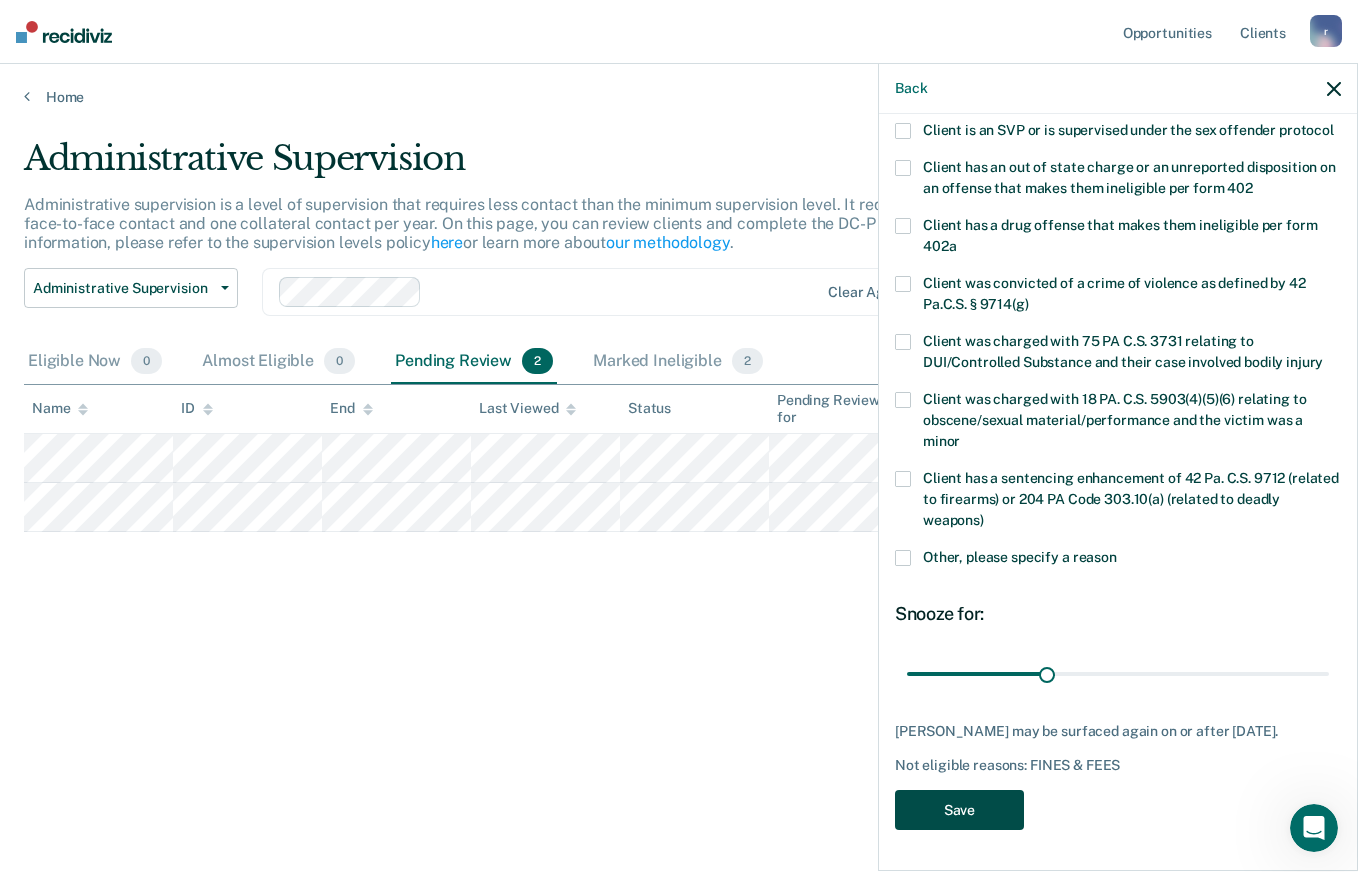 click on "Save" at bounding box center [959, 810] 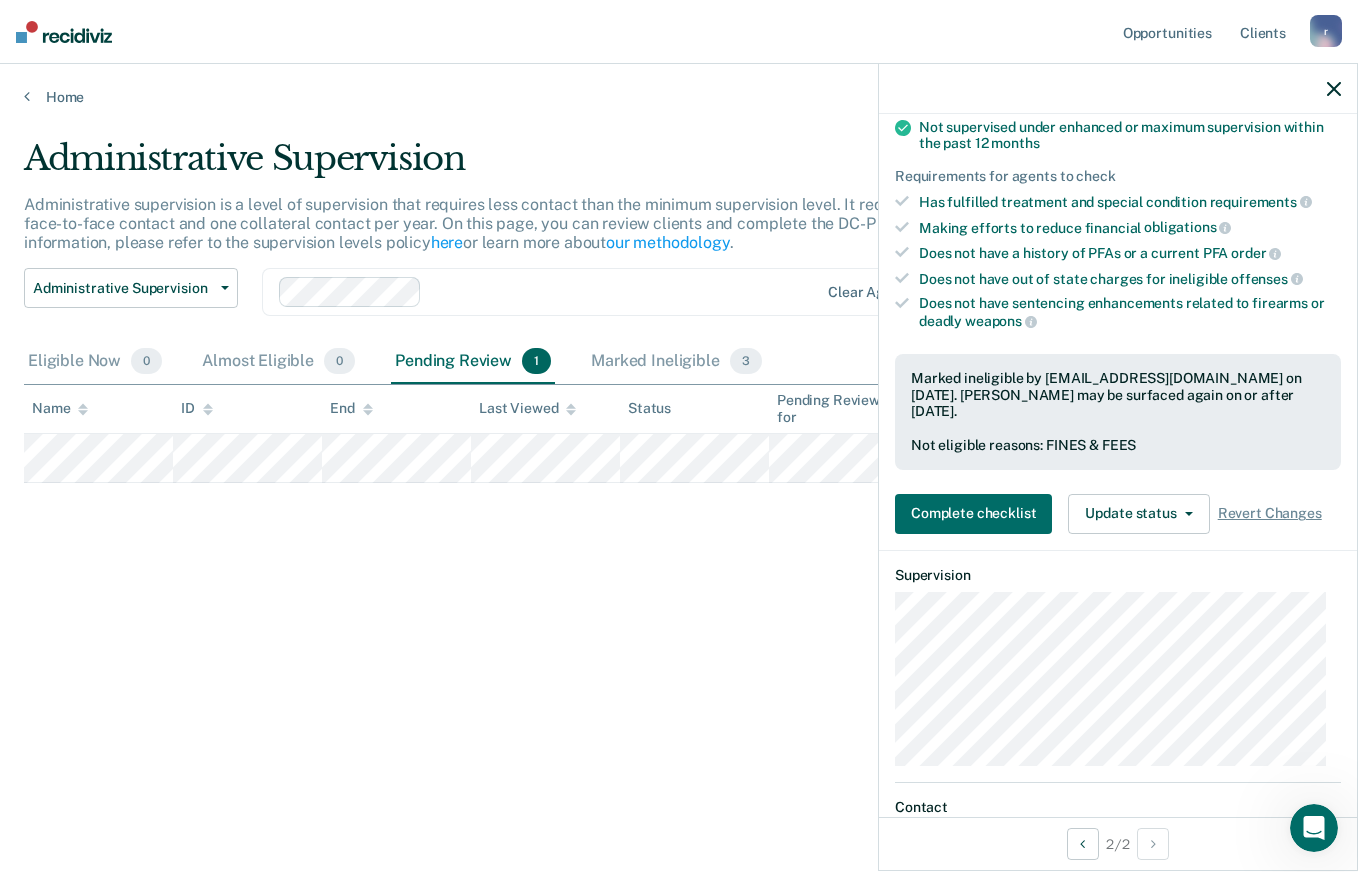 click on "Administrative Supervision   Administrative supervision is a level of supervision that requires less contact than the minimum supervision level. It requires at least one face-to-face contact and one collateral contact per year. On this page, you can review clients and complete the DC-P 402 form. For more information, please refer to the supervision levels policy  here  or learn more about  our methodology . Administrative Supervision Administrative Supervision Special Circumstances Supervision Clear   agents Eligible Now 0 Almost Eligible 0 Pending Review 1 Marked Ineligible 3
To pick up a draggable item, press the space bar.
While dragging, use the arrow keys to move the item.
Press space again to drop the item in its new position, or press escape to cancel.
Name ID End Last Viewed Status Pending Review for Assigned to" at bounding box center (679, 430) 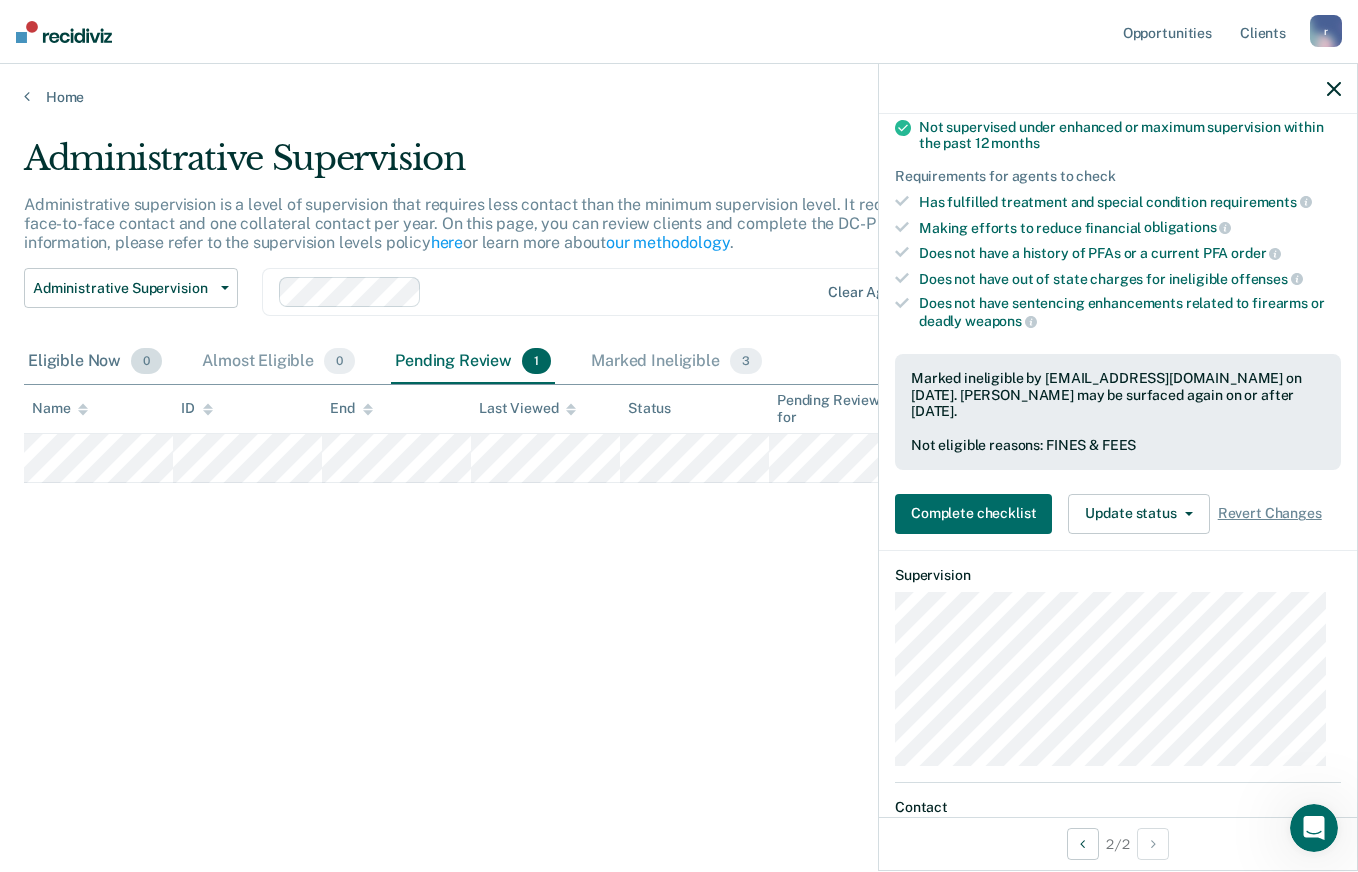 click on "Eligible Now 0" at bounding box center [95, 362] 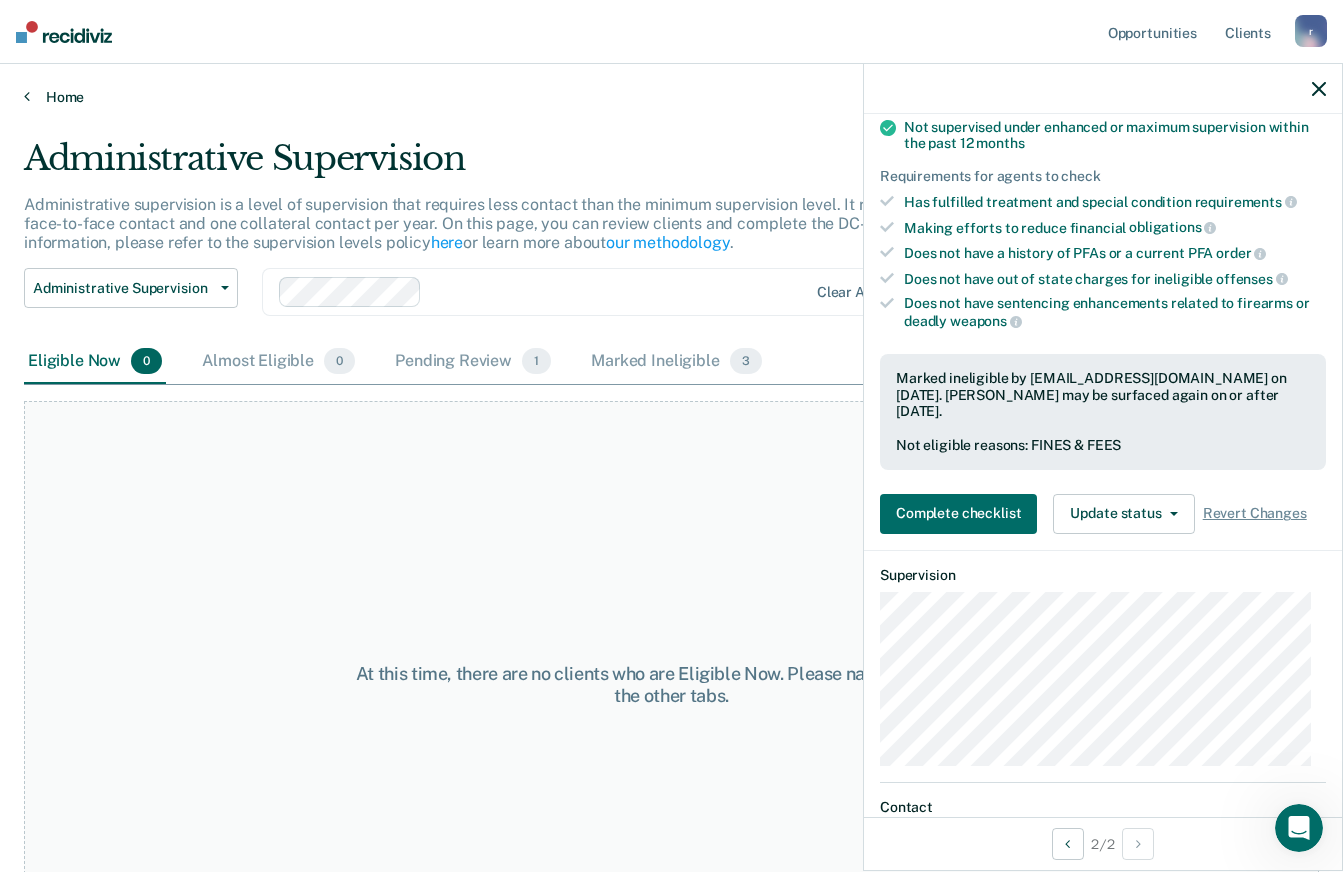 click on "Home" at bounding box center [671, 97] 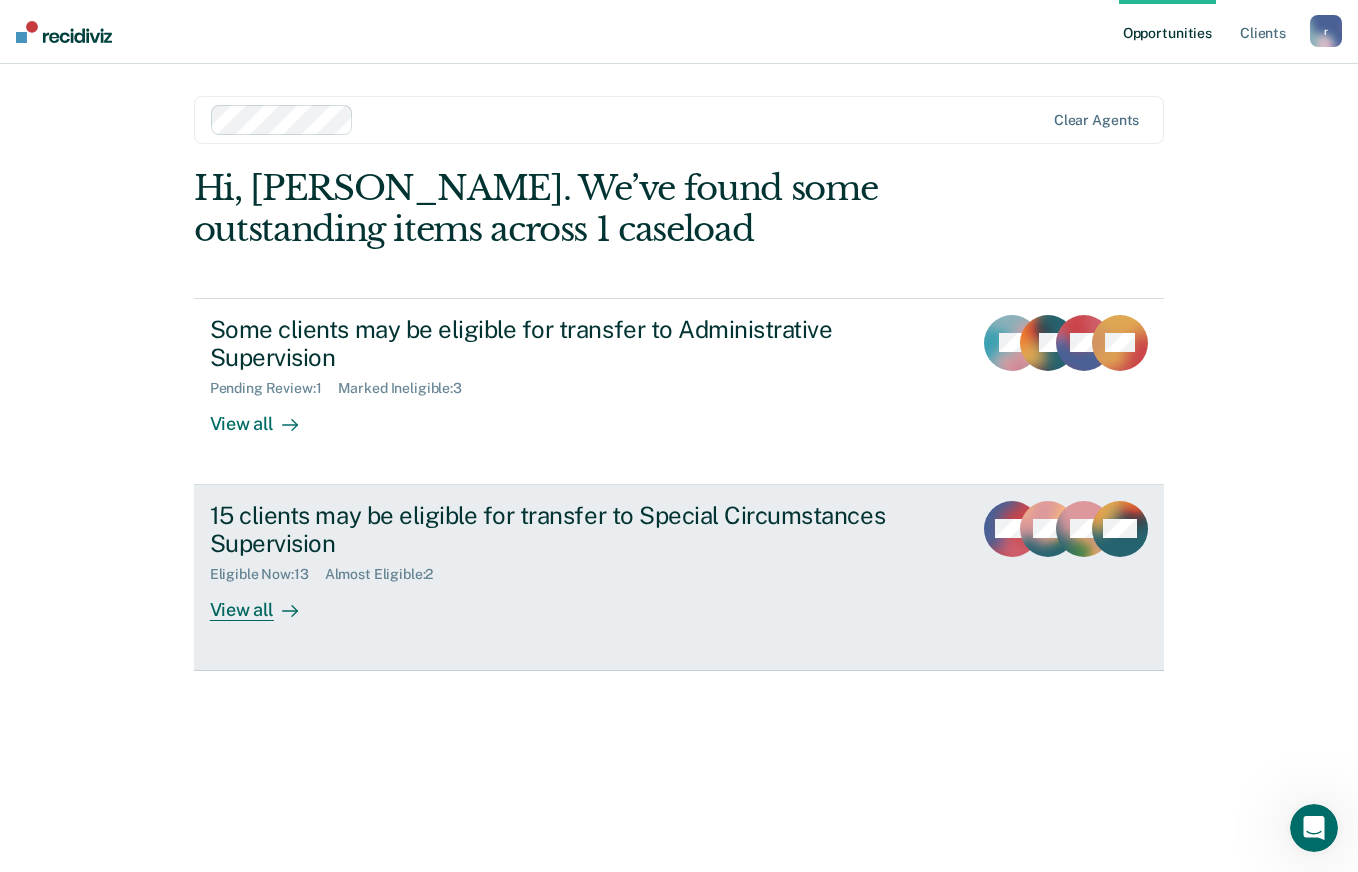 click on "15 clients may be eligible for transfer to Special Circumstances Supervision Eligible Now :  13 Almost Eligible :  2 View all" at bounding box center (585, 561) 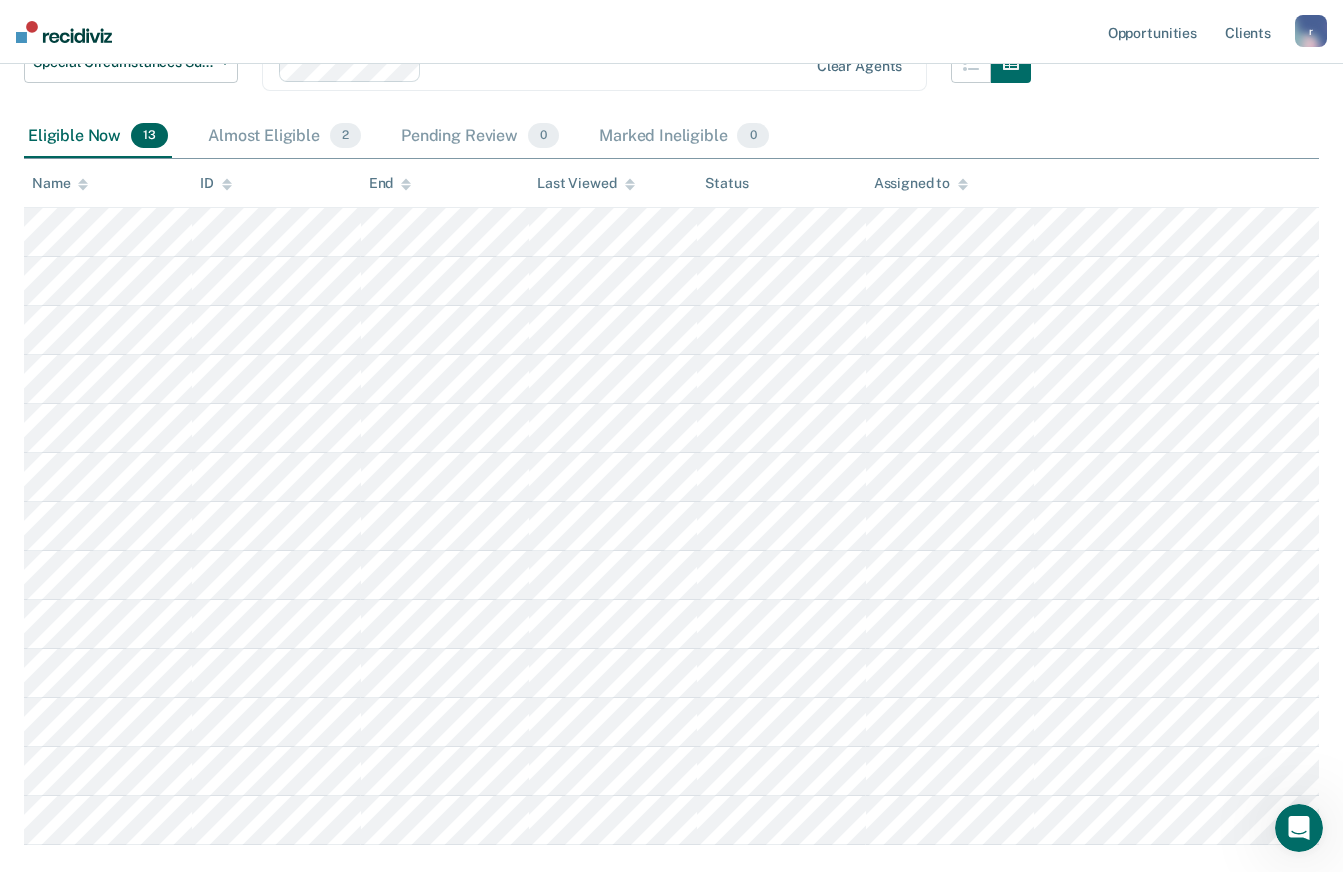 scroll, scrollTop: 280, scrollLeft: 0, axis: vertical 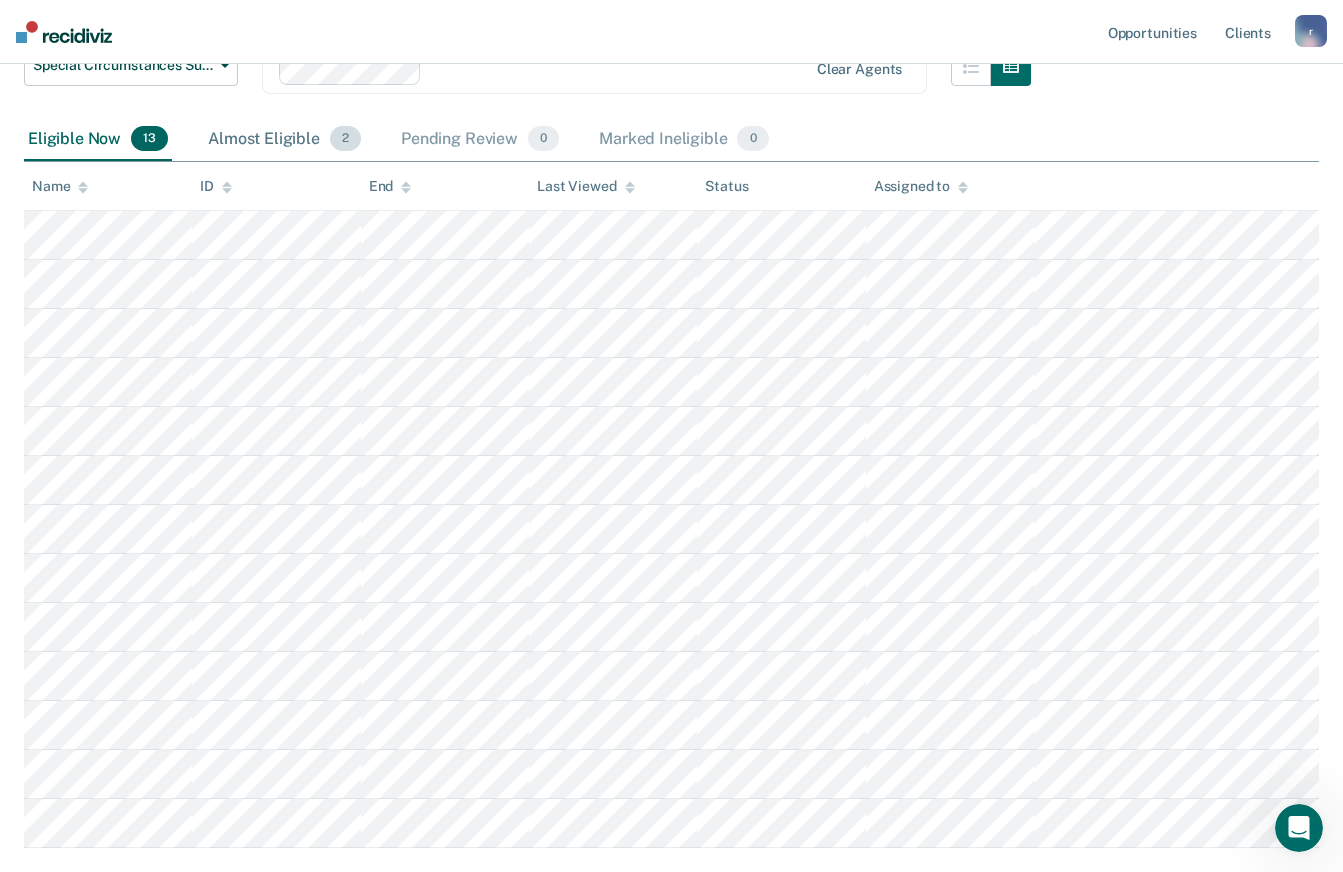 click on "Almost Eligible 2" at bounding box center [284, 140] 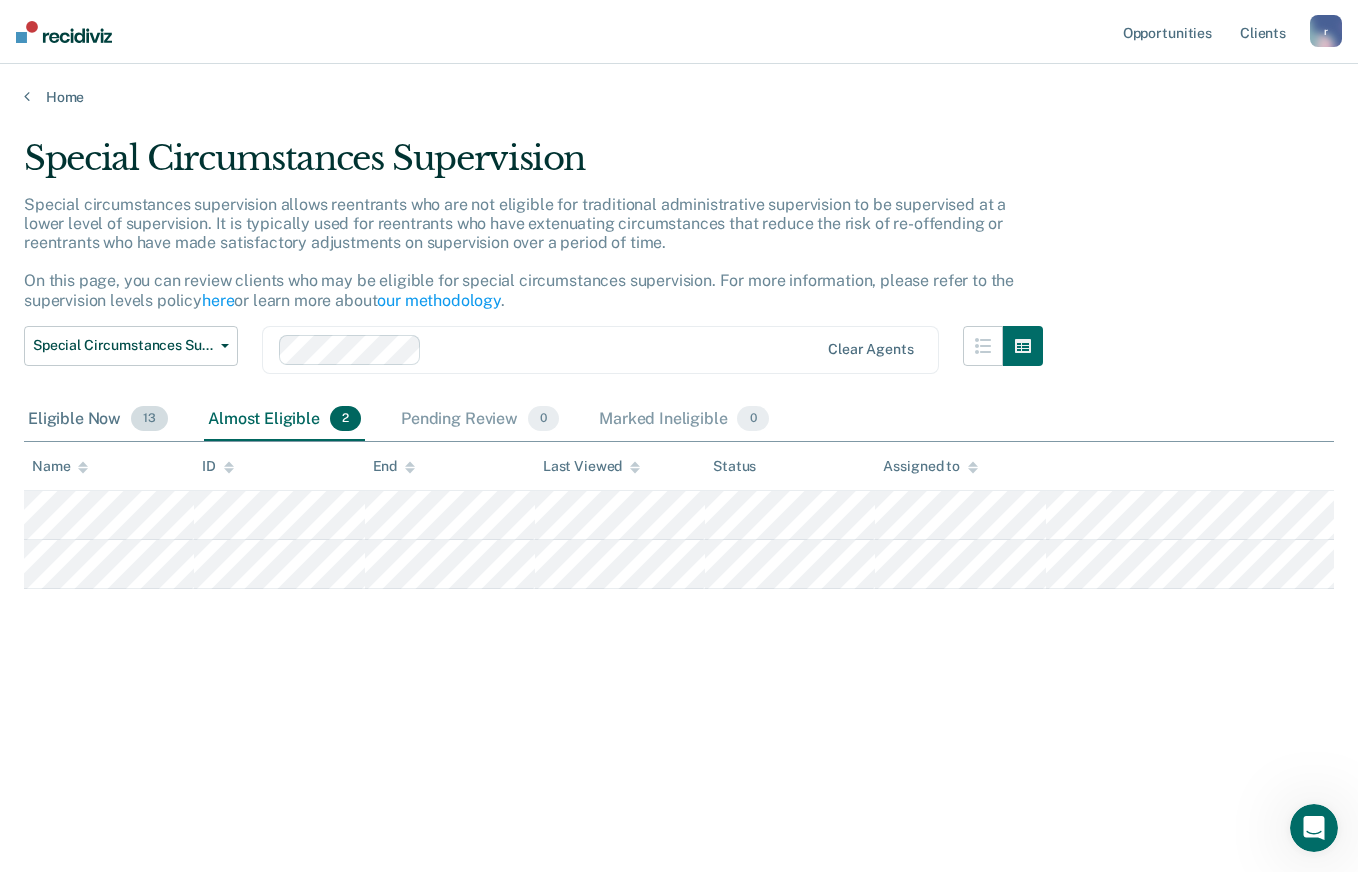 click on "Eligible Now 13" at bounding box center [98, 420] 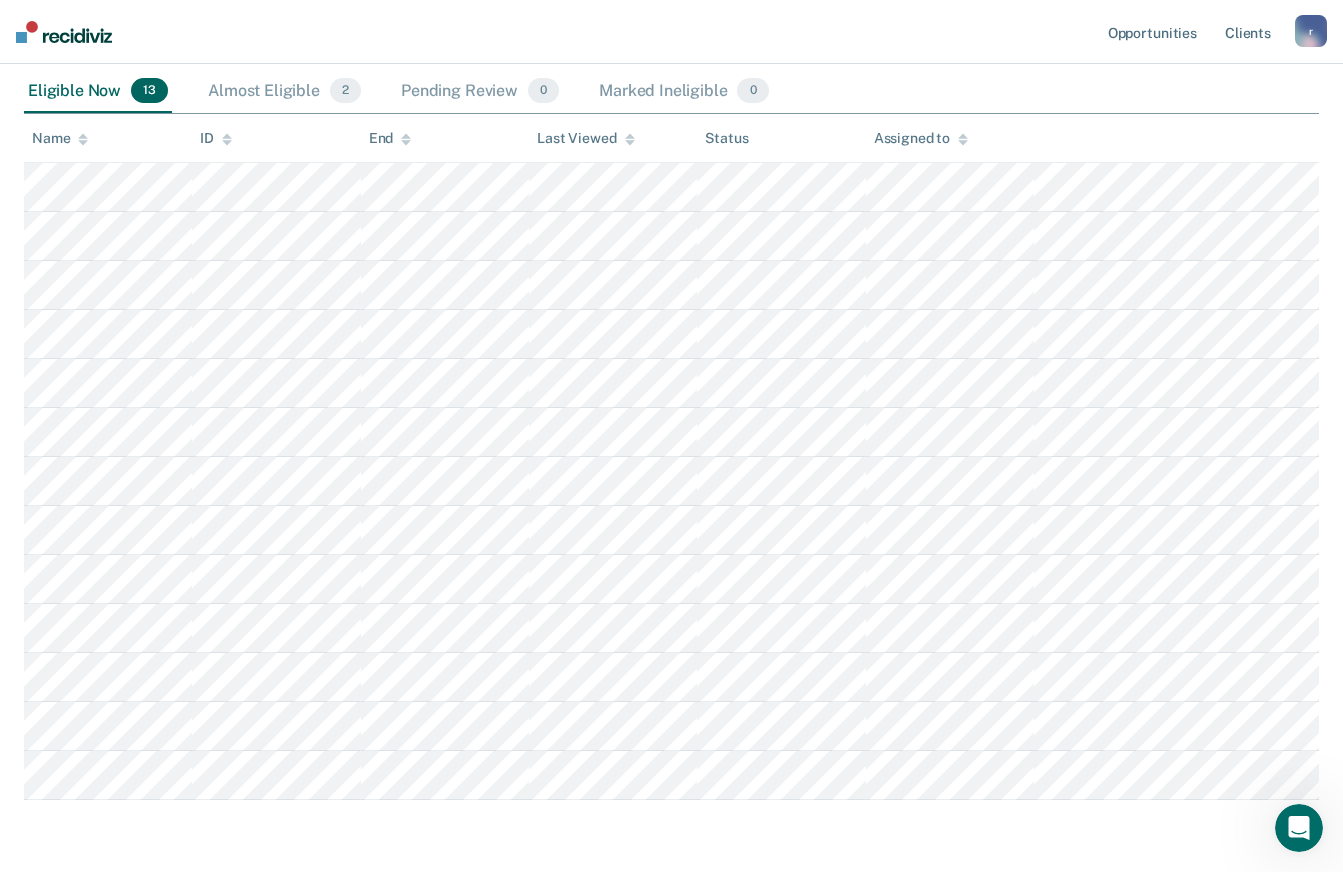 scroll, scrollTop: 316, scrollLeft: 0, axis: vertical 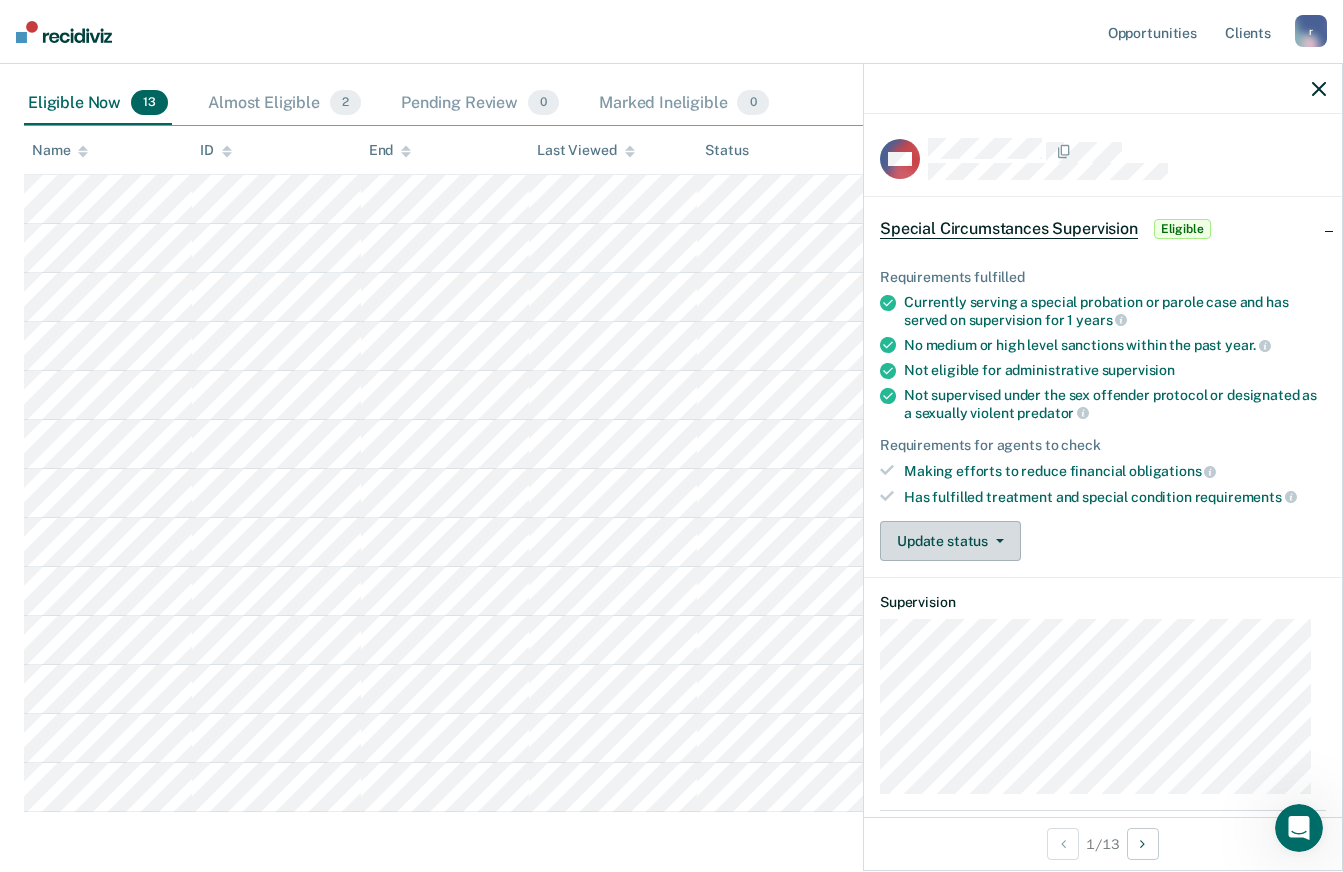 click on "Update status" at bounding box center (950, 541) 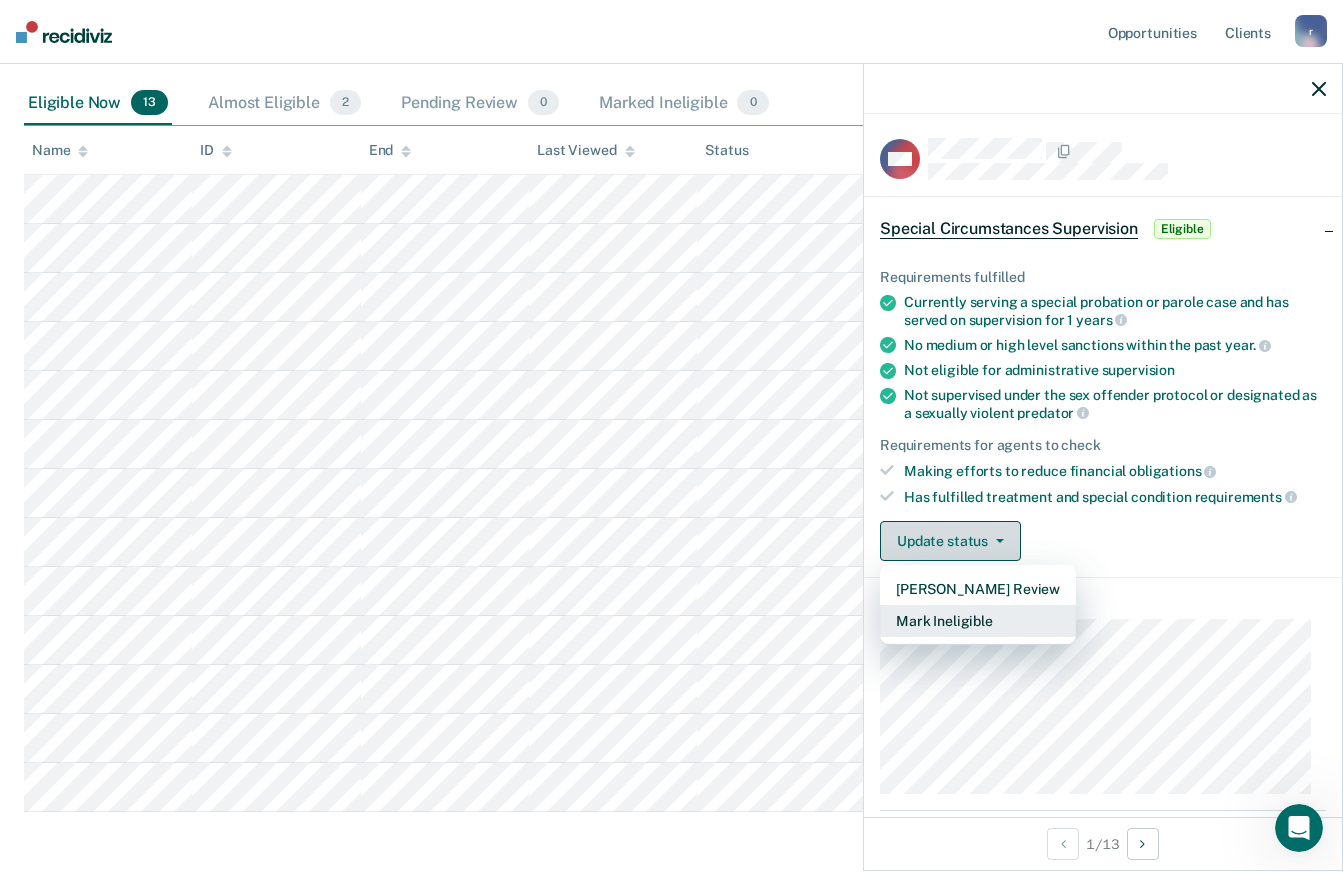 click on "Mark Ineligible" at bounding box center (978, 621) 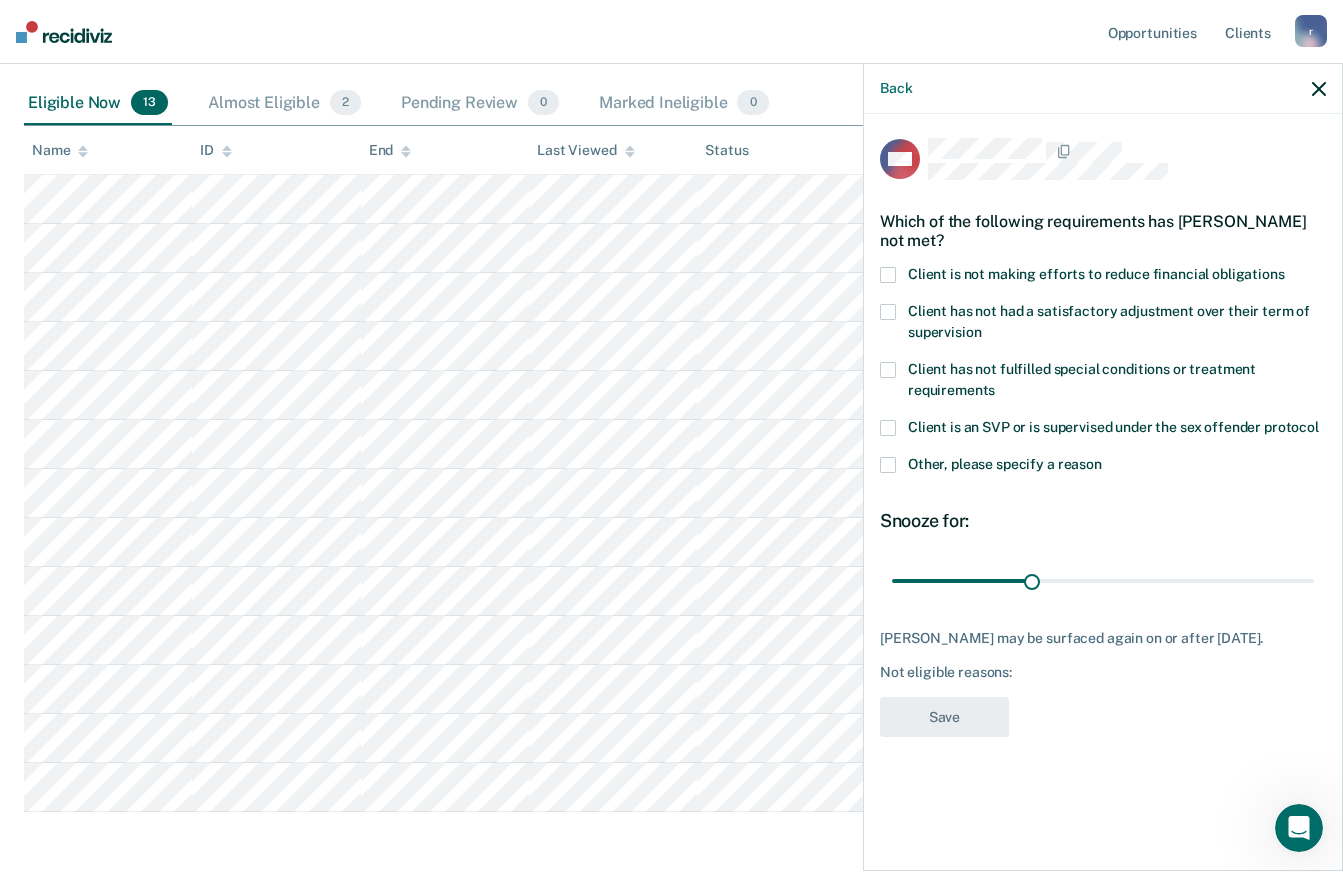 click on "Client is not making efforts to reduce financial obligations" at bounding box center (1096, 274) 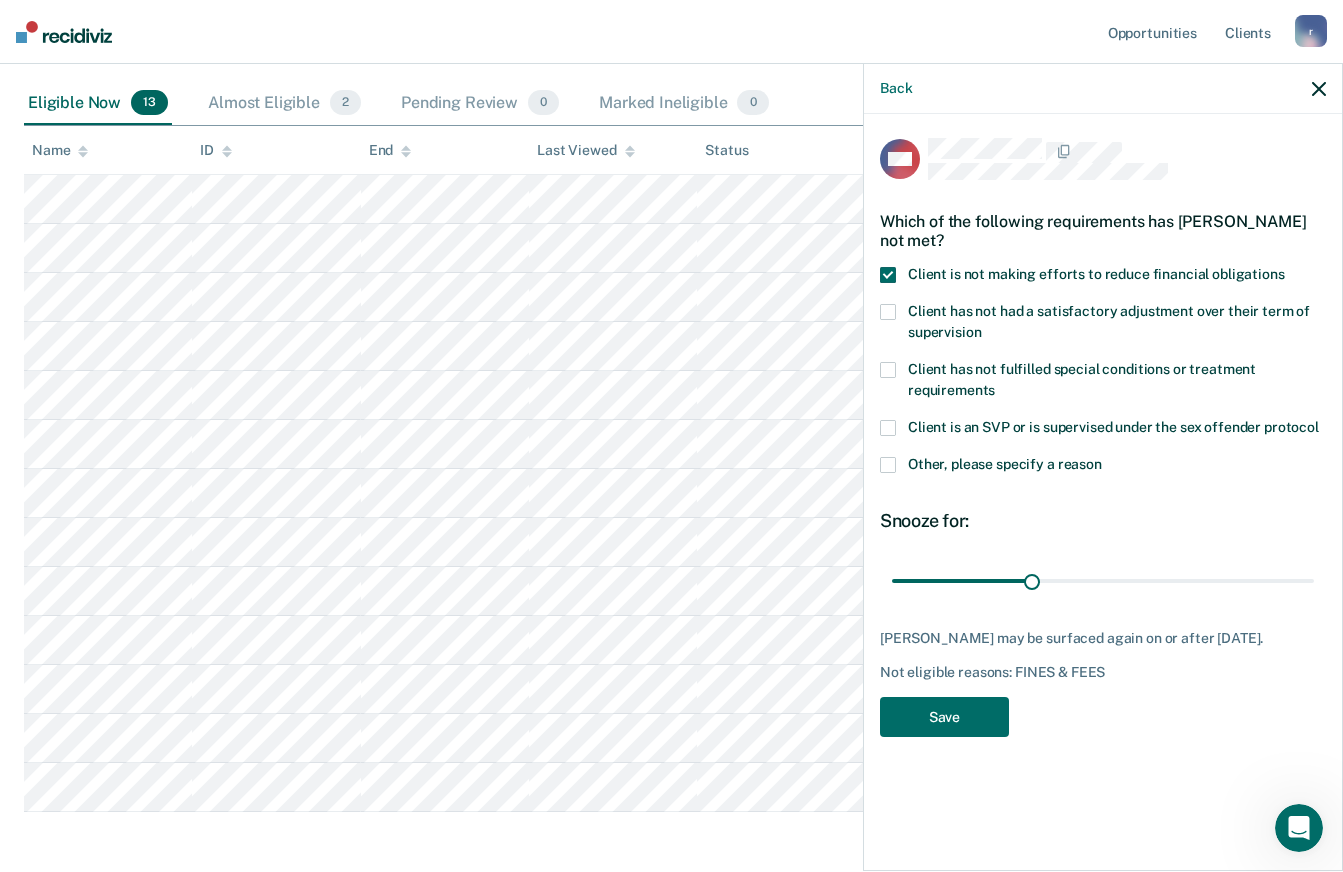 click on "Save" at bounding box center (944, 717) 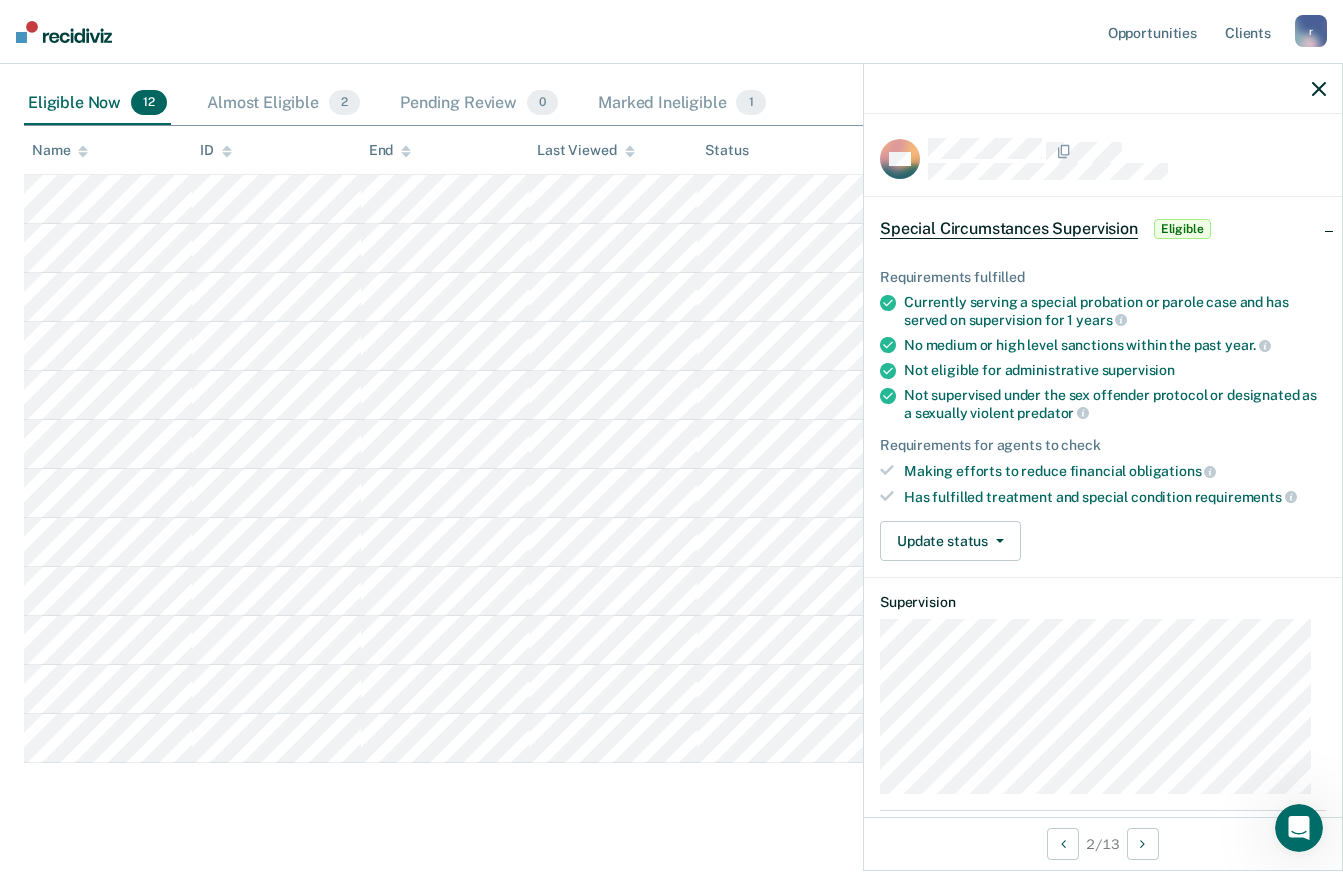 click at bounding box center [996, 541] 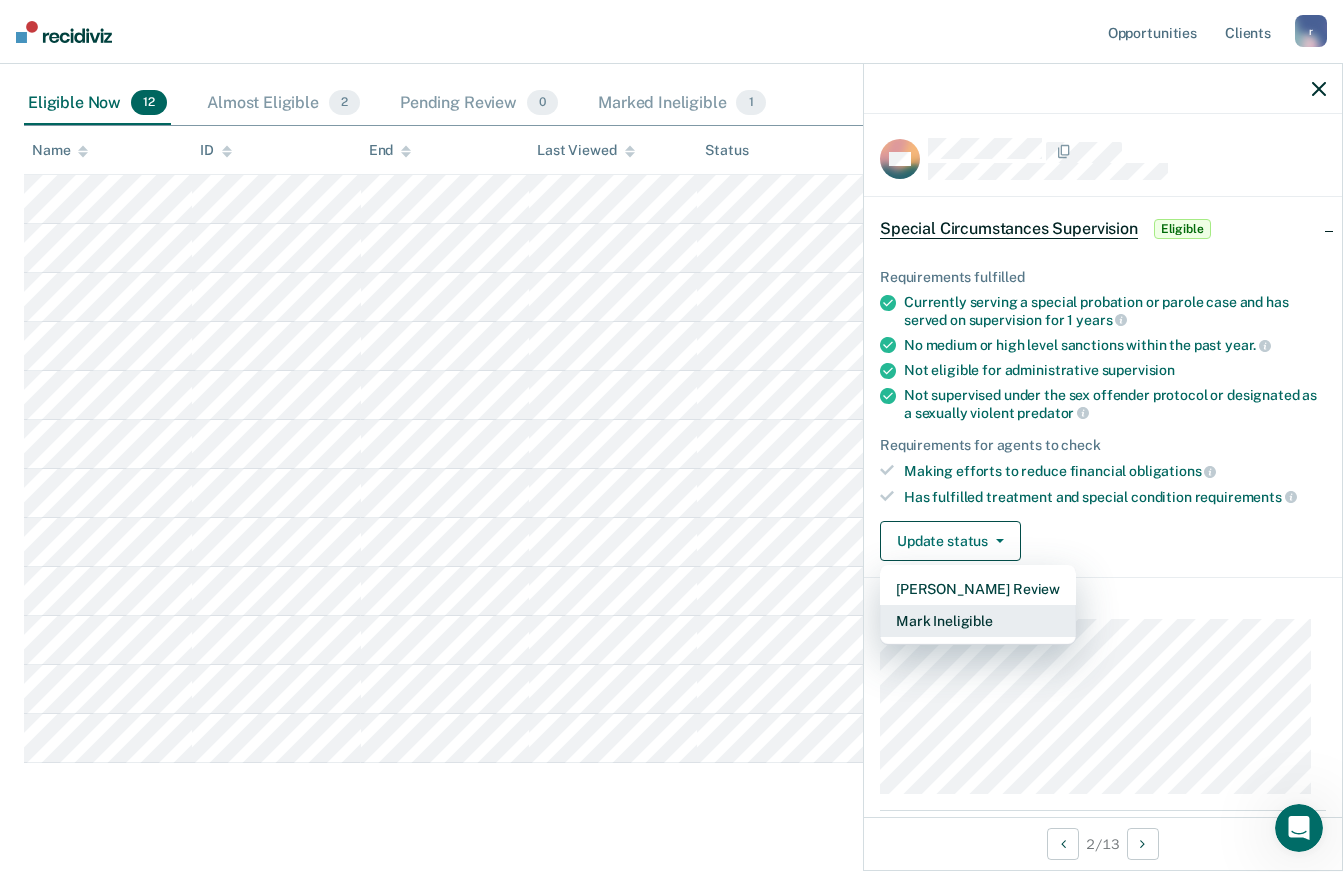 click on "Mark Ineligible" at bounding box center [978, 621] 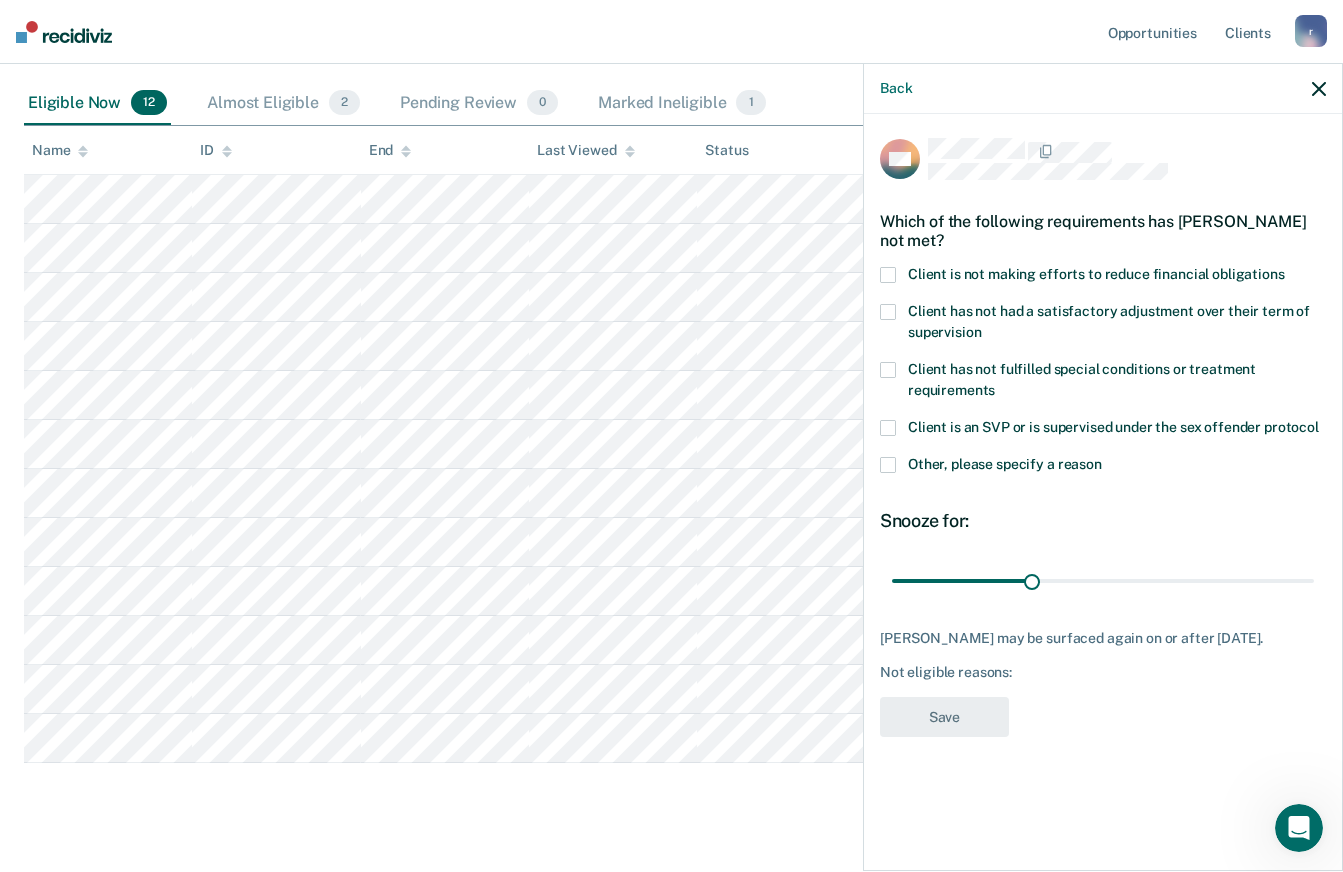 click on "Client is not making efforts to reduce financial obligations" at bounding box center (1103, 277) 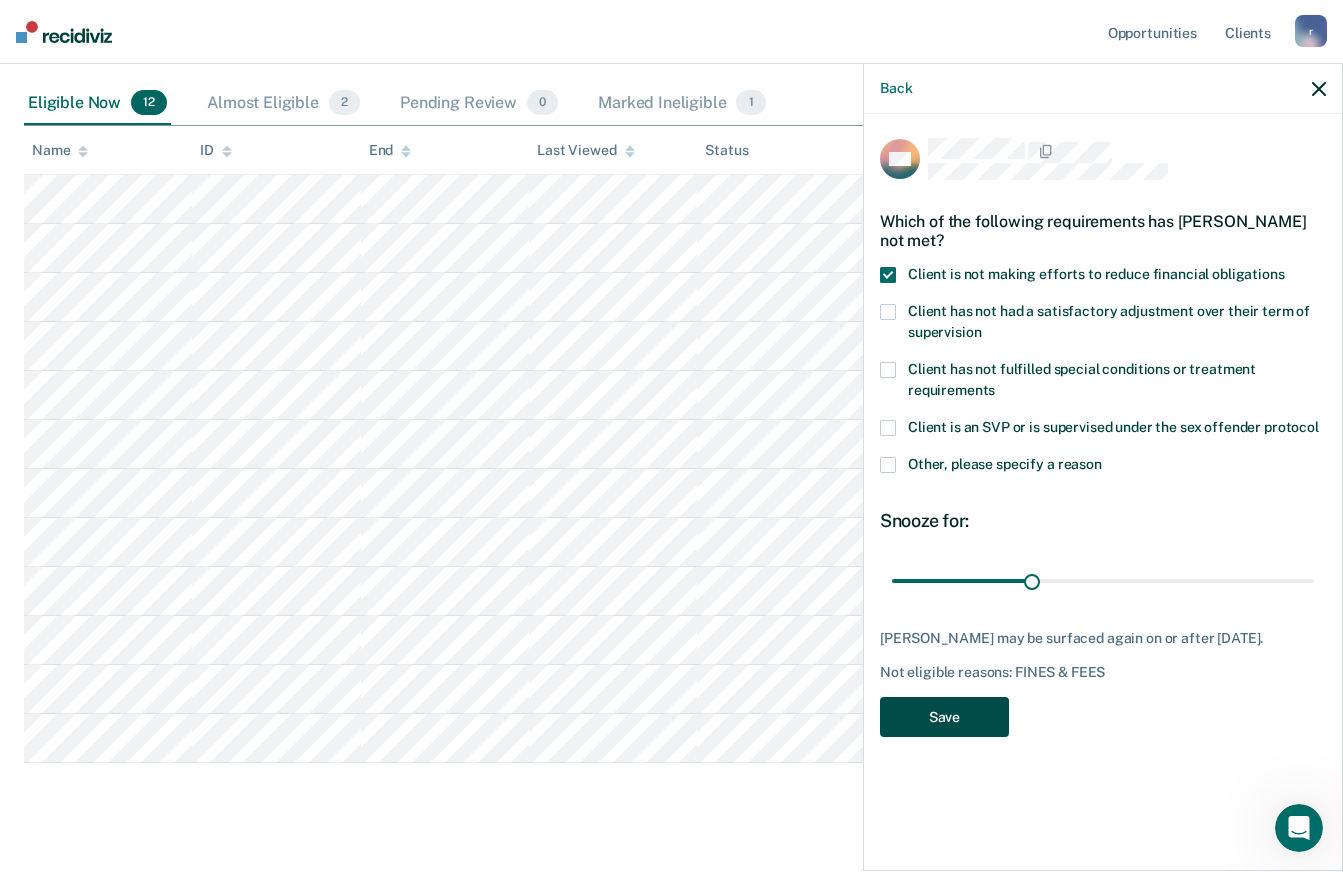 click on "Save" at bounding box center [944, 717] 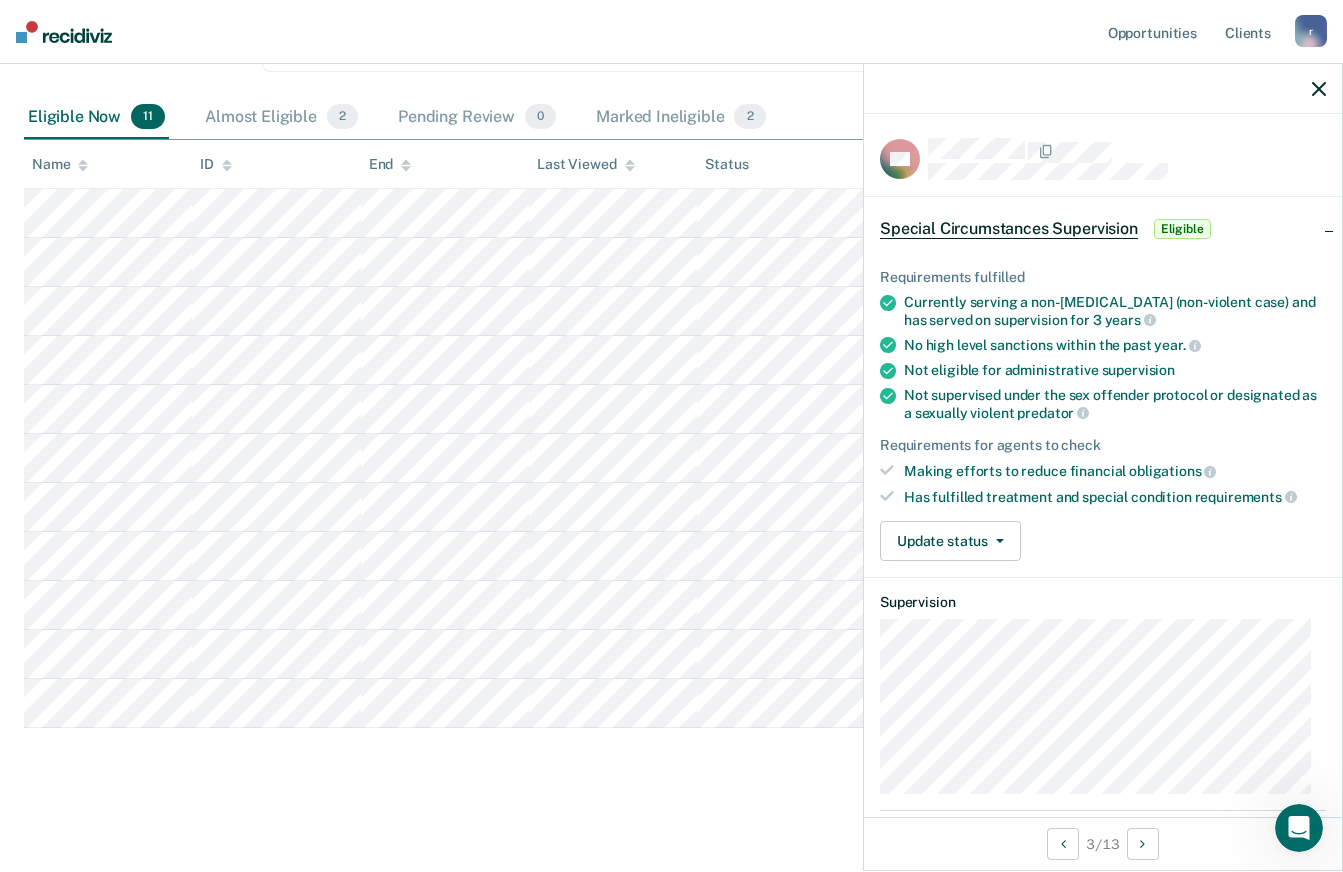 click on "Special Circumstances Supervision   Special circumstances supervision allows reentrants who are not eligible for traditional administrative supervision to be supervised at a lower level of supervision. It is typically used for reentrants who have extenuating circumstances that reduce the risk of re-offending or reentrants who have made satisfactory adjustments on supervision over a period of time. On this page, you can review clients who may be eligible for special circumstances supervision. For more information, please refer to the supervision levels policy  here  or learn more about  our methodology .  Special Circumstances Supervision Administrative Supervision Special Circumstances Supervision Clear   agents Eligible Now 11 Almost Eligible 2 Pending Review 0 Marked Ineligible 2
To pick up a draggable item, press the space bar.
While dragging, use the arrow keys to move the item.
Press space again to drop the item in its new position, or press escape to cancel.
Name ID End Last Viewed" at bounding box center [671, 335] 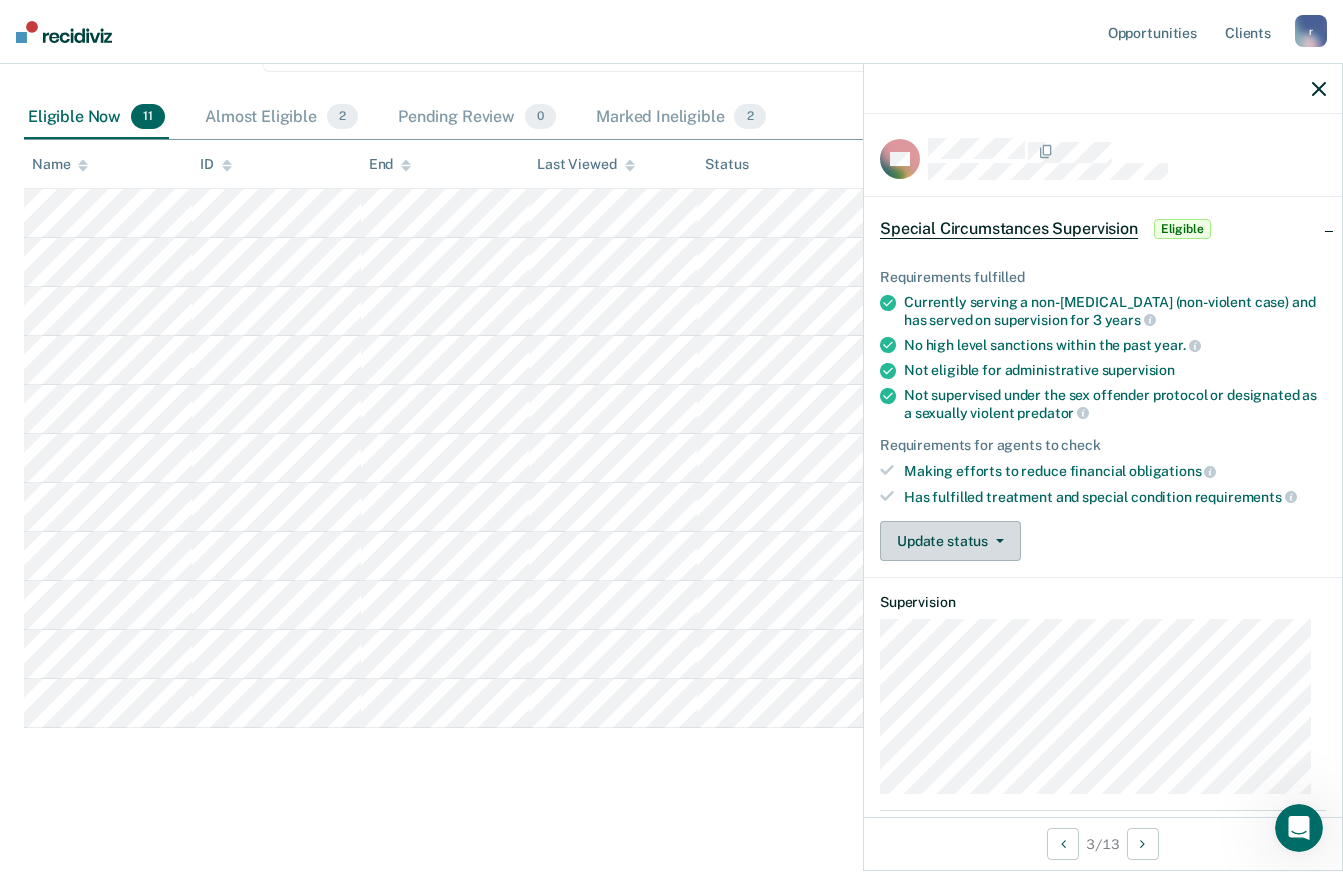 click 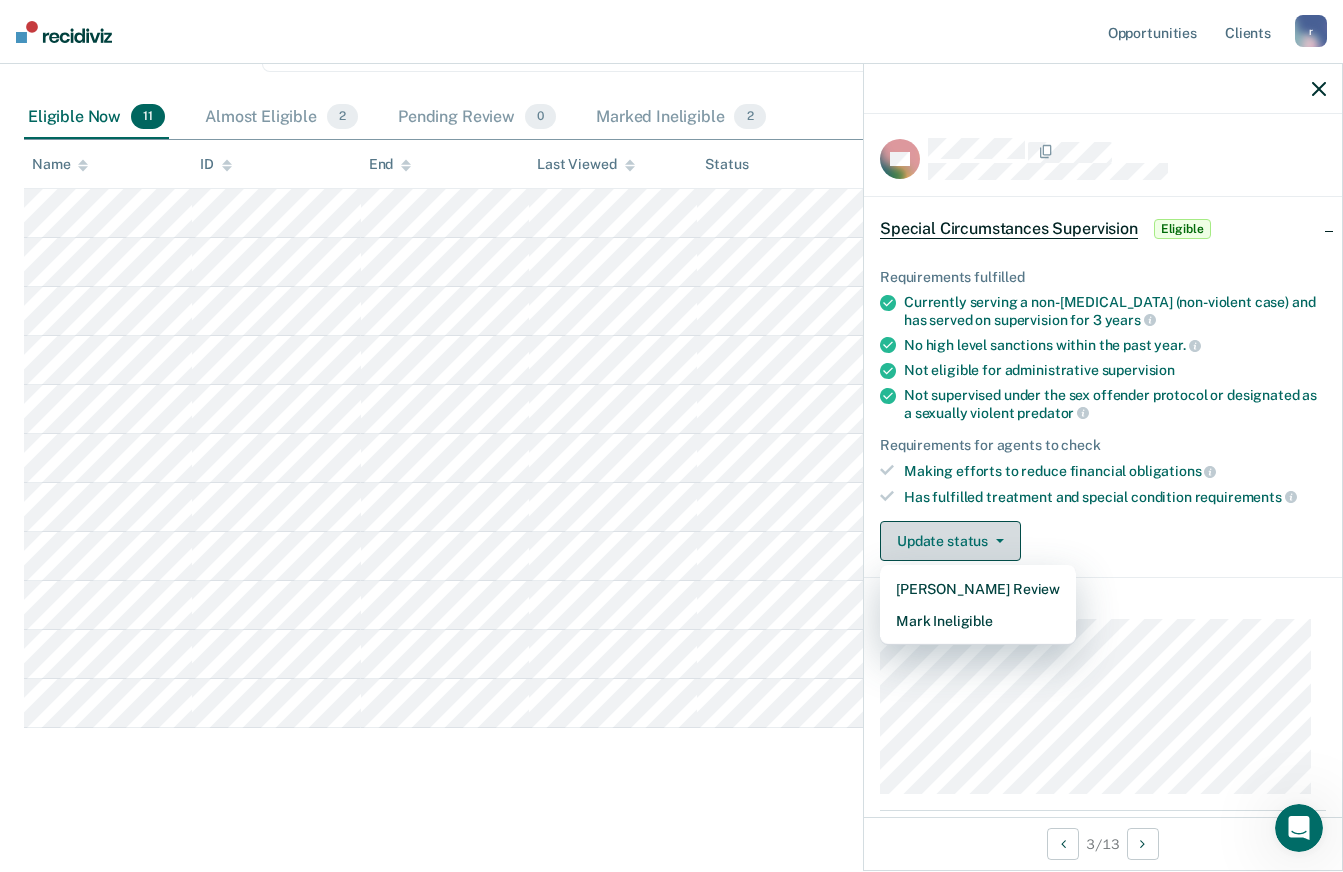 click on "Mark Ineligible" at bounding box center [978, 621] 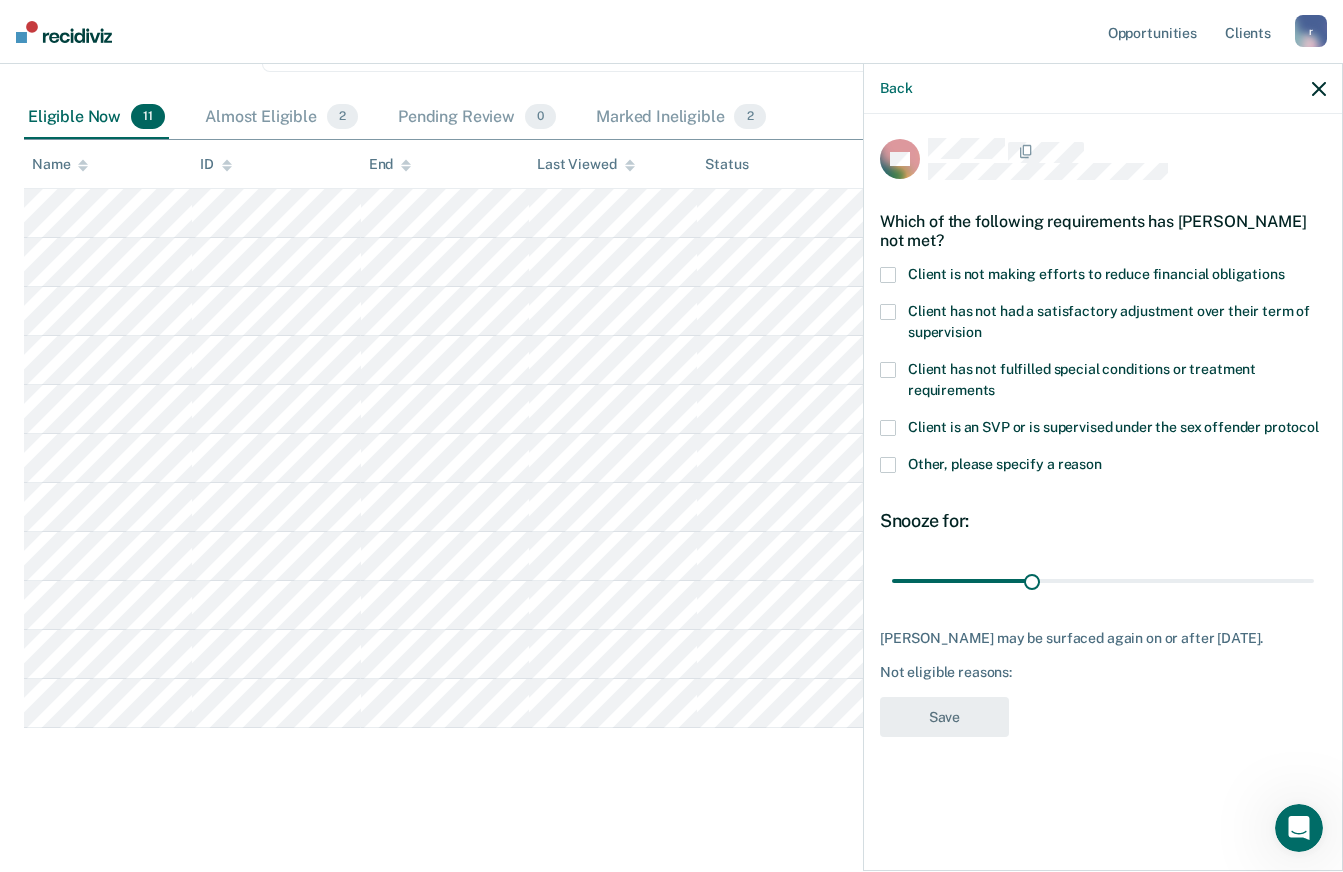 click on "Client is not making efforts to reduce financial obligations" at bounding box center [1096, 274] 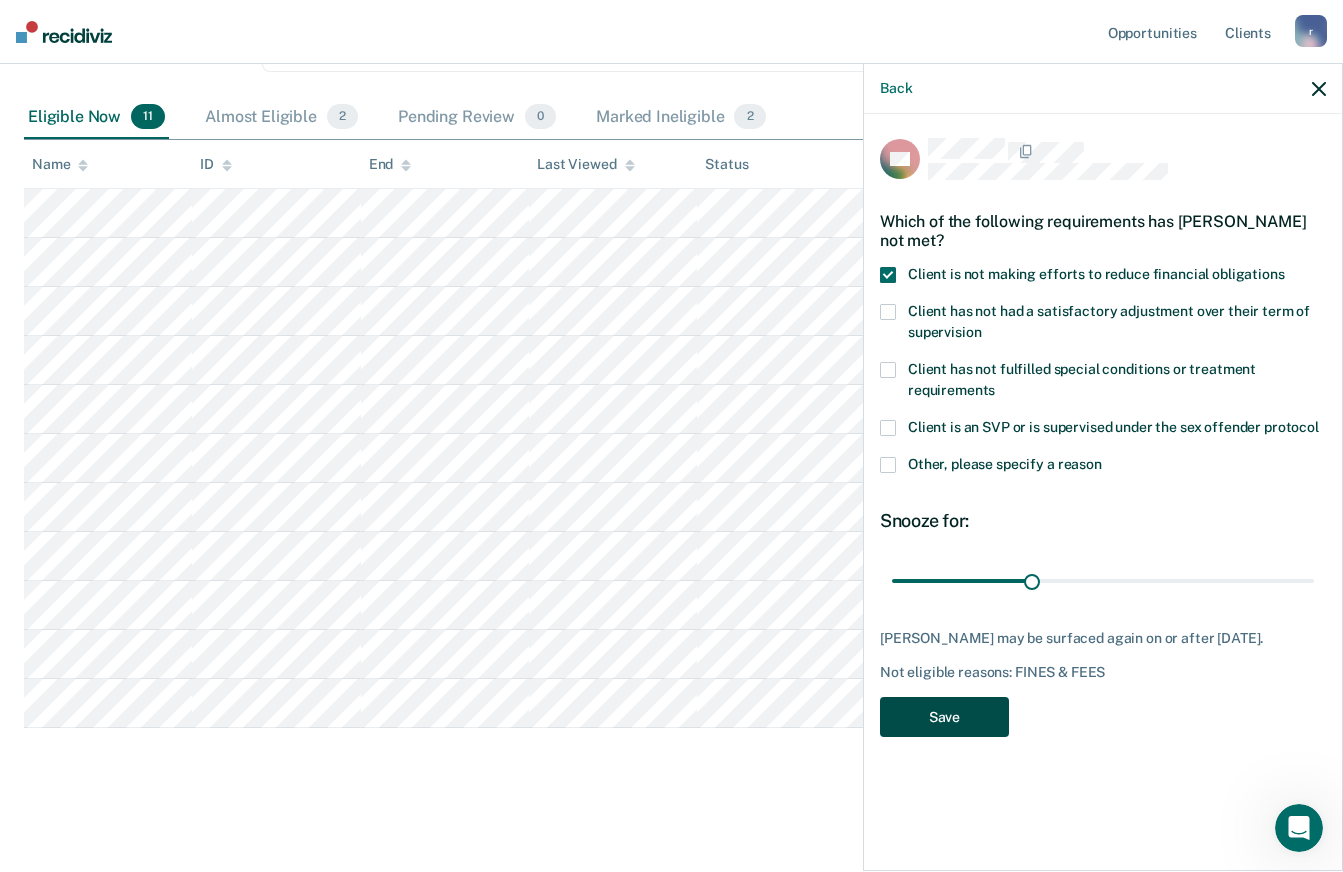 click on "Save" at bounding box center [944, 717] 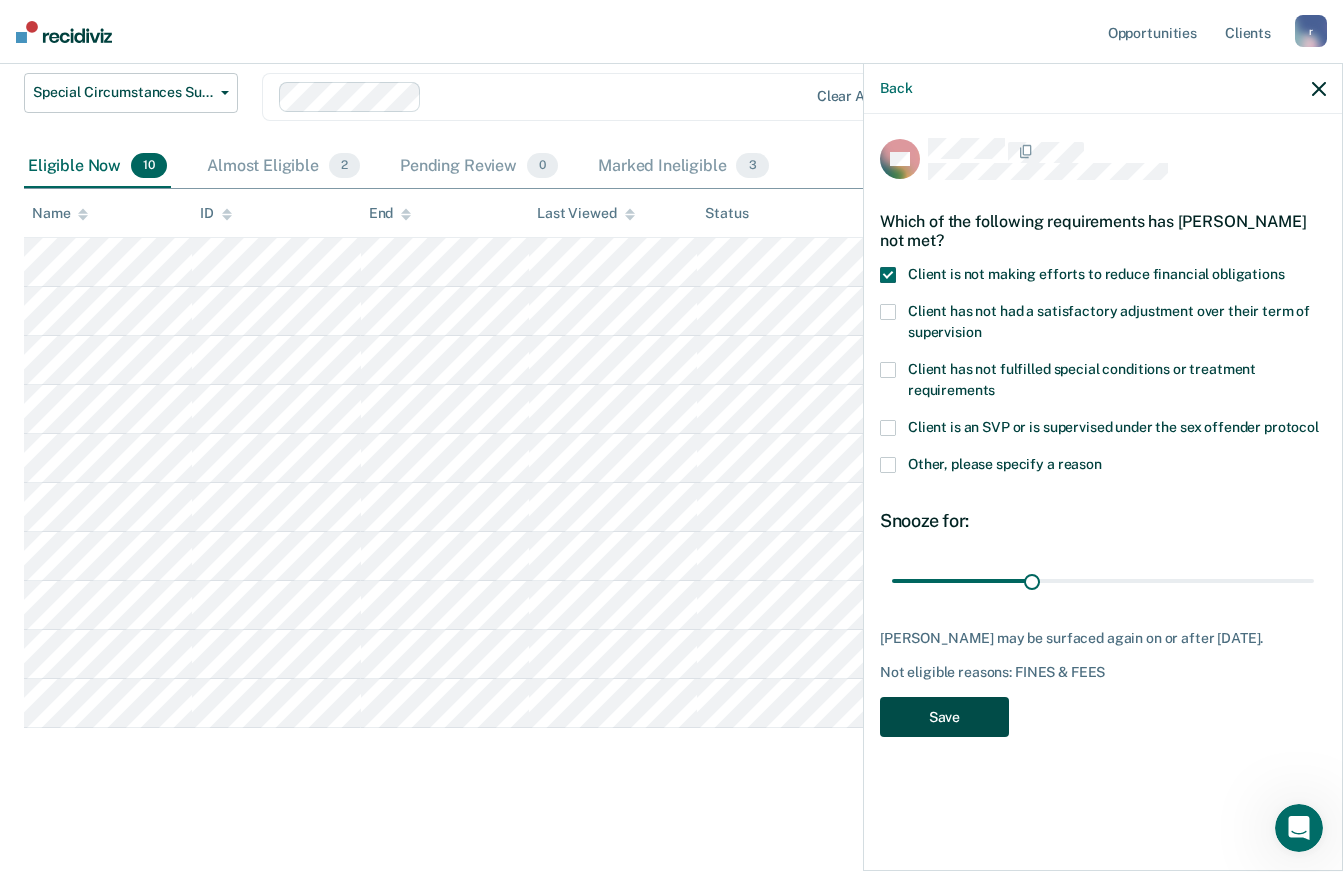 scroll, scrollTop: 253, scrollLeft: 0, axis: vertical 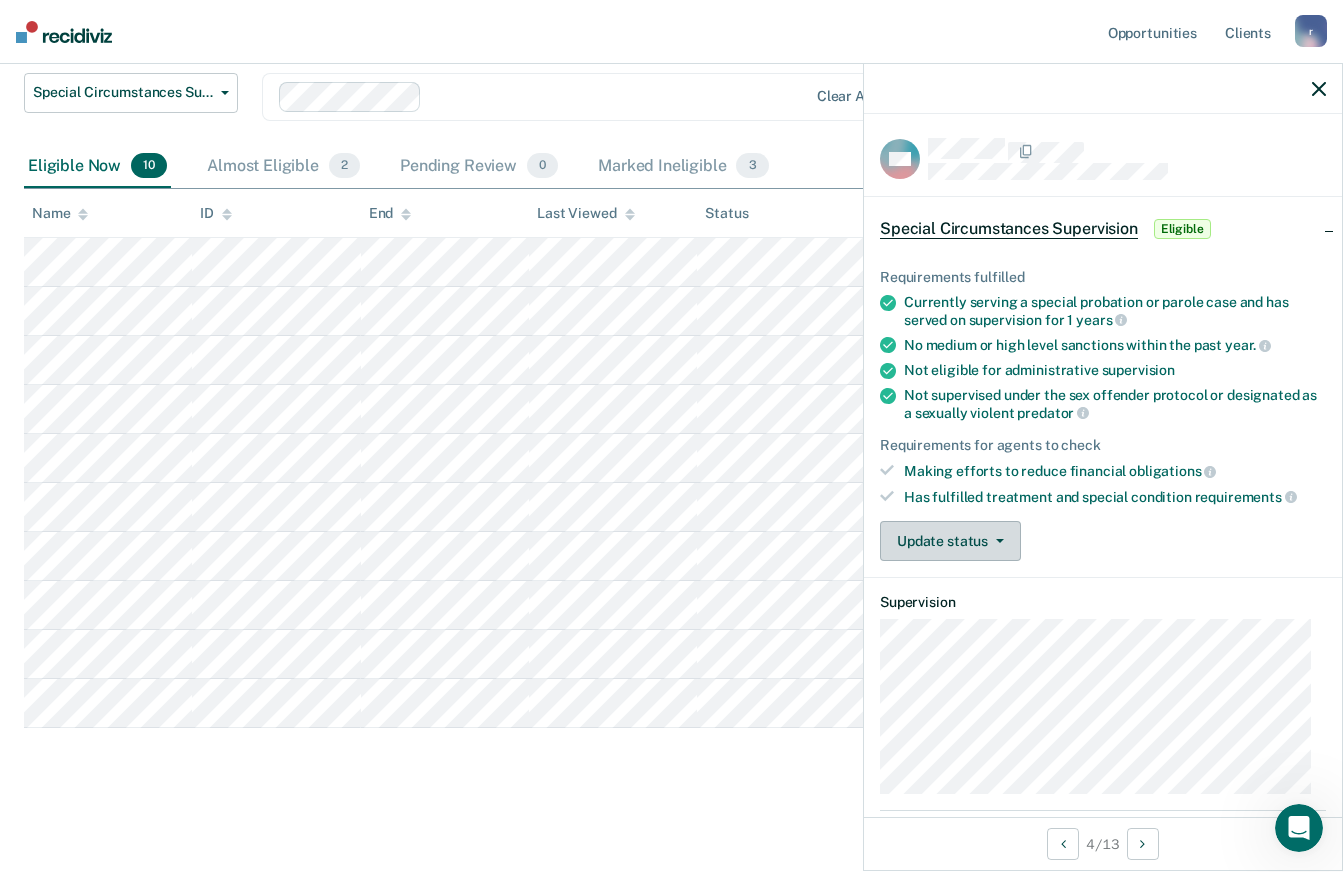 click on "Update status" at bounding box center [950, 541] 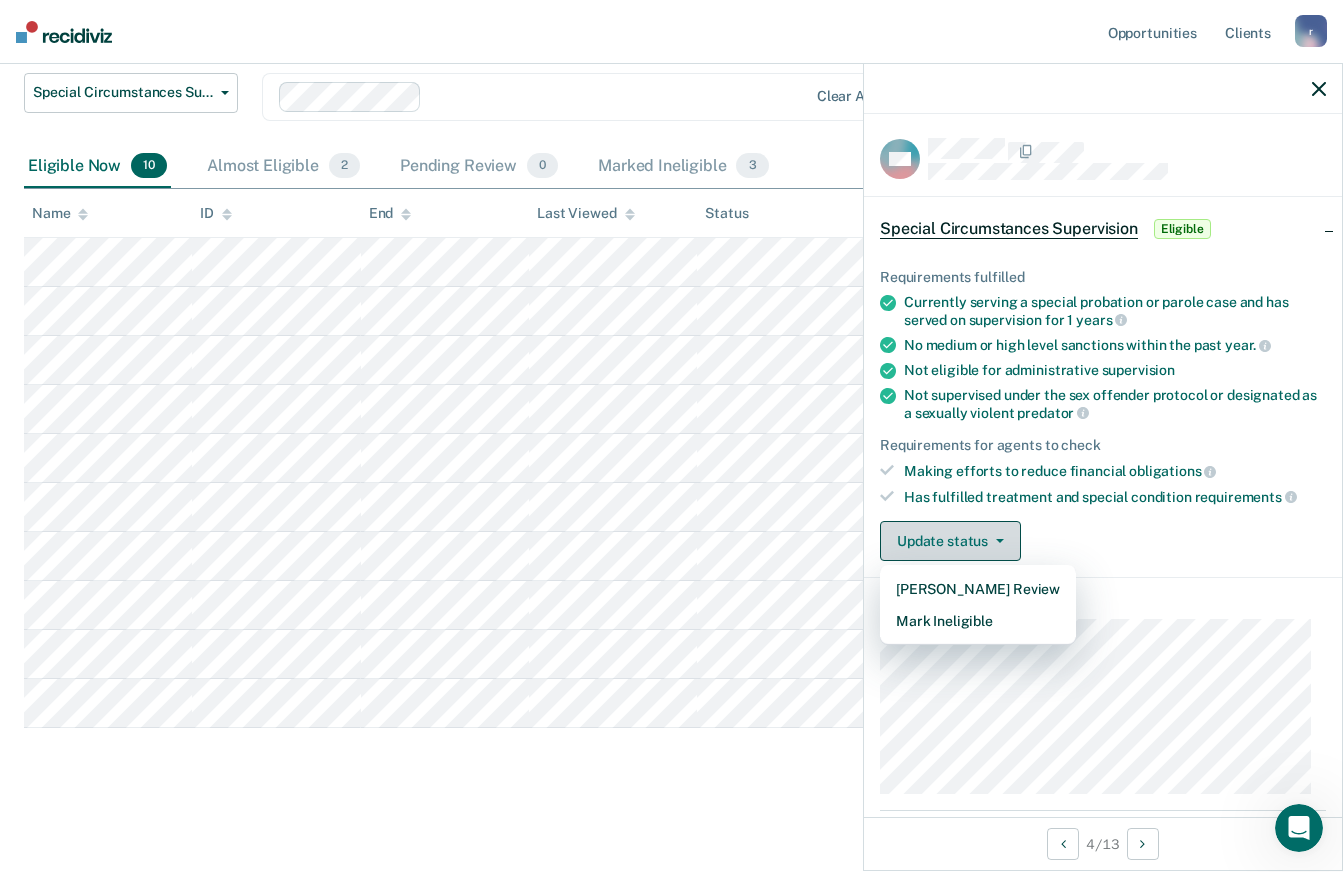 click on "Mark Ineligible" at bounding box center (978, 621) 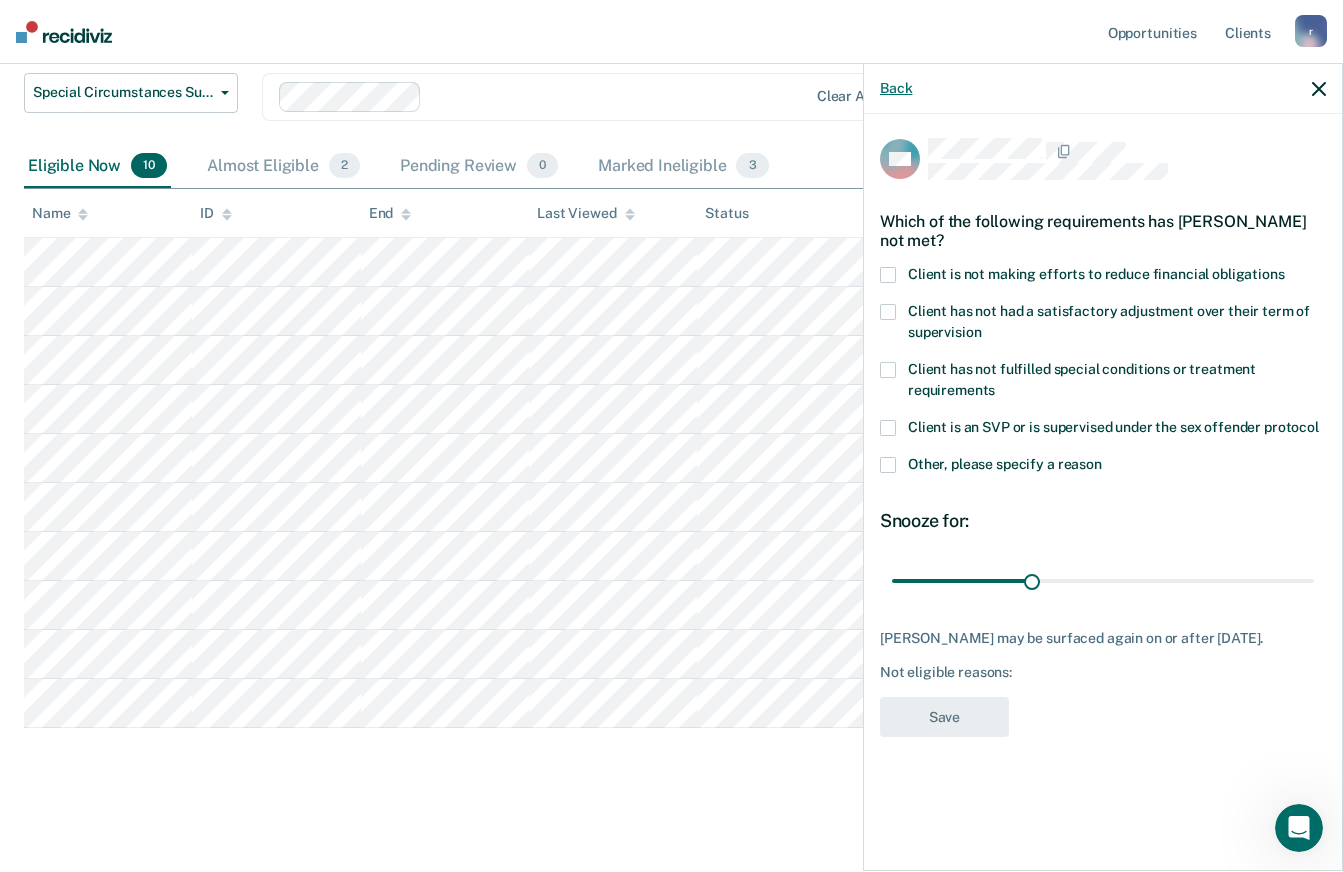click on "Back" at bounding box center (896, 88) 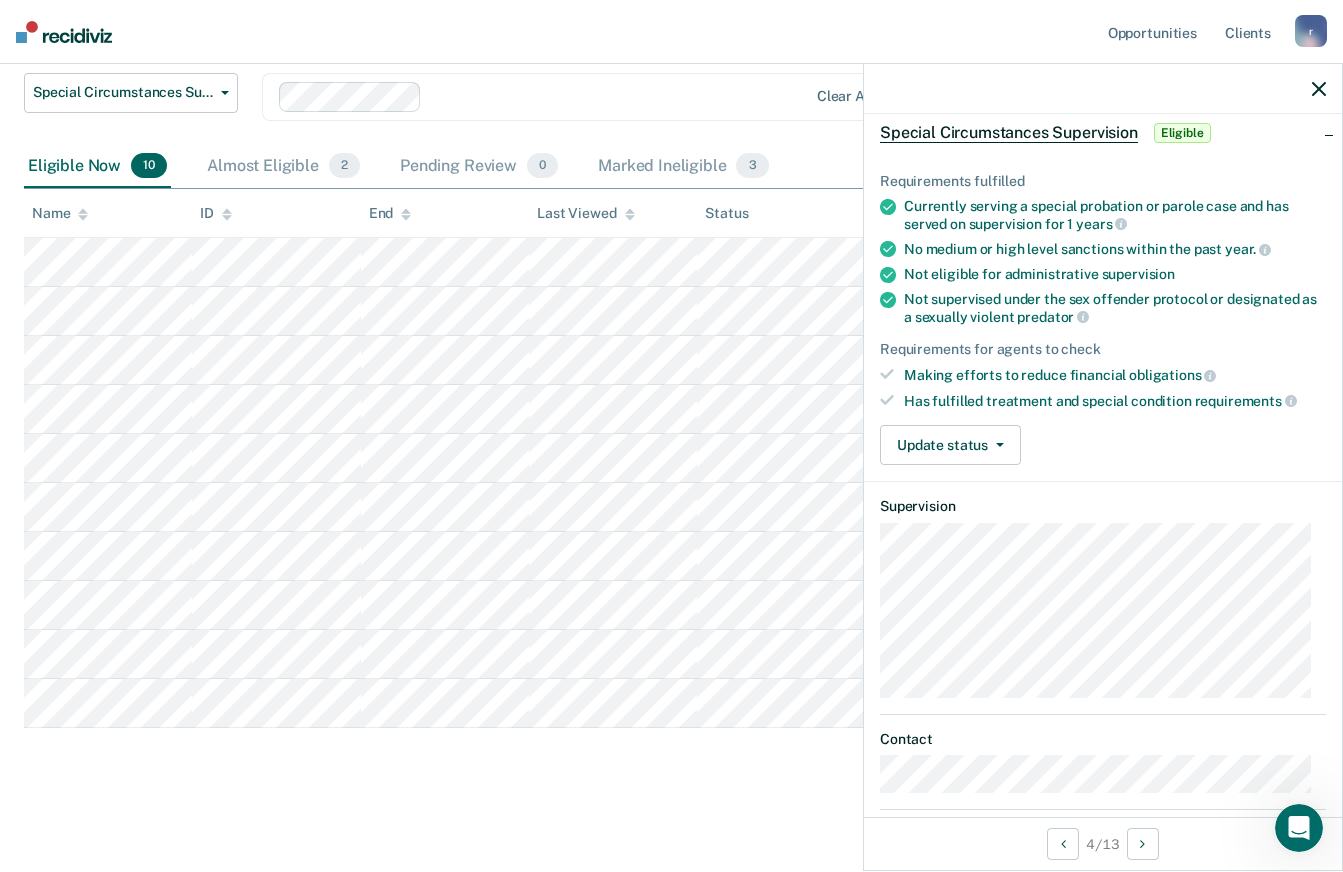 scroll, scrollTop: 0, scrollLeft: 0, axis: both 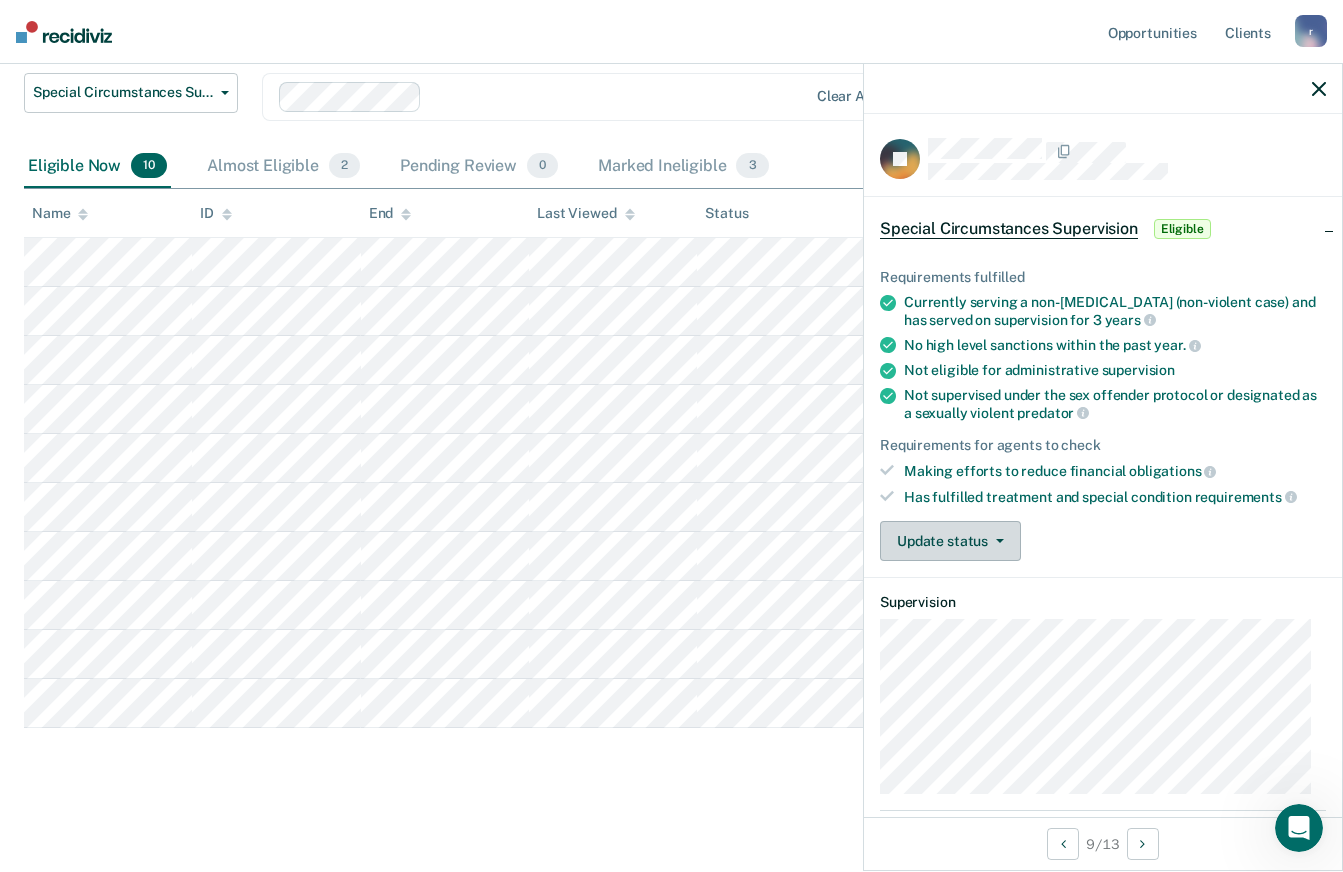 click on "Update status" at bounding box center (950, 541) 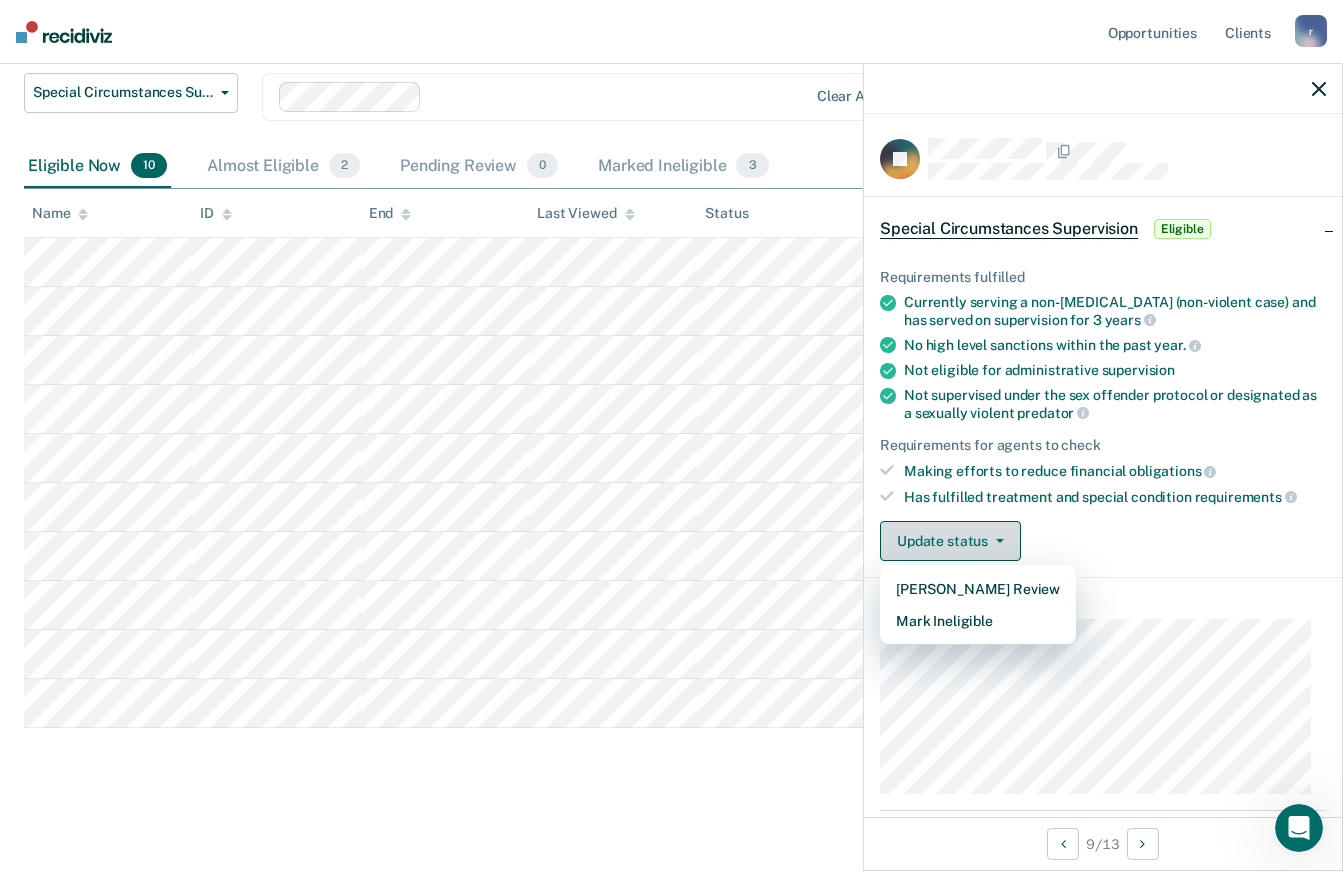 click on "Mark Ineligible" at bounding box center (978, 621) 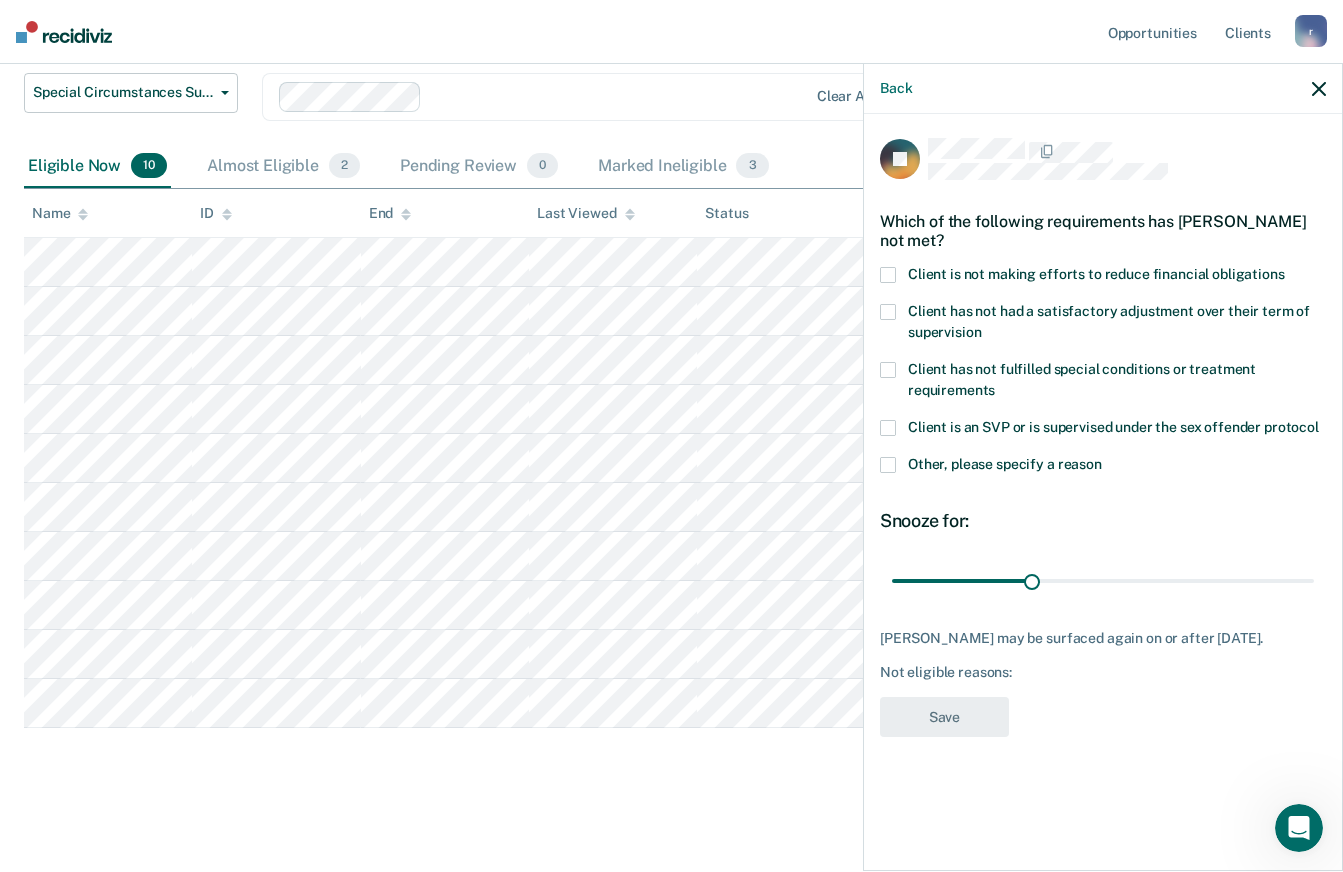click on "Client is not making efforts to reduce financial obligations" at bounding box center [1096, 274] 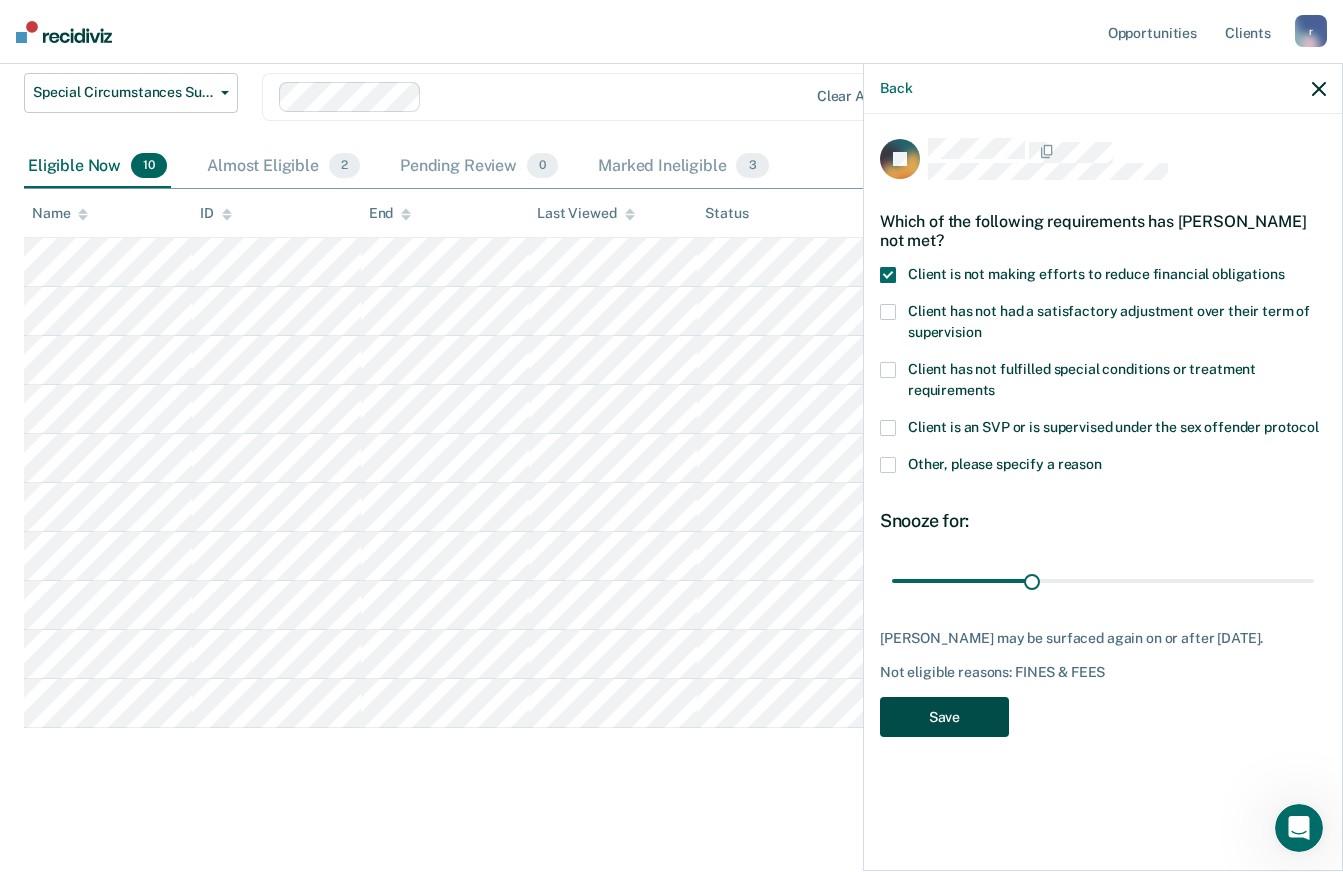 click on "Save" at bounding box center (944, 717) 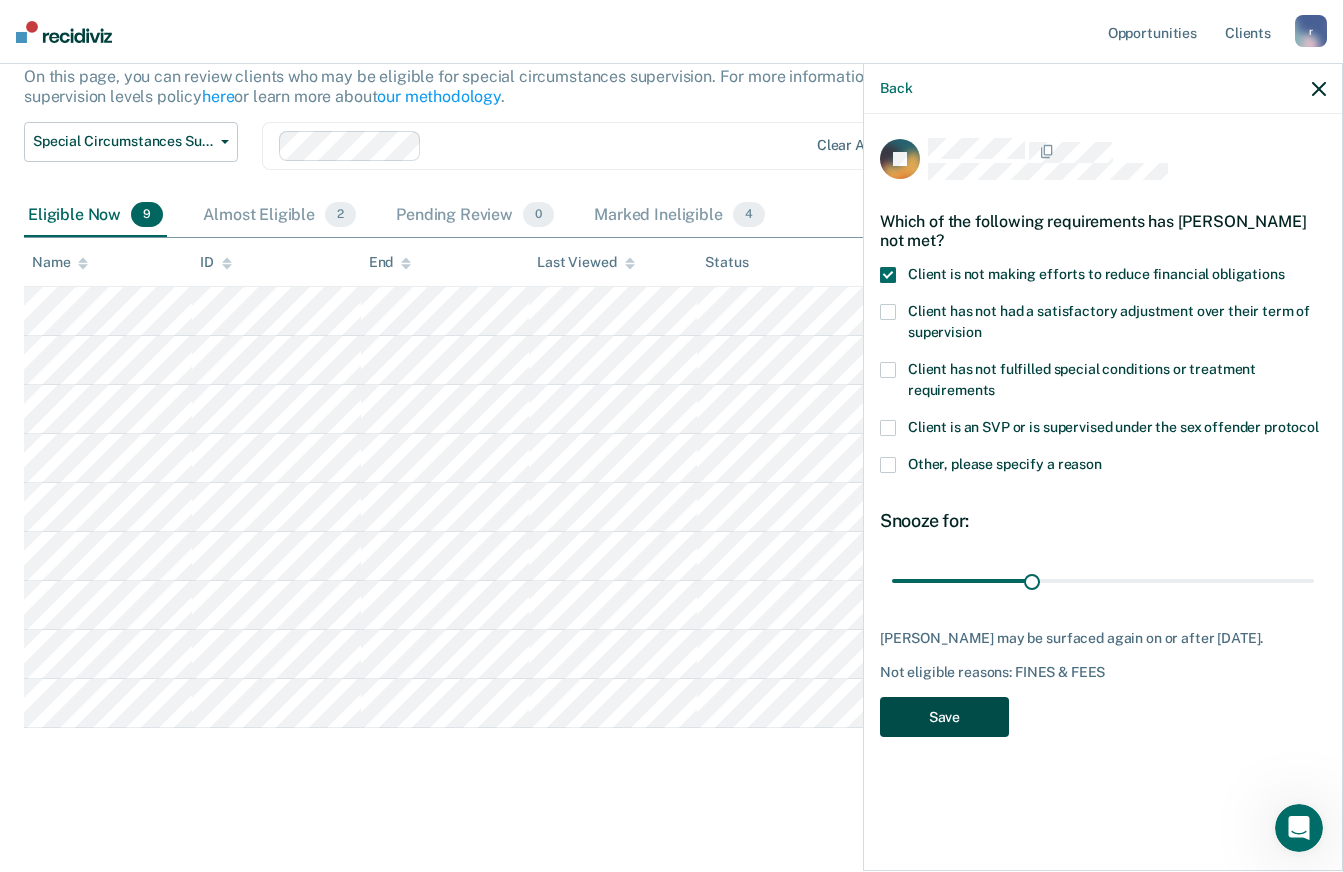 scroll, scrollTop: 204, scrollLeft: 0, axis: vertical 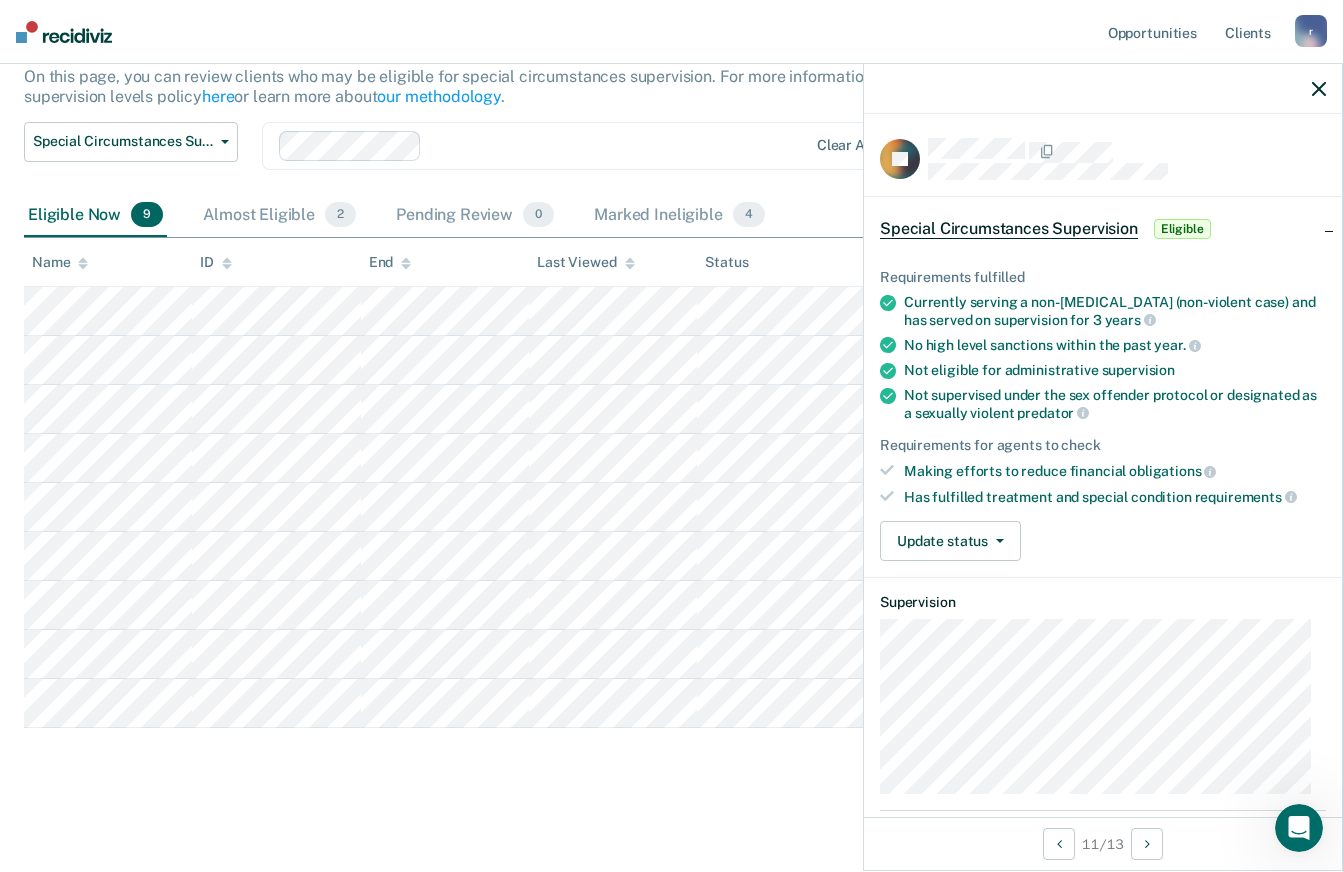 click on "Special Circumstances Supervision   Special circumstances supervision allows reentrants who are not eligible for traditional administrative supervision to be supervised at a lower level of supervision. It is typically used for reentrants who have extenuating circumstances that reduce the risk of re-offending or reentrants who have made satisfactory adjustments on supervision over a period of time. On this page, you can review clients who may be eligible for special circumstances supervision. For more information, please refer to the supervision levels policy  here  or learn more about  our methodology .  Special Circumstances Supervision Administrative Supervision Special Circumstances Supervision Clear   agents Eligible Now 9 Almost Eligible 2 Pending Review 0 Marked Ineligible 4
To pick up a draggable item, press the space bar.
While dragging, use the arrow keys to move the item.
Press space again to drop the item in its new position, or press escape to cancel.
Name ID End Last Viewed Status" at bounding box center (671, 384) 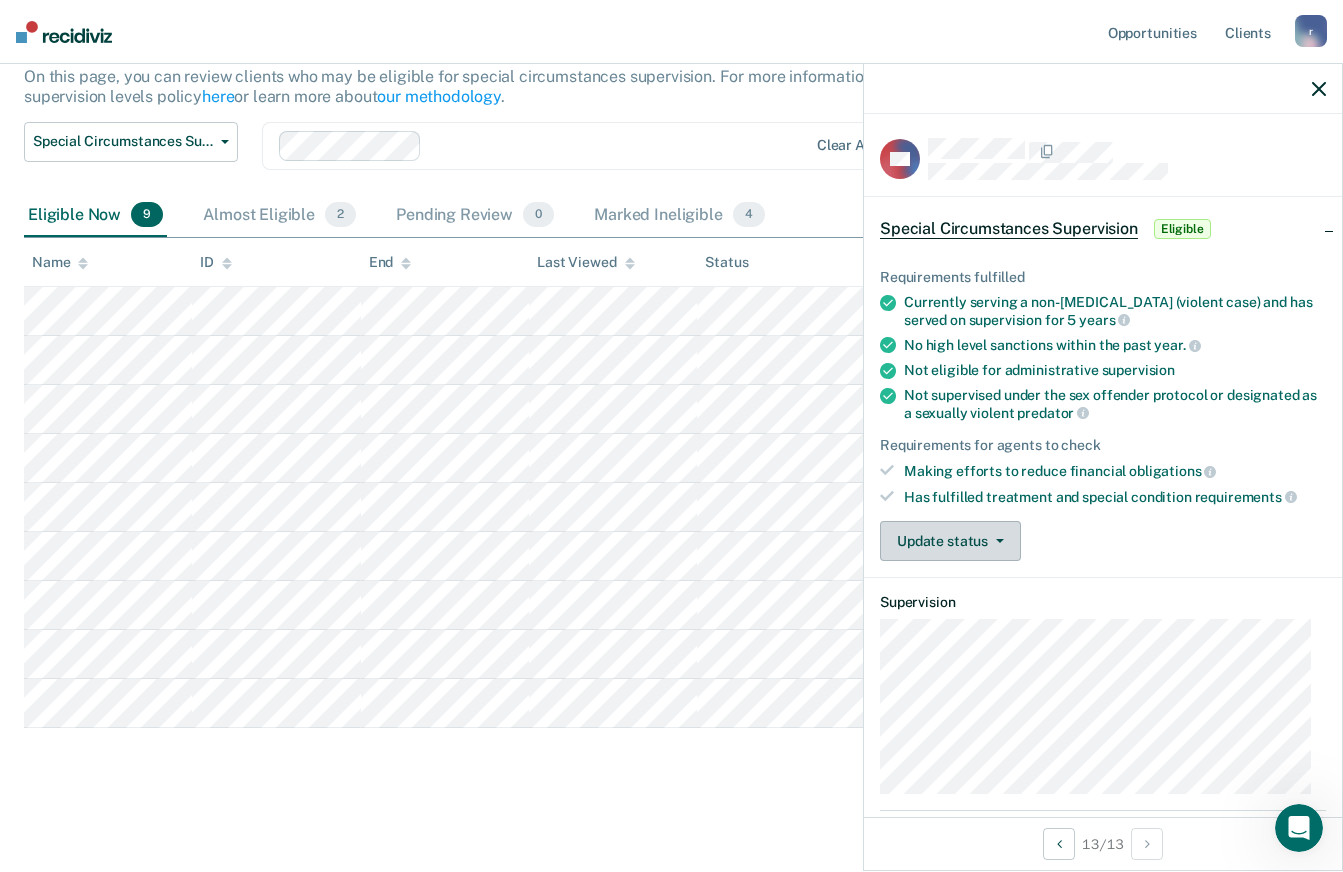 click on "Update status" at bounding box center [950, 541] 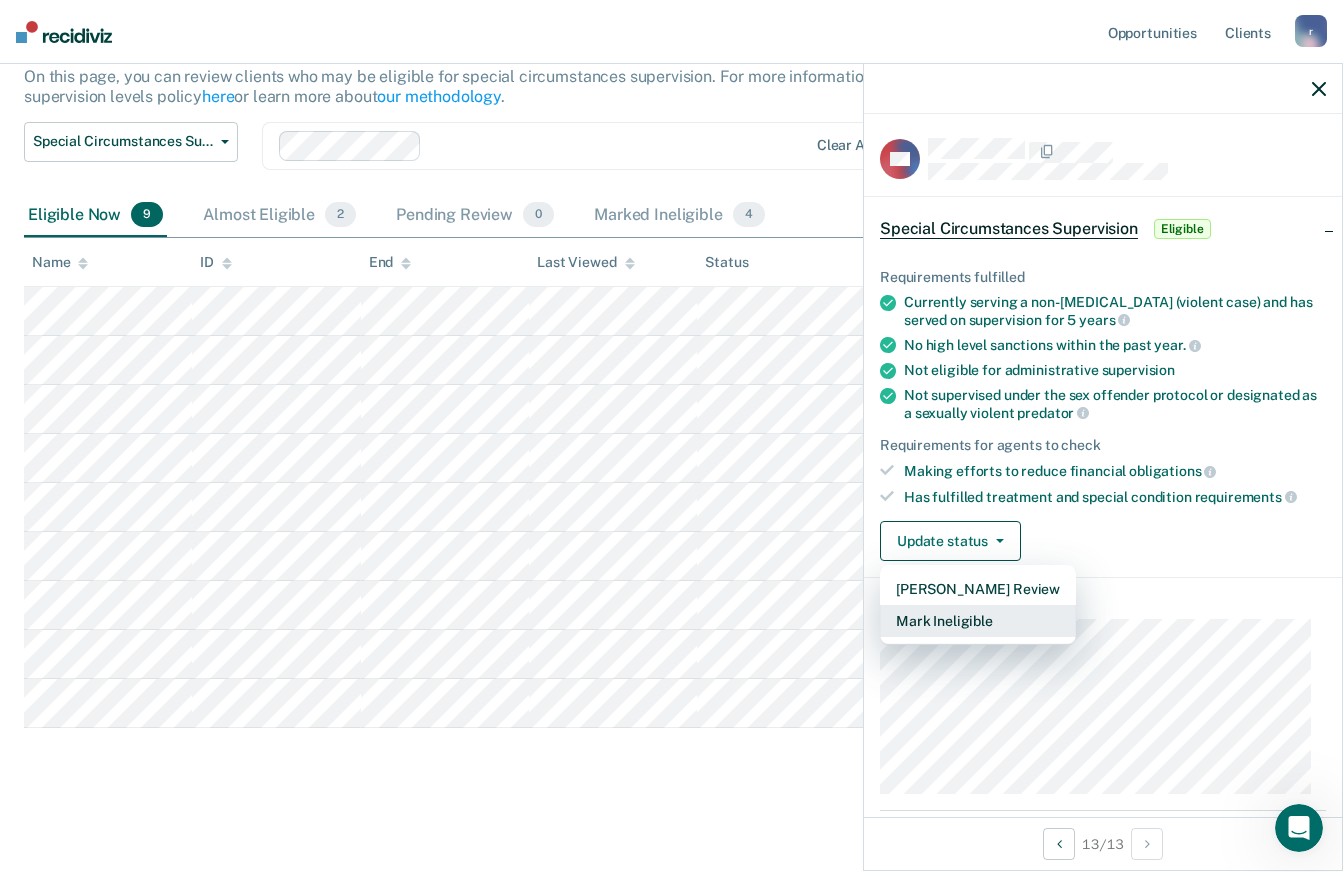click on "Mark Ineligible" at bounding box center [978, 621] 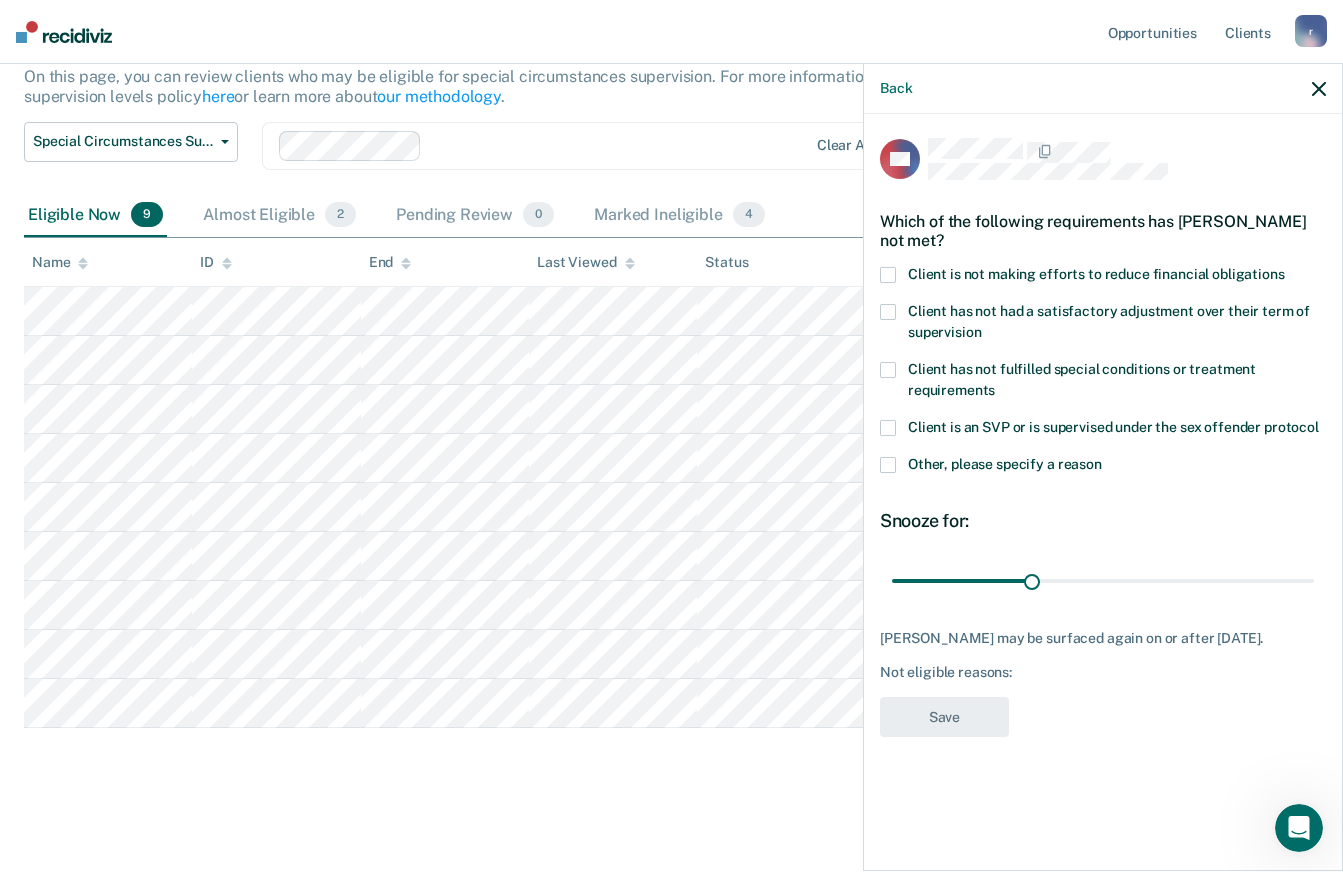 click on "Client is not making efforts to reduce financial obligations" at bounding box center [1096, 274] 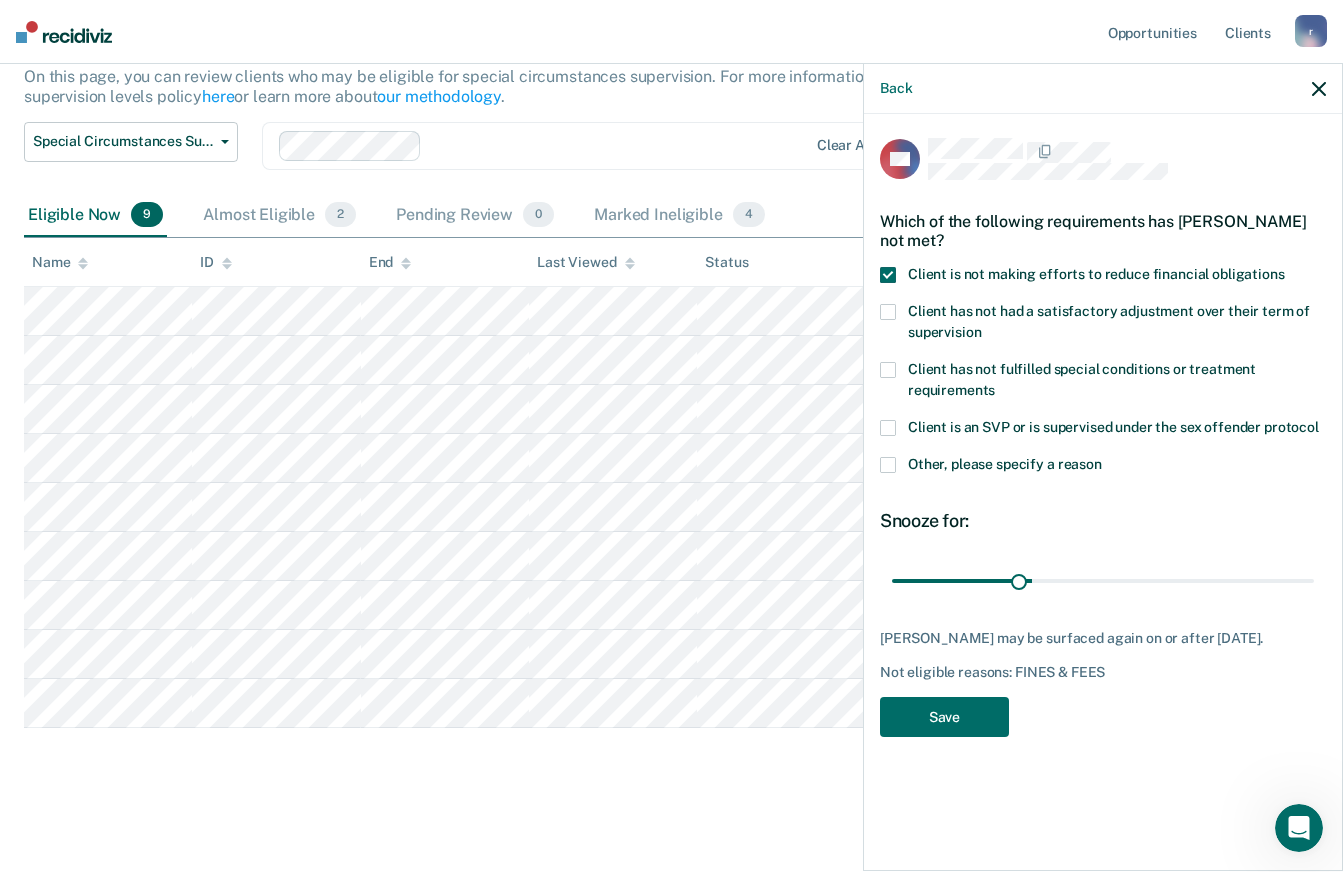 type on "27" 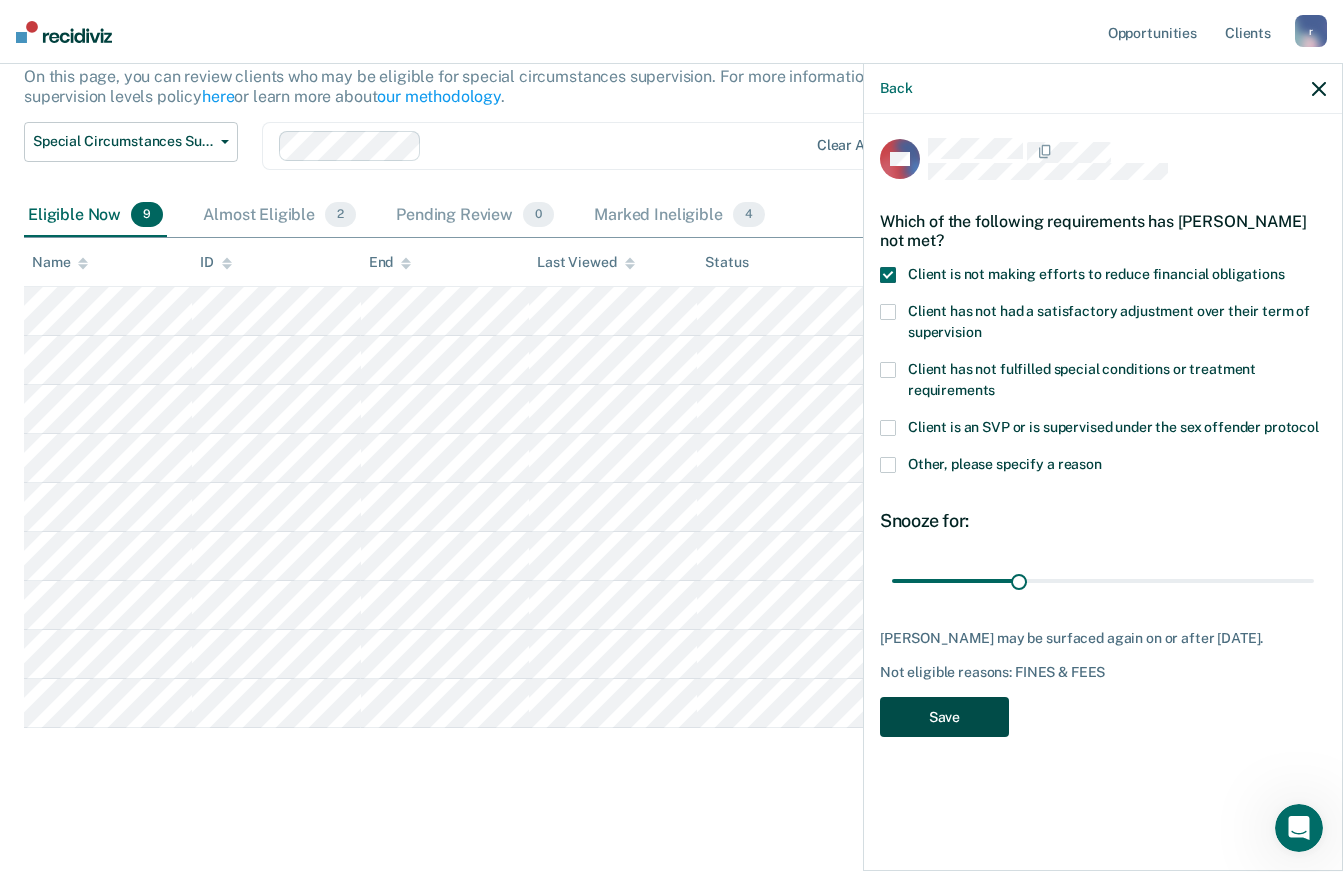 click on "Save" at bounding box center (944, 717) 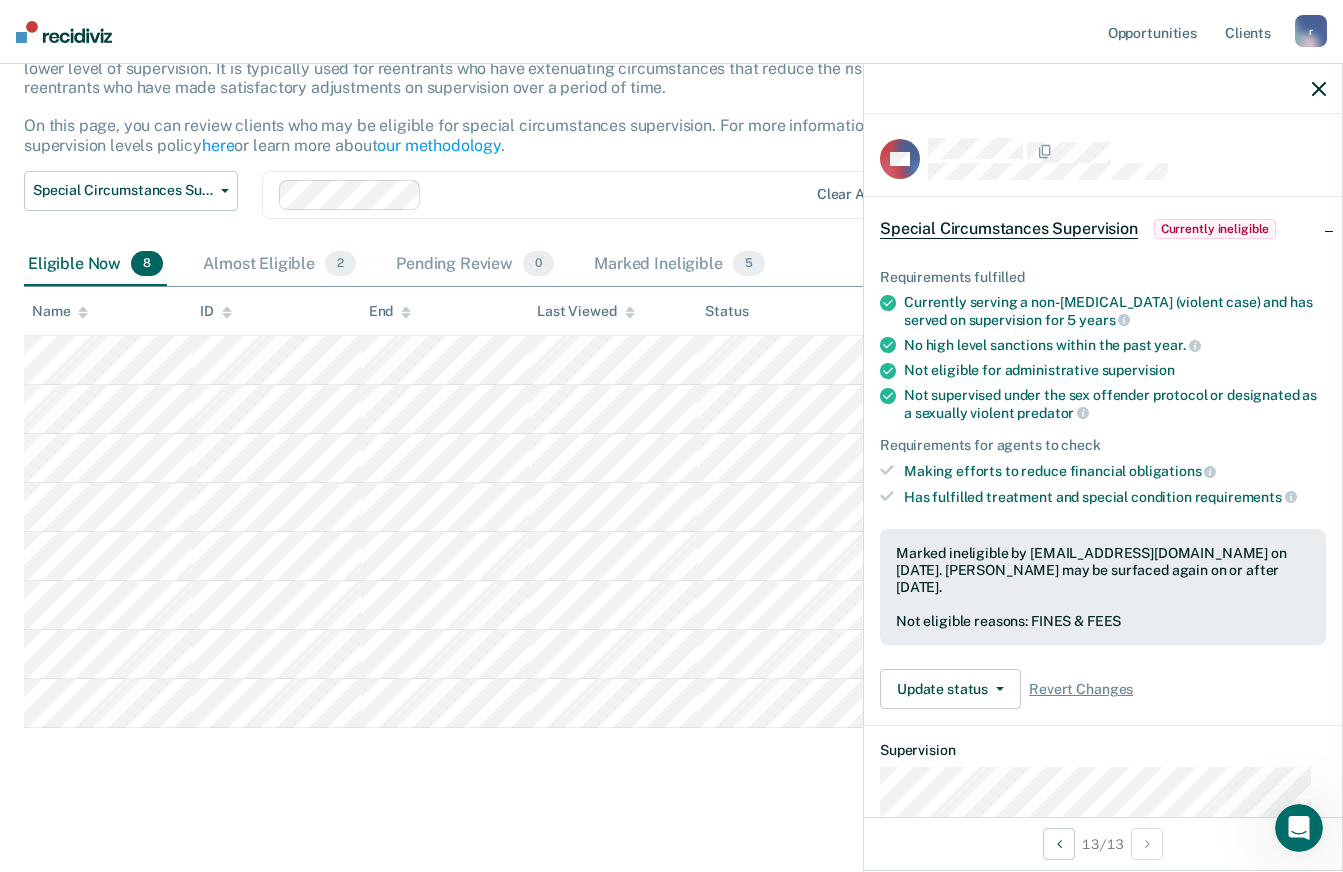 click on "Special Circumstances Supervision   Special circumstances supervision allows reentrants who are not eligible for traditional administrative supervision to be supervised at a lower level of supervision. It is typically used for reentrants who have extenuating circumstances that reduce the risk of re-offending or reentrants who have made satisfactory adjustments on supervision over a period of time. On this page, you can review clients who may be eligible for special circumstances supervision. For more information, please refer to the supervision levels policy  here  or learn more about  our methodology .  Special Circumstances Supervision Administrative Supervision Special Circumstances Supervision Clear   agents Eligible Now 8 Almost Eligible 2 Pending Review 0 Marked Ineligible 5
To pick up a draggable item, press the space bar.
While dragging, use the arrow keys to move the item.
Press space again to drop the item in its new position, or press escape to cancel.
Name ID End Last Viewed Status" at bounding box center (671, 408) 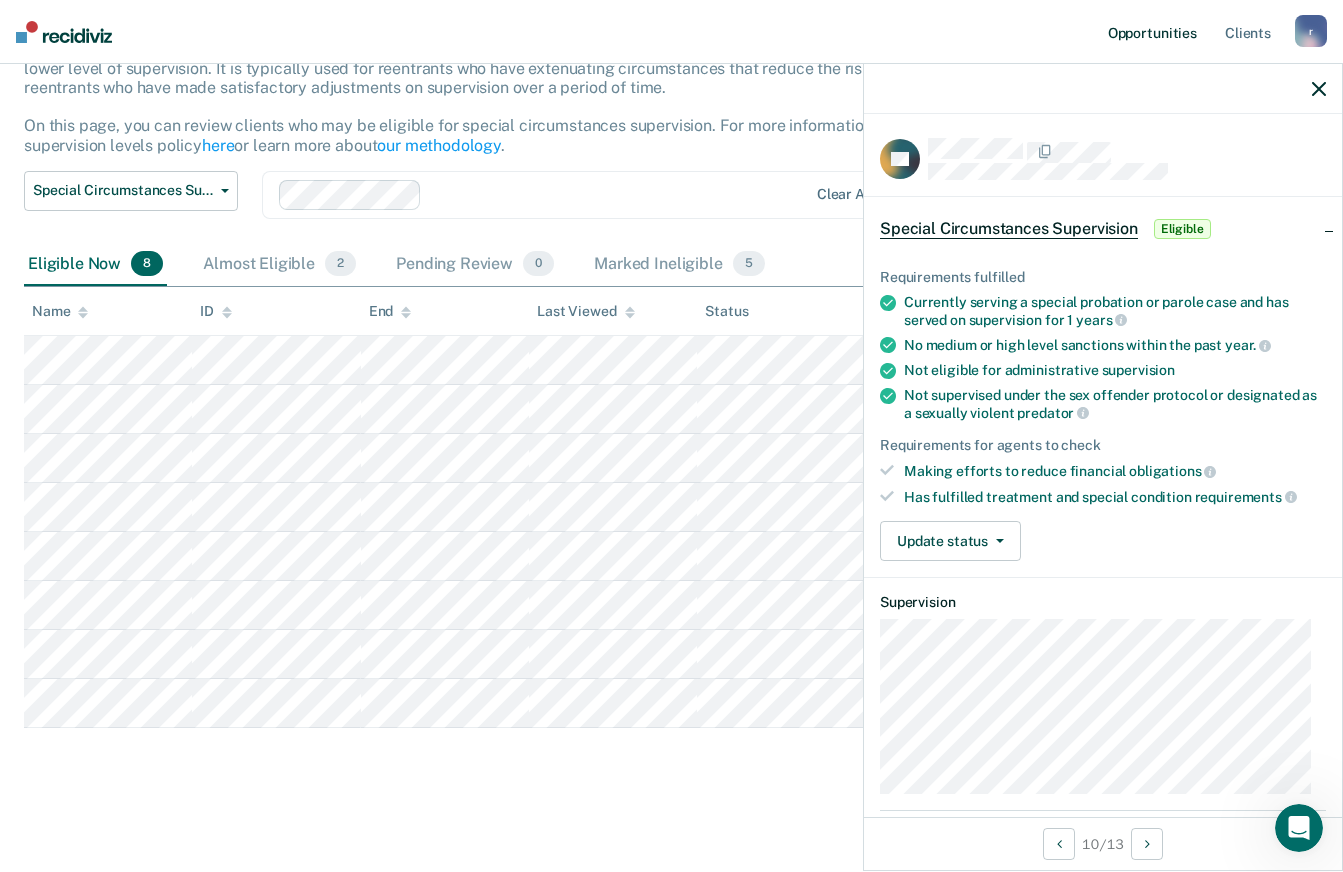 click on "Update status" at bounding box center (950, 541) 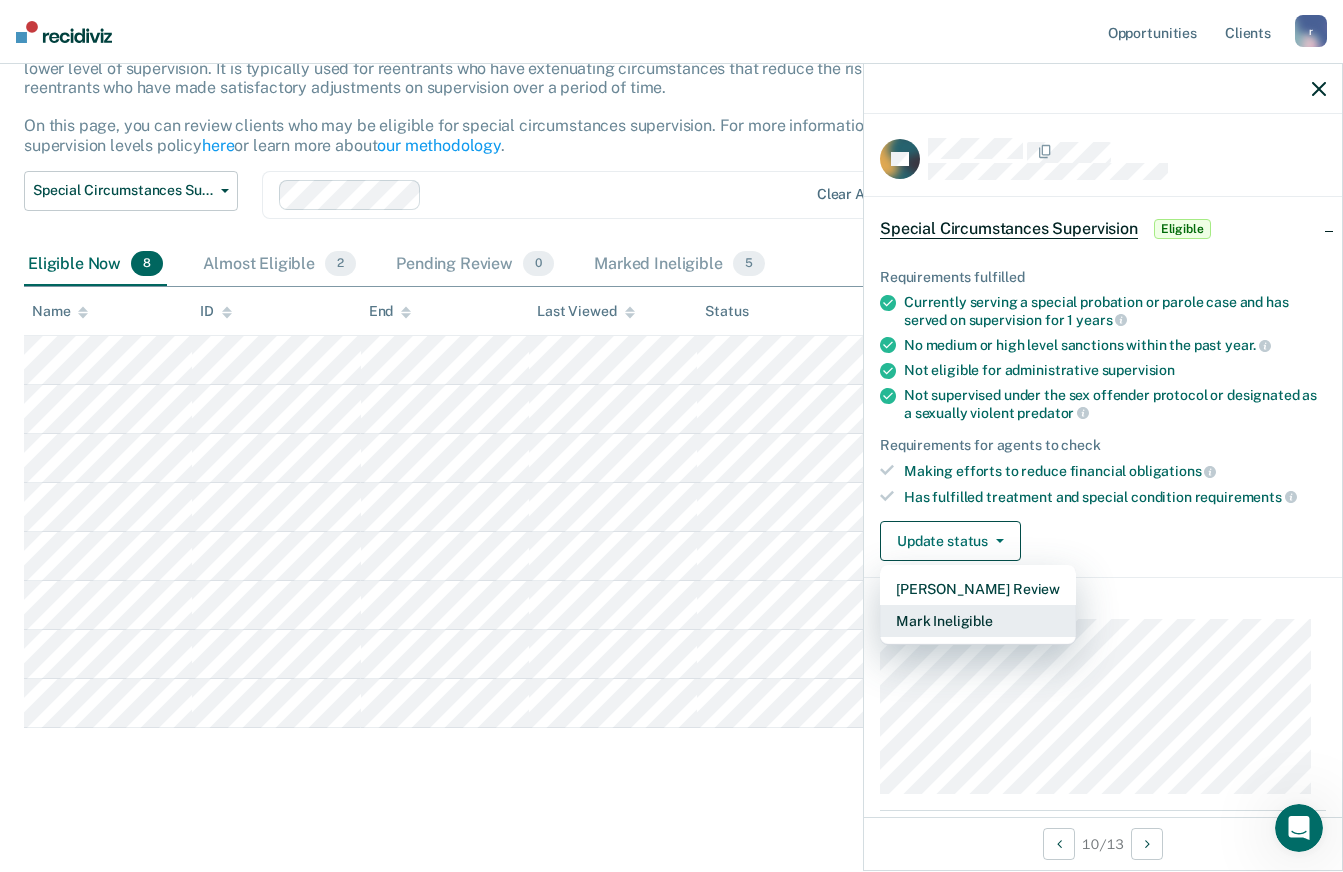 click on "Mark Ineligible" at bounding box center (978, 621) 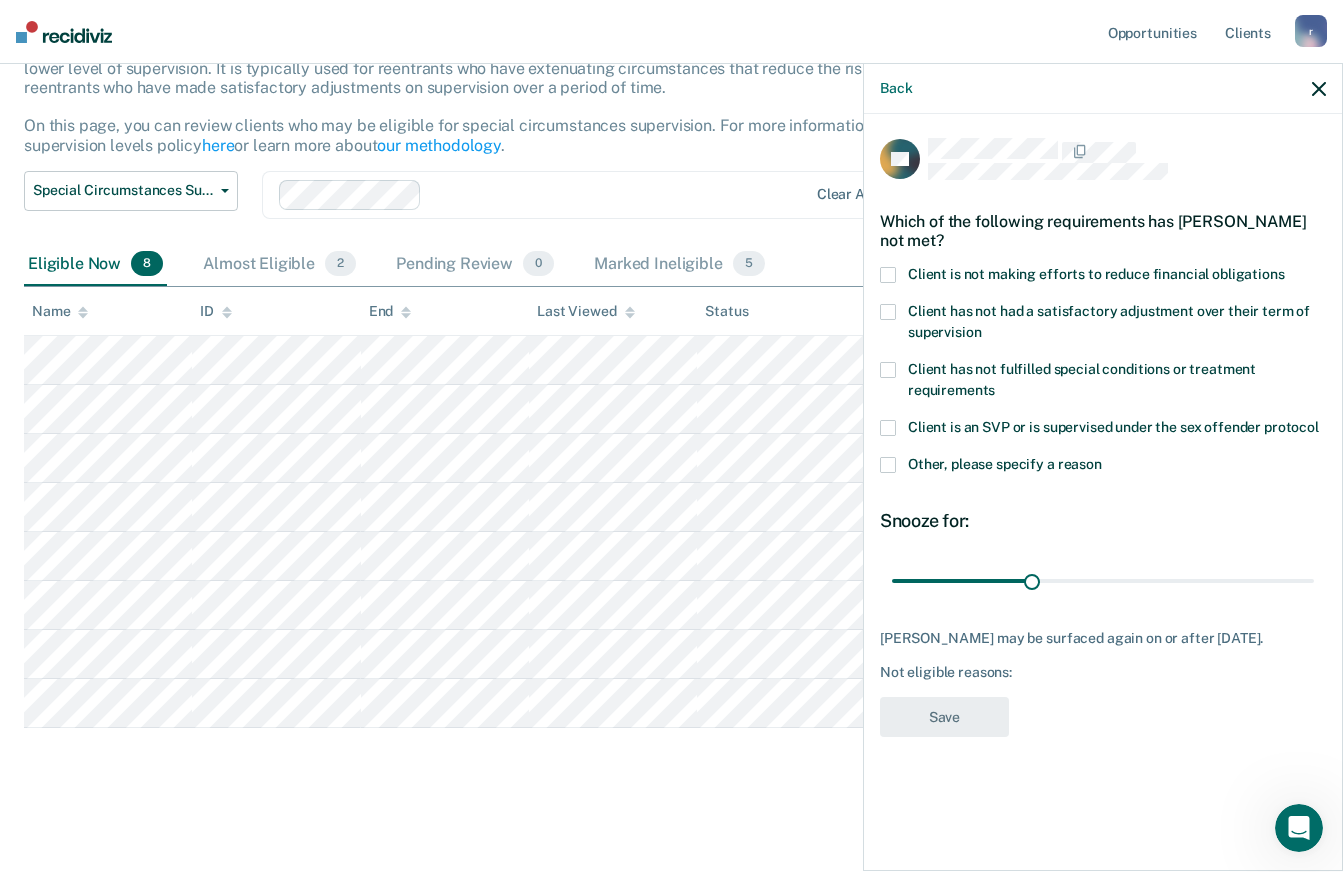 click on "Client is not making efforts to reduce financial obligations" at bounding box center [1096, 274] 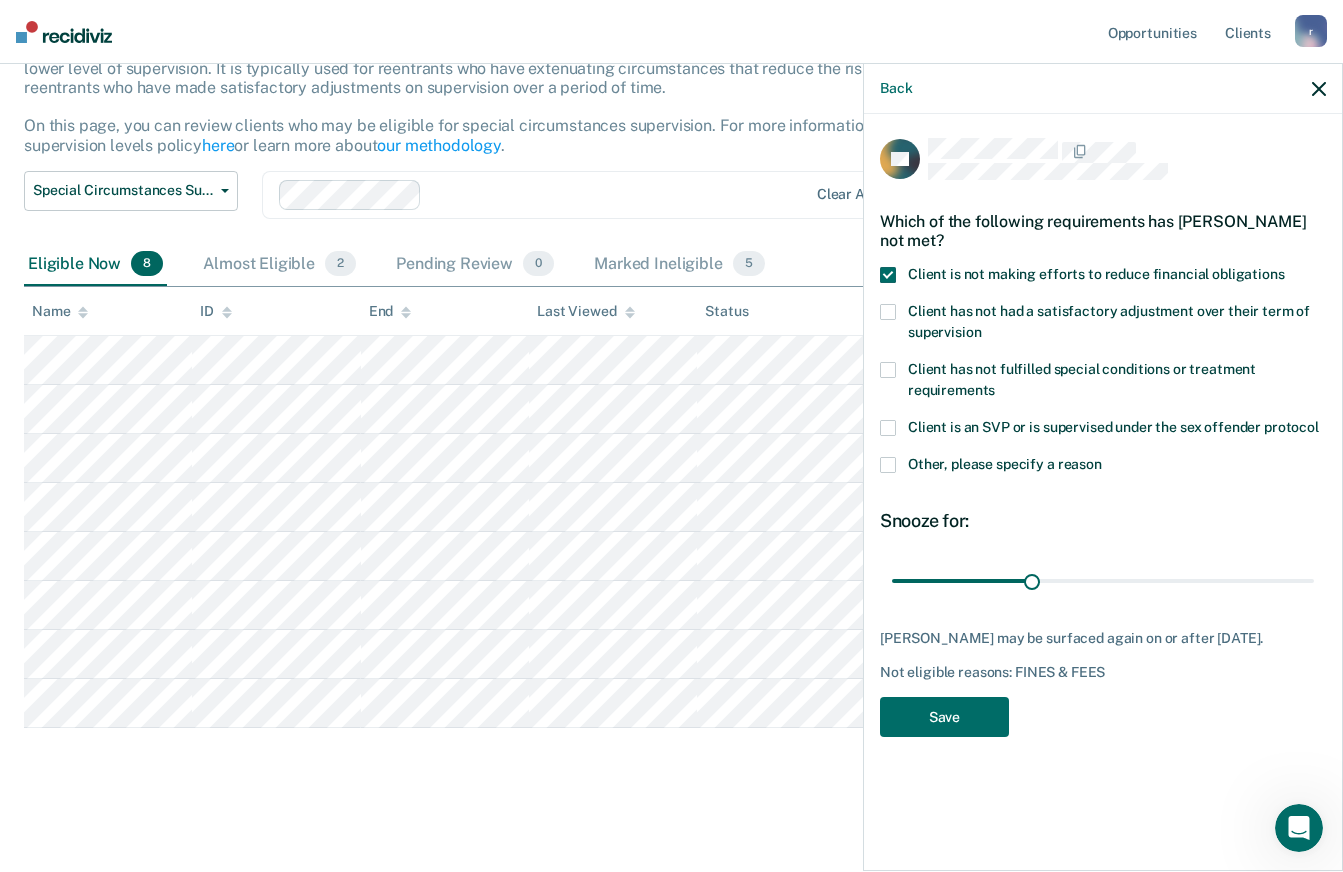 click on "Save" at bounding box center (944, 717) 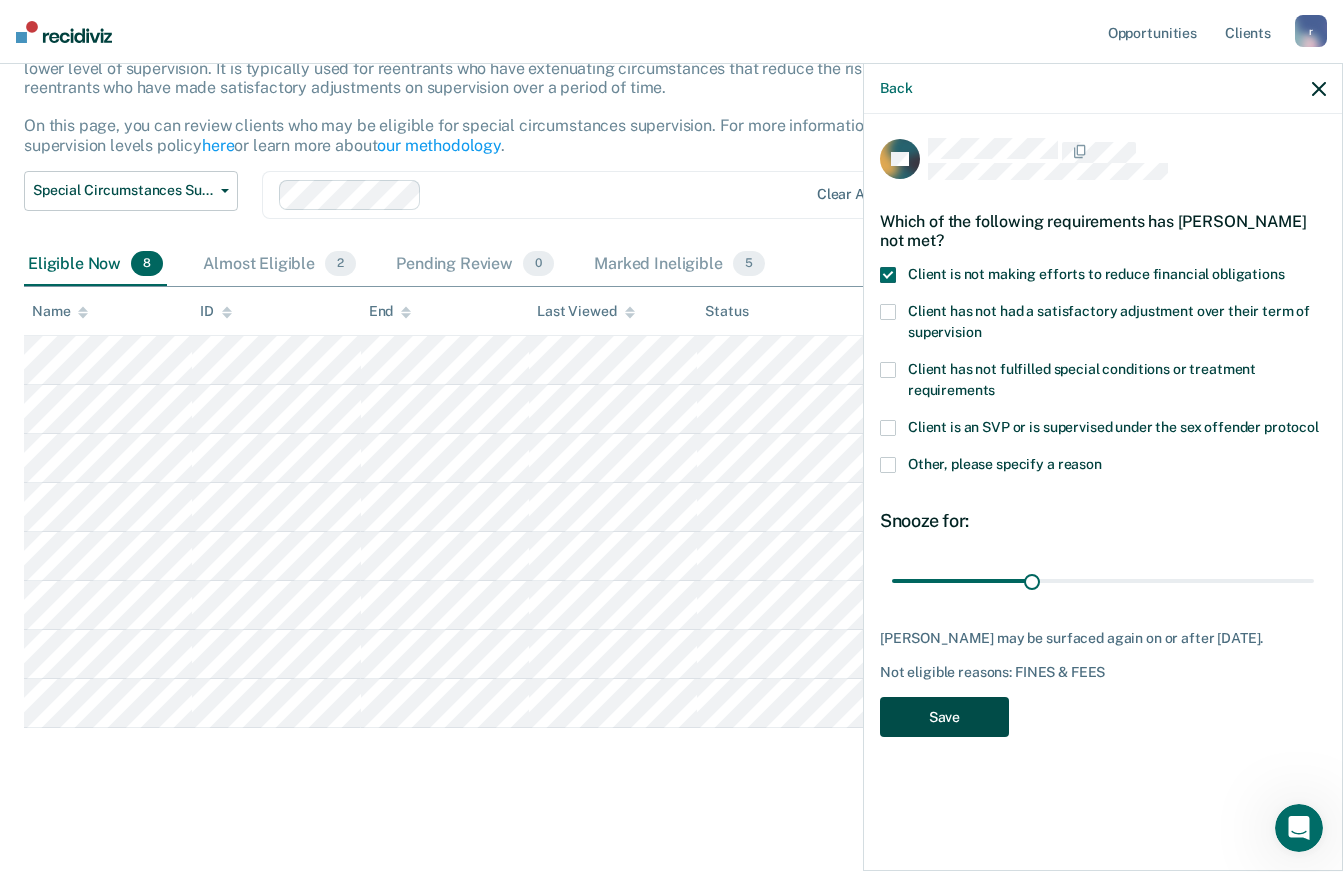 scroll, scrollTop: 106, scrollLeft: 0, axis: vertical 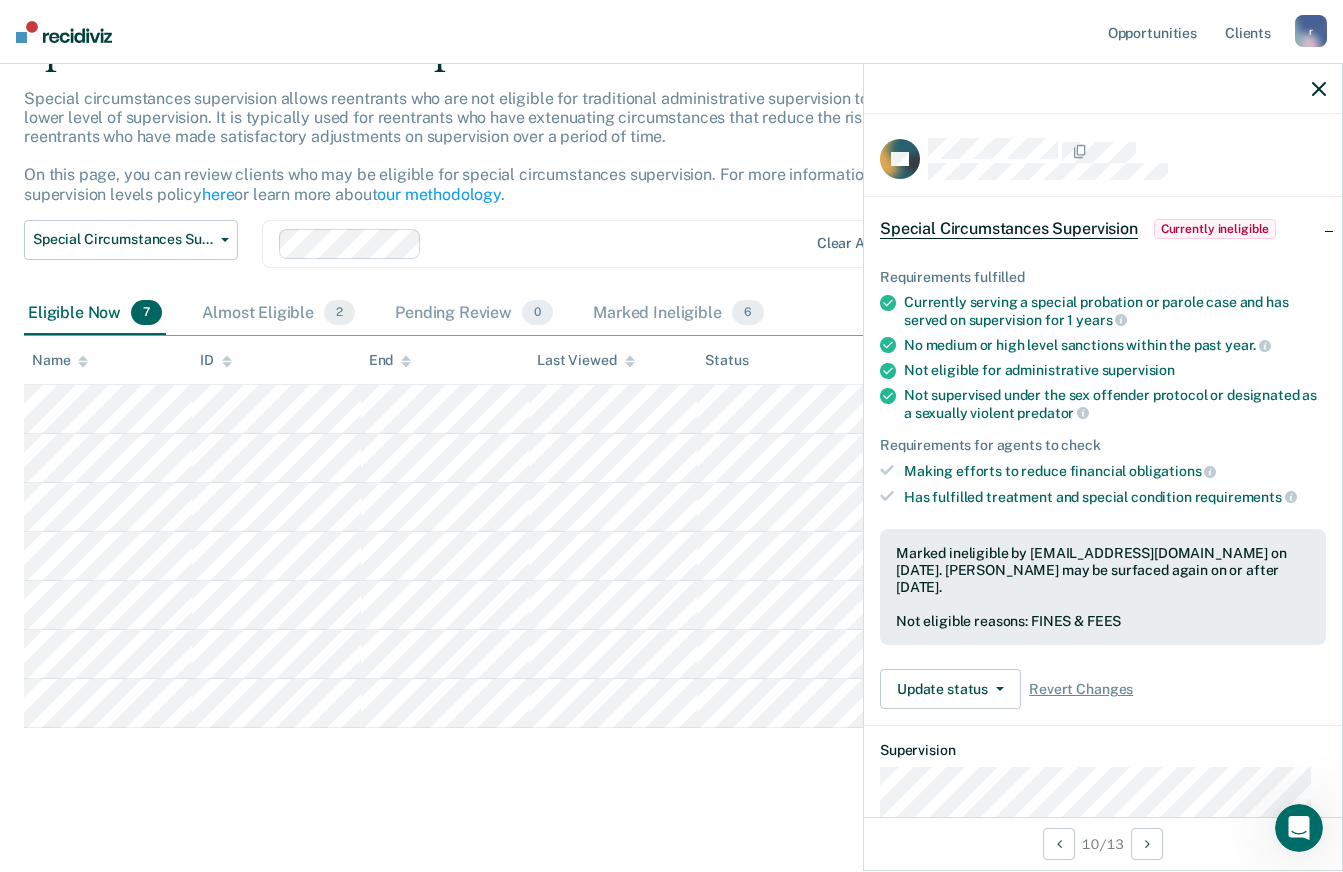 click on "Special Circumstances Supervision   Special circumstances supervision allows reentrants who are not eligible for traditional administrative supervision to be supervised at a lower level of supervision. It is typically used for reentrants who have extenuating circumstances that reduce the risk of re-offending or reentrants who have made satisfactory adjustments on supervision over a period of time. On this page, you can review clients who may be eligible for special circumstances supervision. For more information, please refer to the supervision levels policy  here  or learn more about  our methodology .  Special Circumstances Supervision Administrative Supervision Special Circumstances Supervision Clear   agents Eligible Now 7 Almost Eligible 2 Pending Review 0 Marked Ineligible 6
To pick up a draggable item, press the space bar.
While dragging, use the arrow keys to move the item.
Press space again to drop the item in its new position, or press escape to cancel.
Name ID End Last Viewed Status" at bounding box center [671, 433] 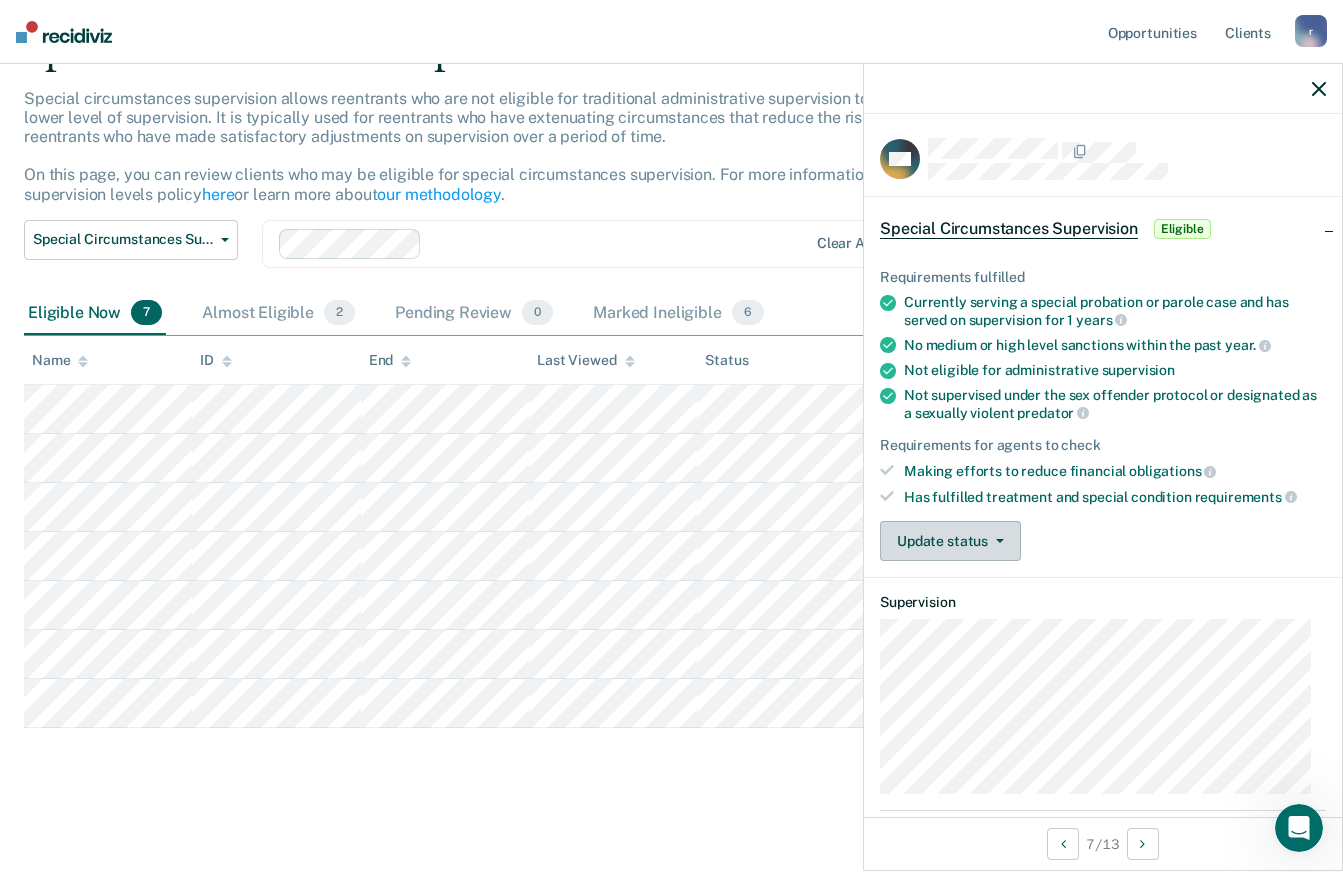 click at bounding box center (996, 541) 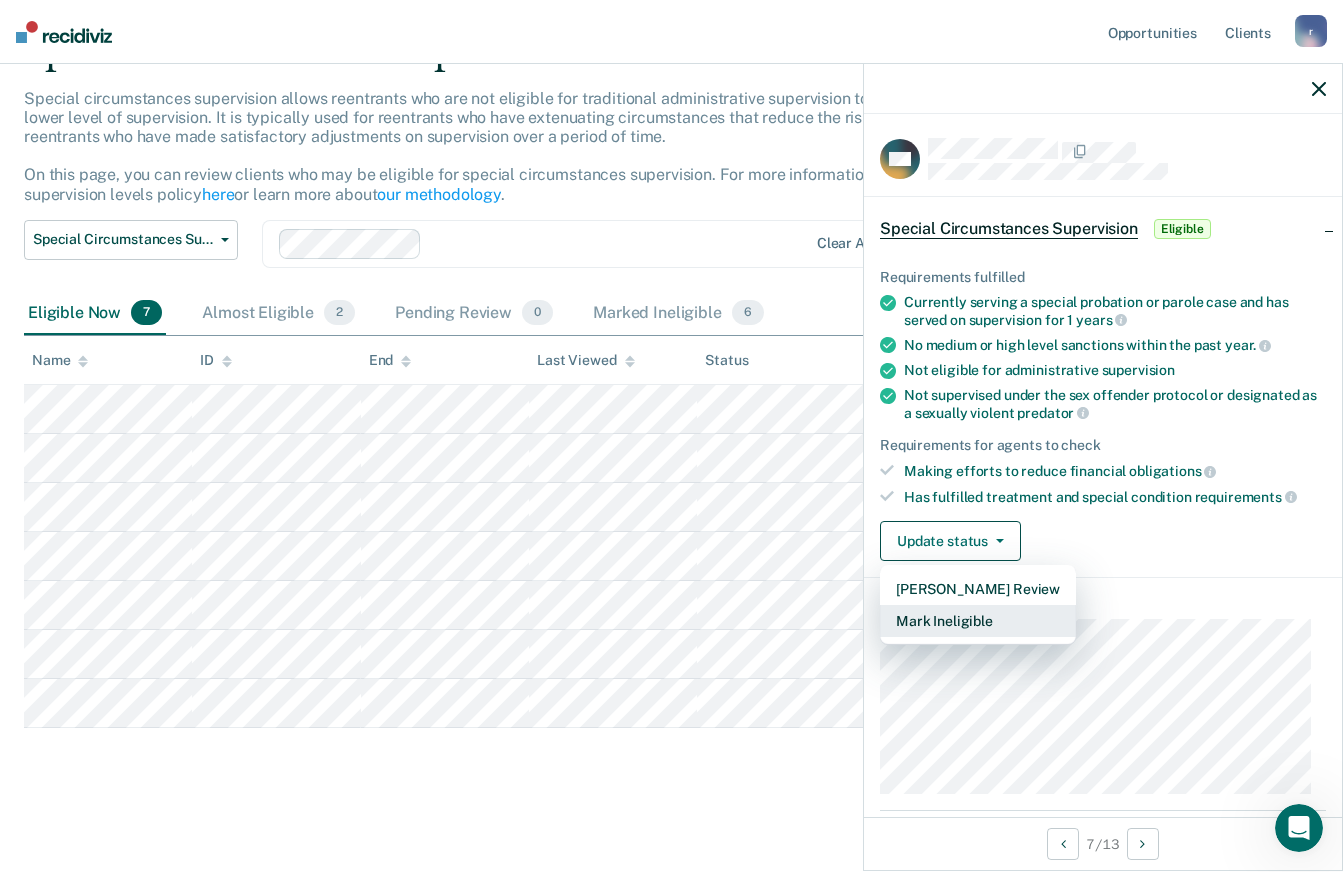 click on "Mark Ineligible" at bounding box center [978, 621] 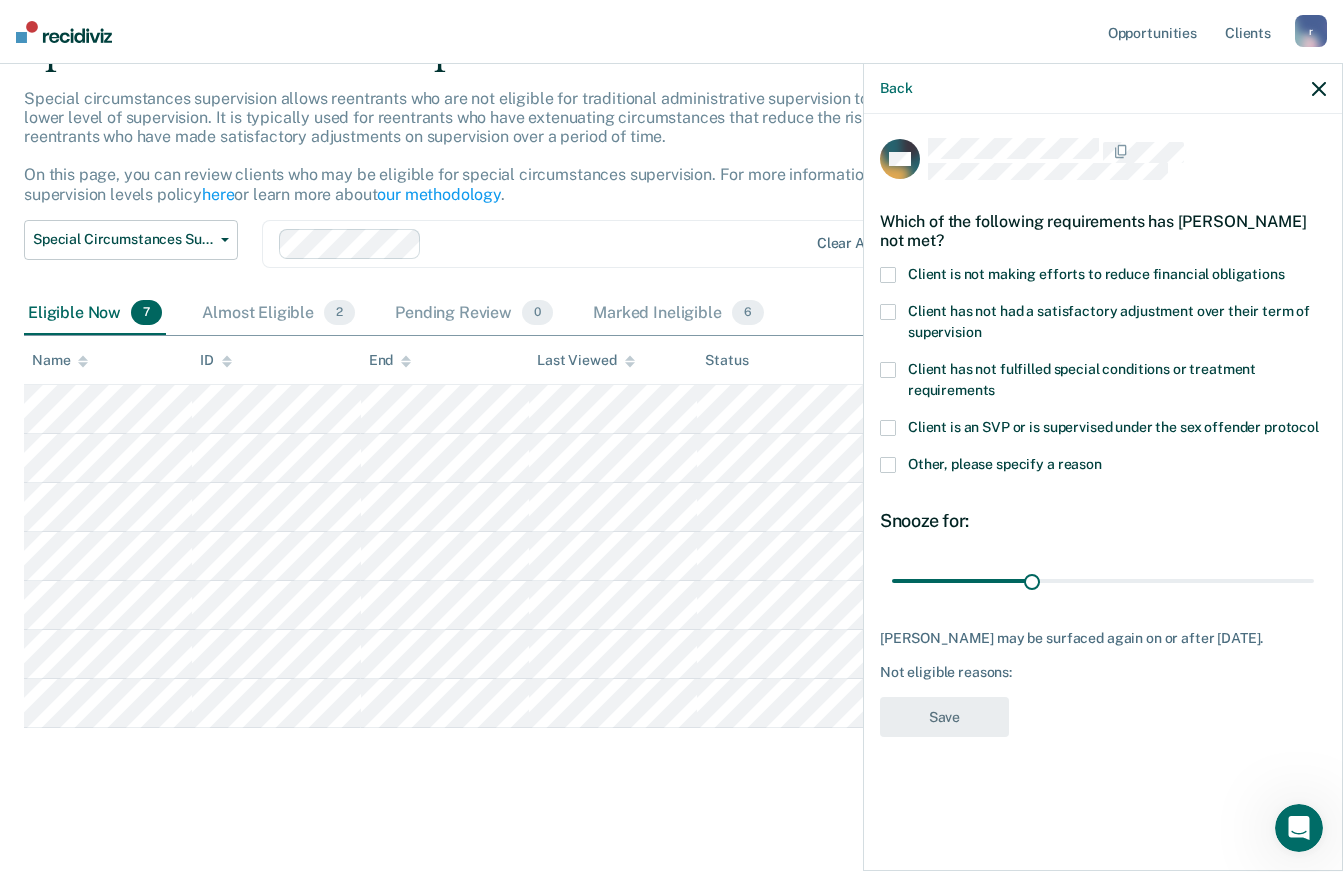 click on "Client is not making efforts to reduce financial obligations" at bounding box center (1096, 274) 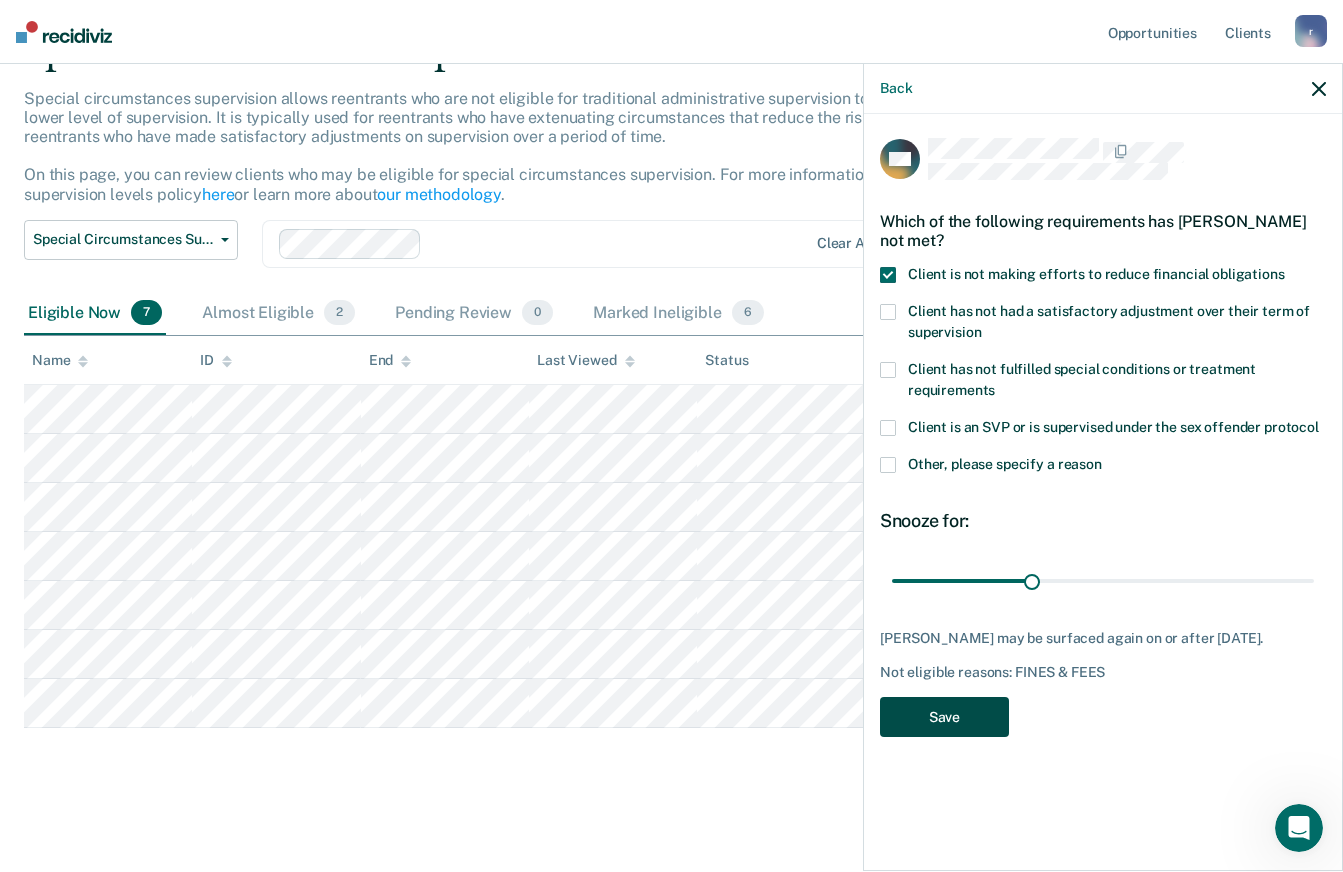 click on "Save" at bounding box center (944, 717) 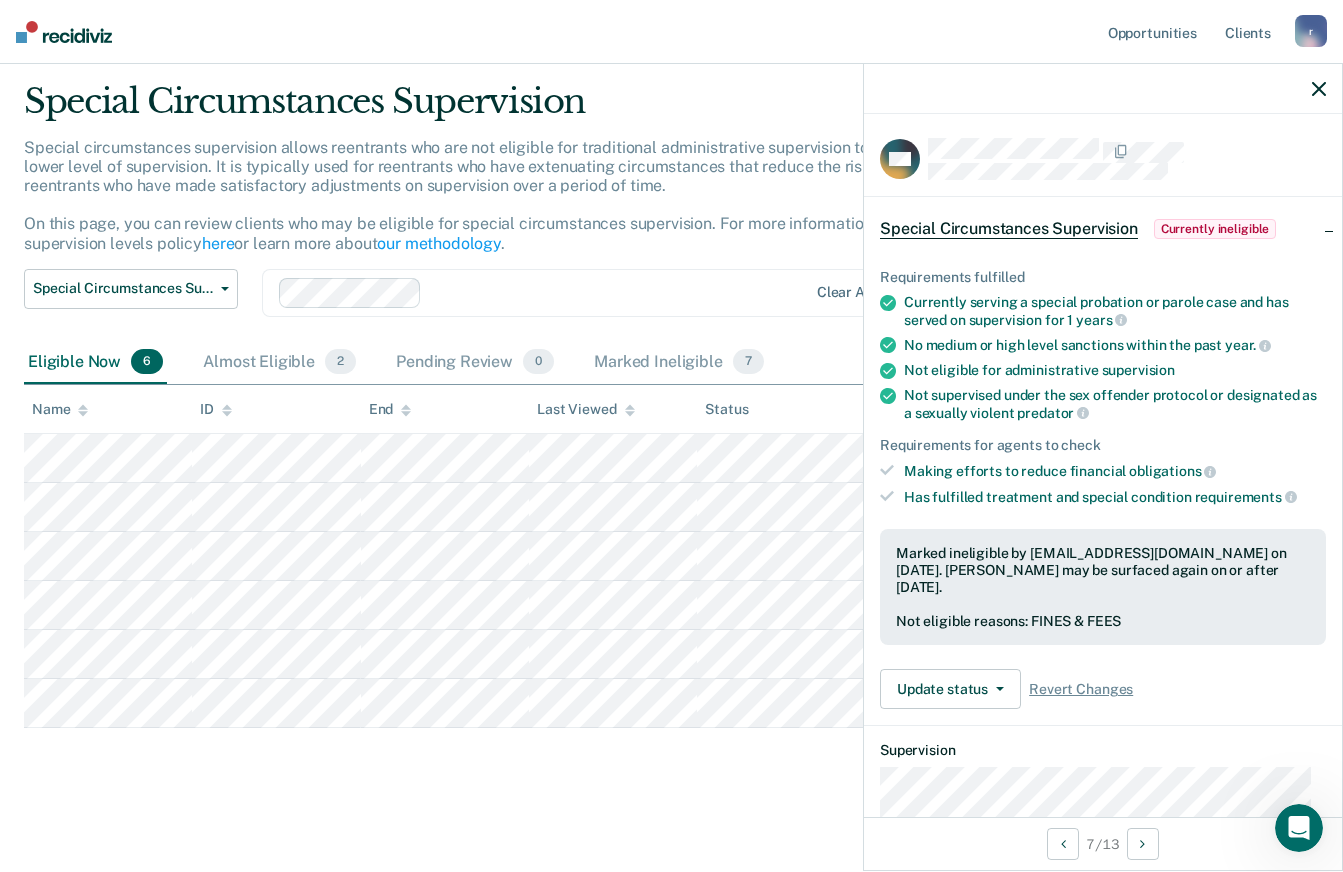 click on "Special Circumstances Supervision   Special circumstances supervision allows reentrants who are not eligible for traditional administrative supervision to be supervised at a lower level of supervision. It is typically used for reentrants who have extenuating circumstances that reduce the risk of re-offending or reentrants who have made satisfactory adjustments on supervision over a period of time. On this page, you can review clients who may be eligible for special circumstances supervision. For more information, please refer to the supervision levels policy  here  or learn more about  our methodology .  Special Circumstances Supervision Administrative Supervision Special Circumstances Supervision Clear   agents Eligible Now 6 Almost Eligible 2 Pending Review 0 Marked Ineligible 7
To pick up a draggable item, press the space bar.
While dragging, use the arrow keys to move the item.
Press space again to drop the item in its new position, or press escape to cancel.
Name ID End Last Viewed Status" at bounding box center [671, 457] 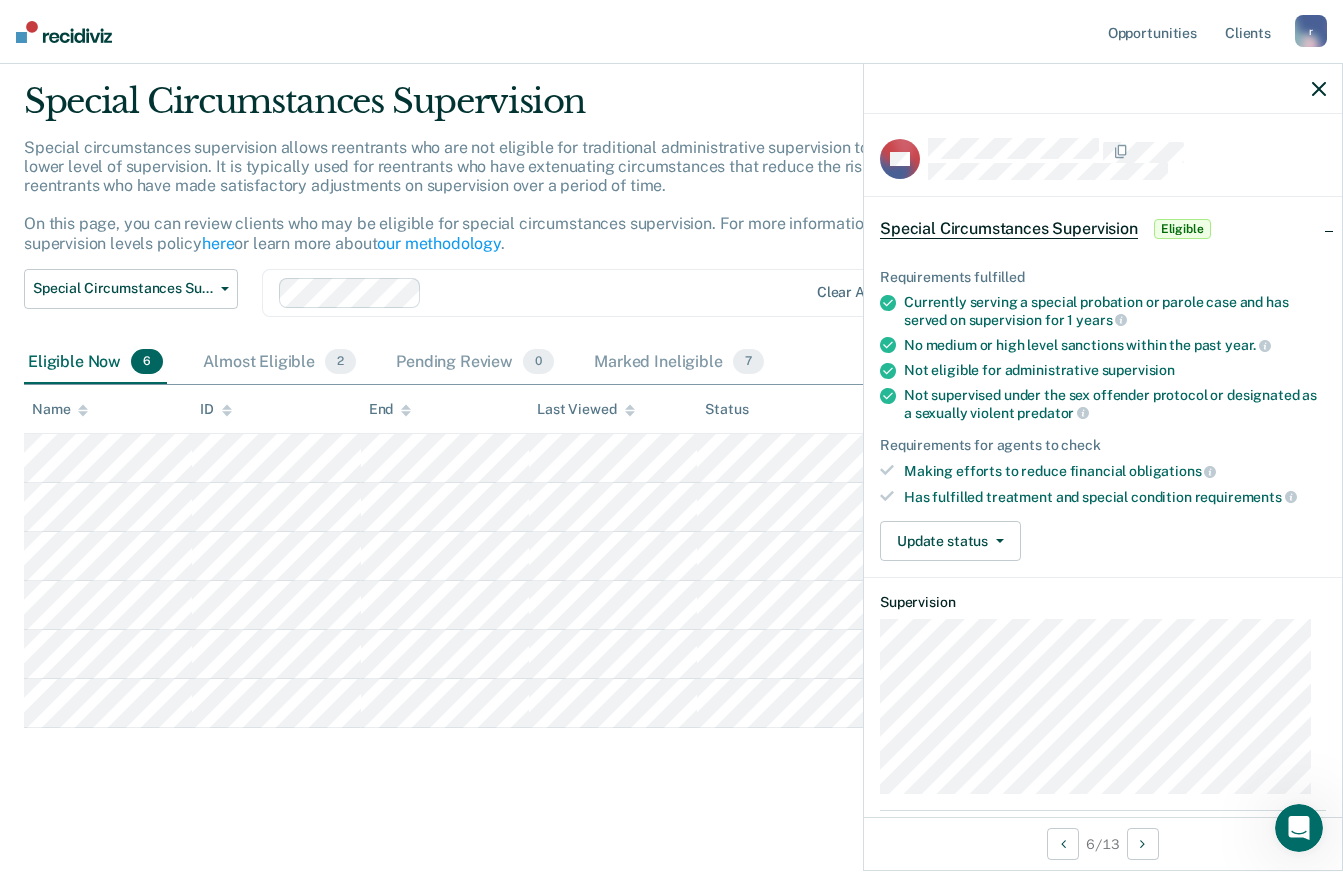 click 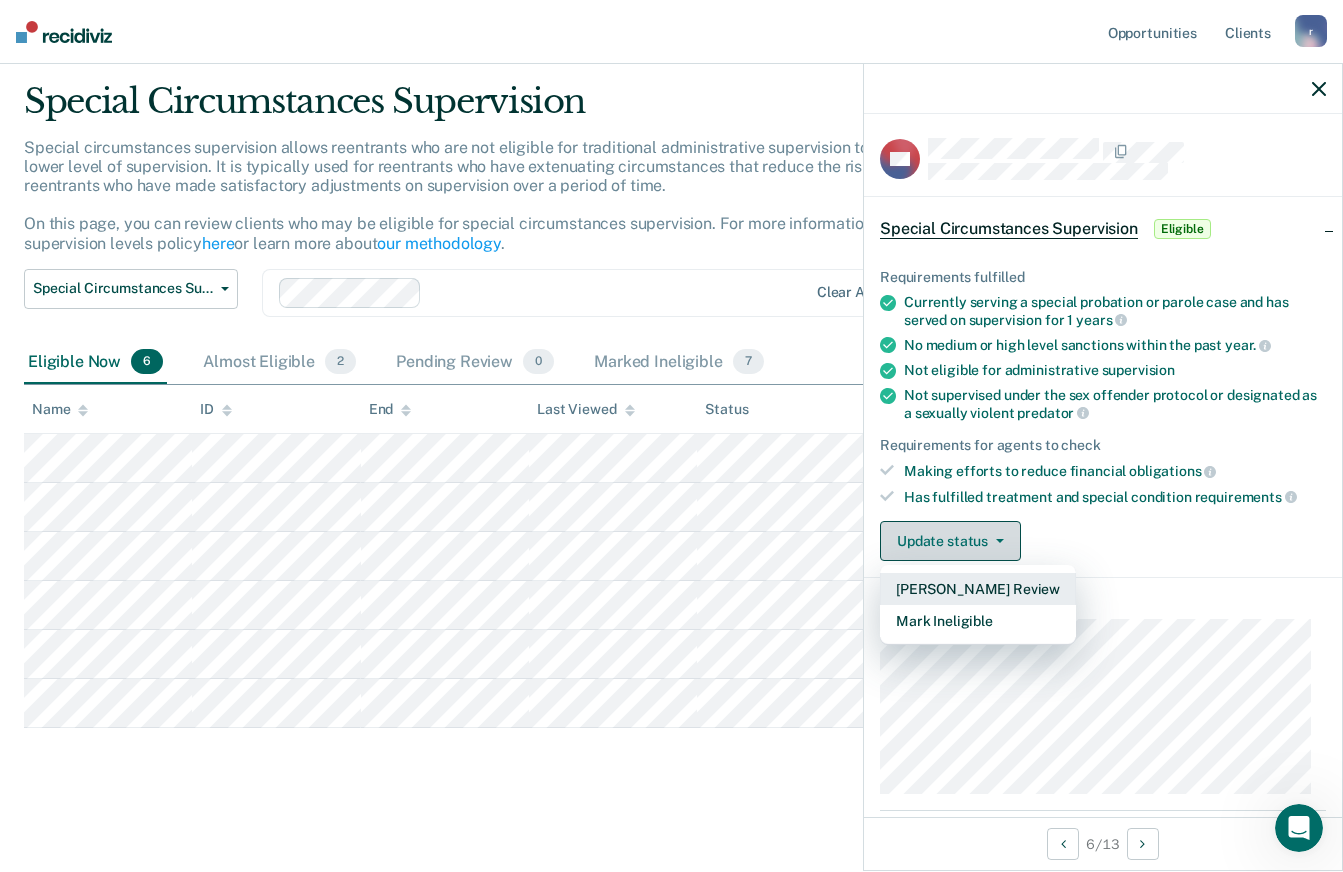 click on "Mark Ineligible" at bounding box center [978, 621] 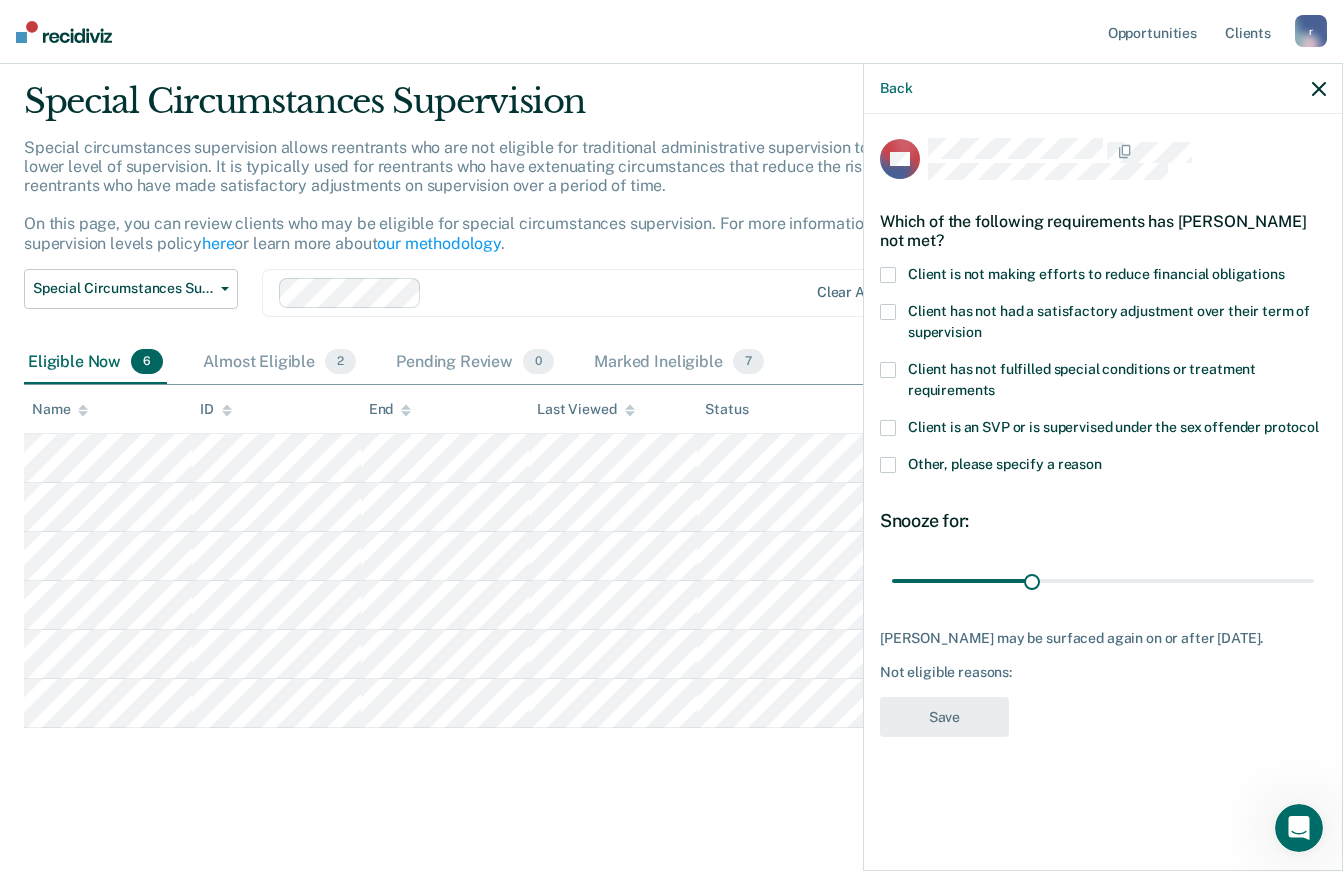 click on "Client is not making efforts to reduce financial obligations" at bounding box center [1096, 274] 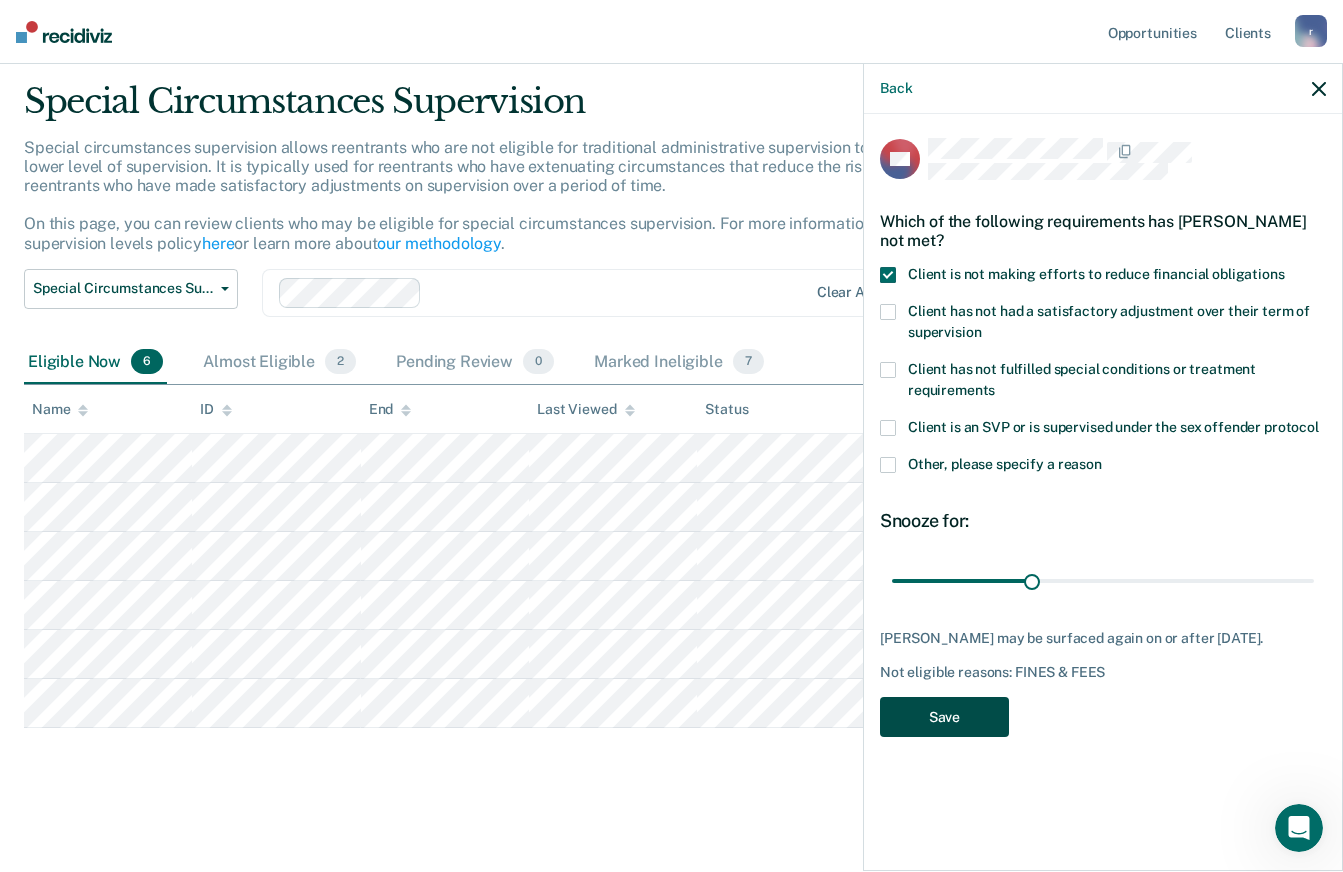click on "Save" at bounding box center [944, 717] 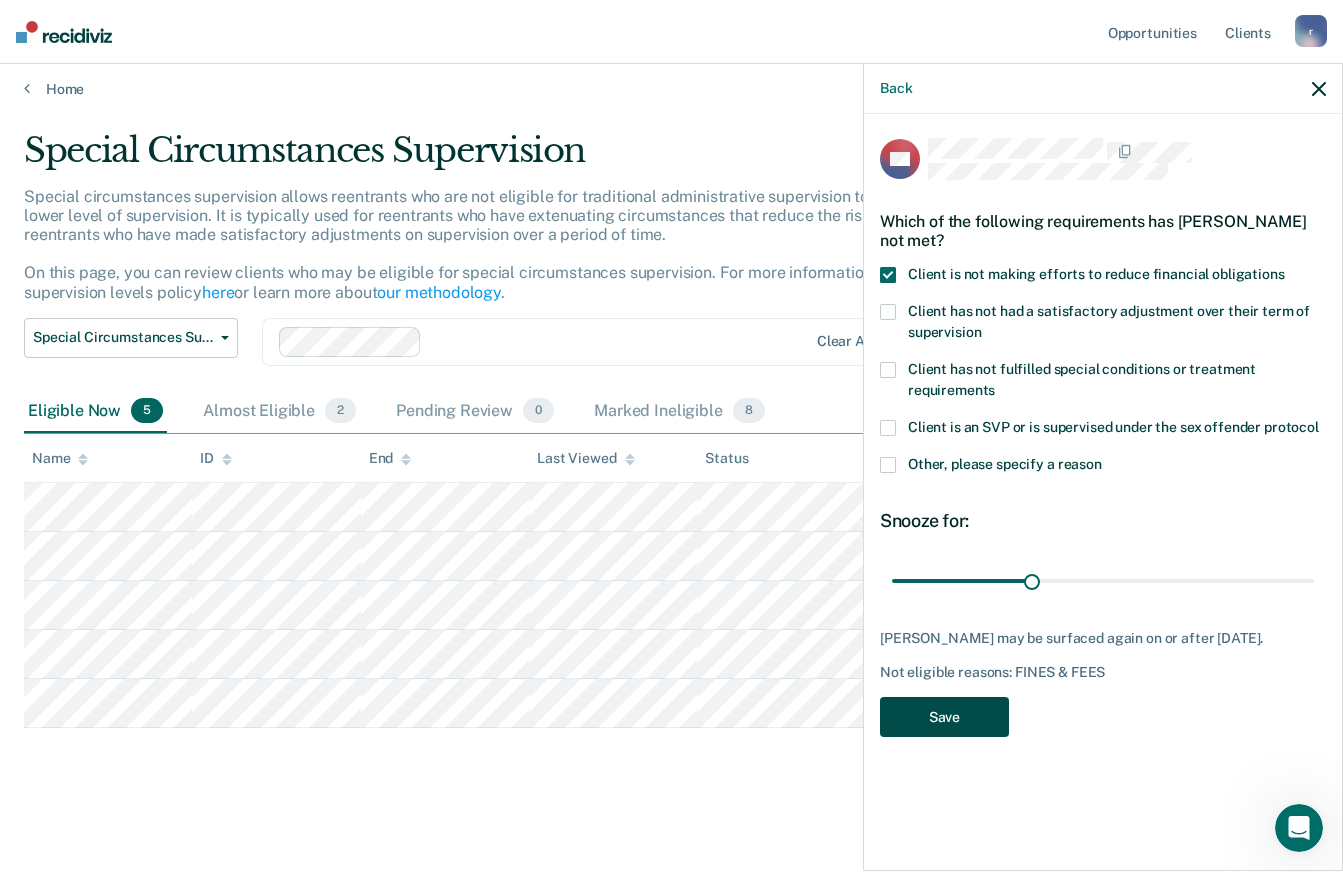 scroll, scrollTop: 8, scrollLeft: 0, axis: vertical 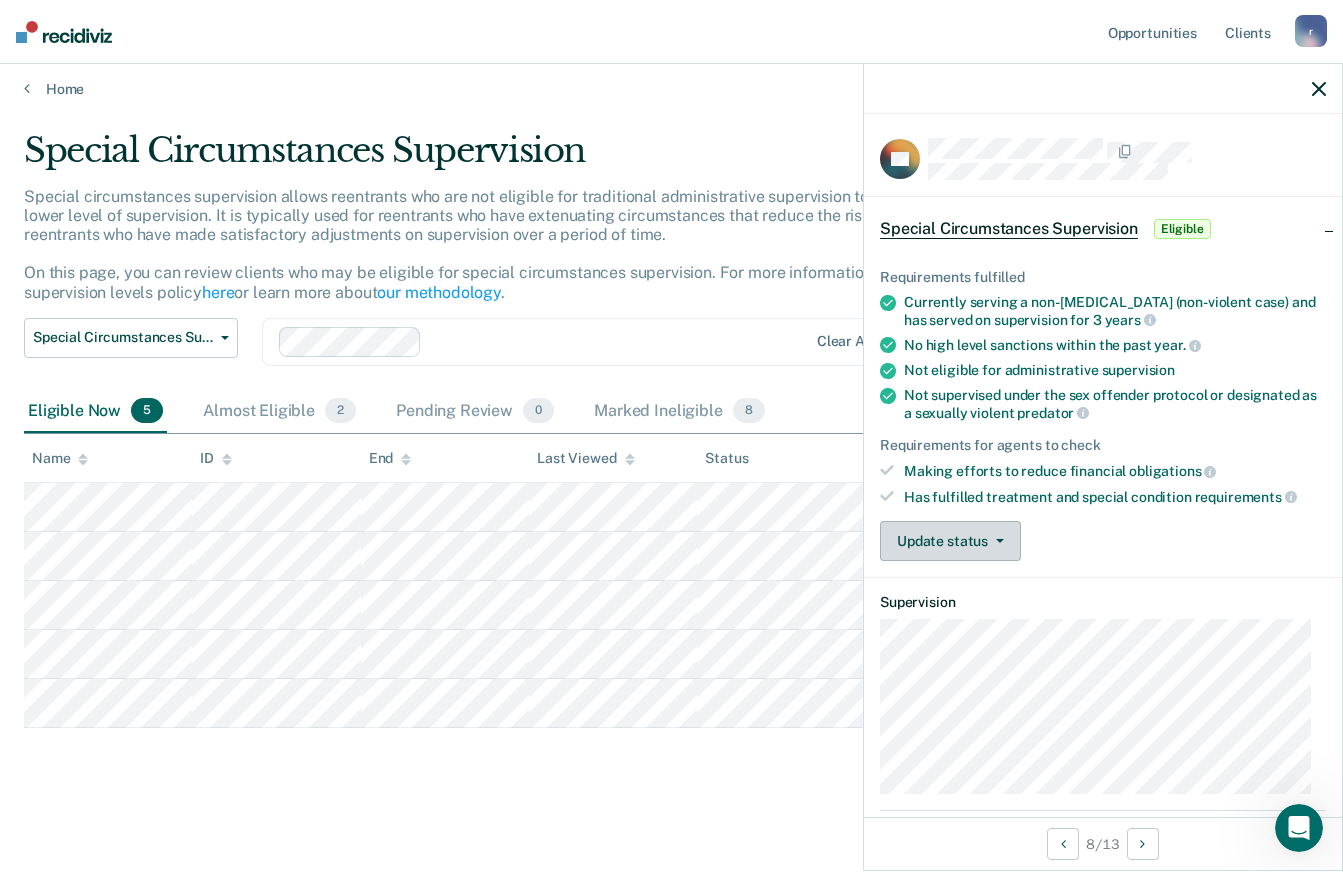 click 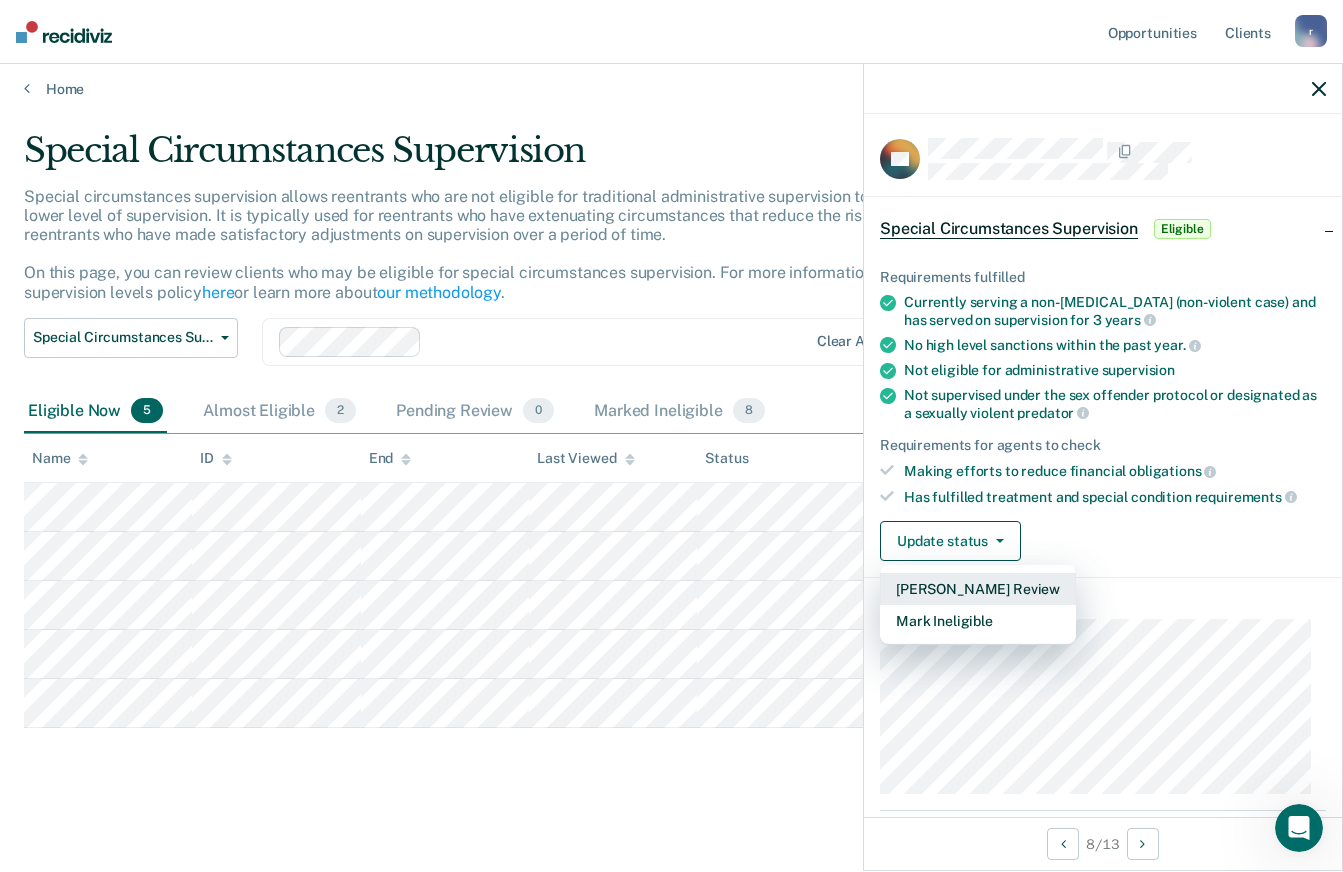 click on "[PERSON_NAME] Review" at bounding box center [978, 589] 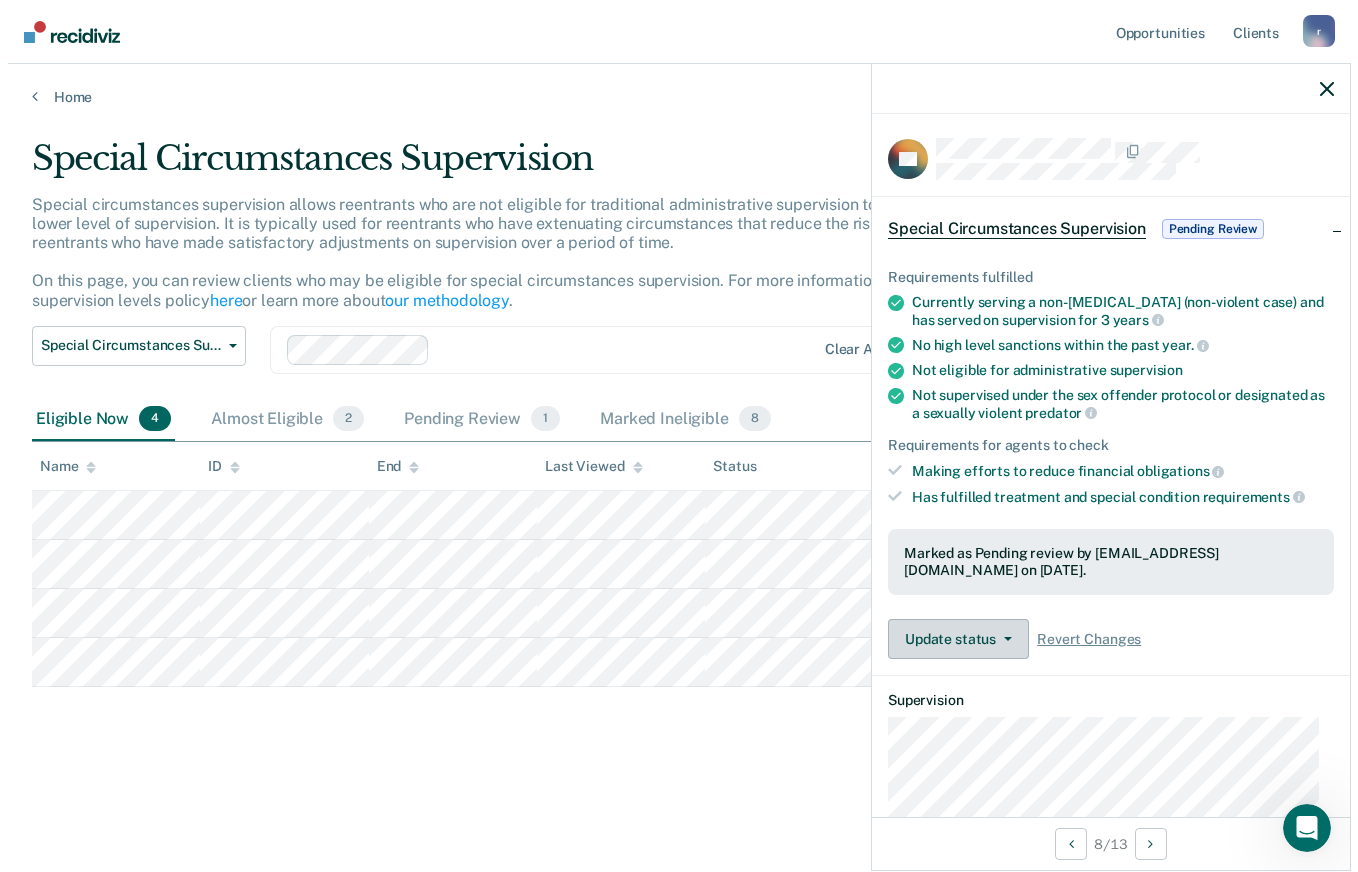 scroll, scrollTop: 0, scrollLeft: 0, axis: both 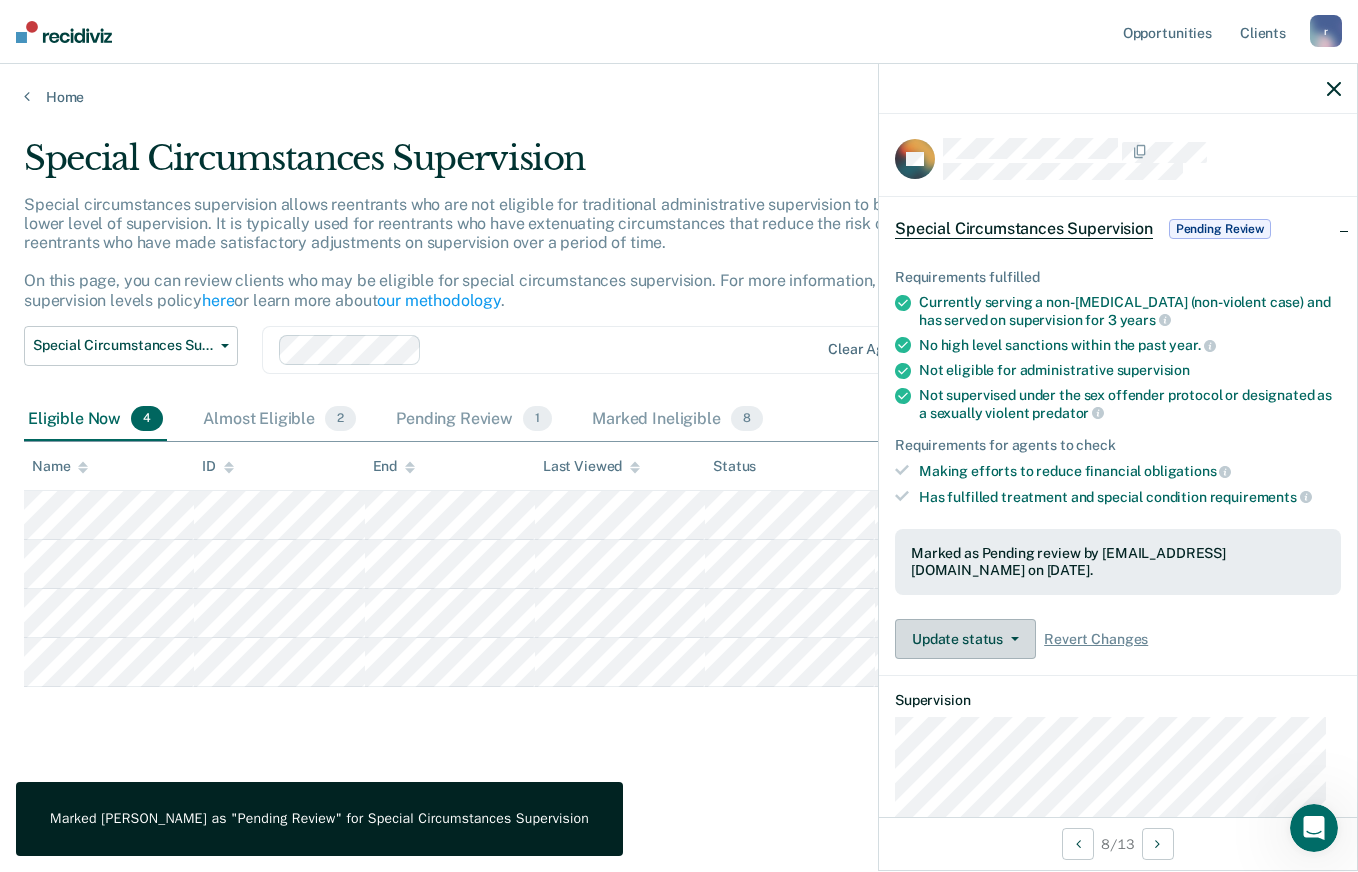 click 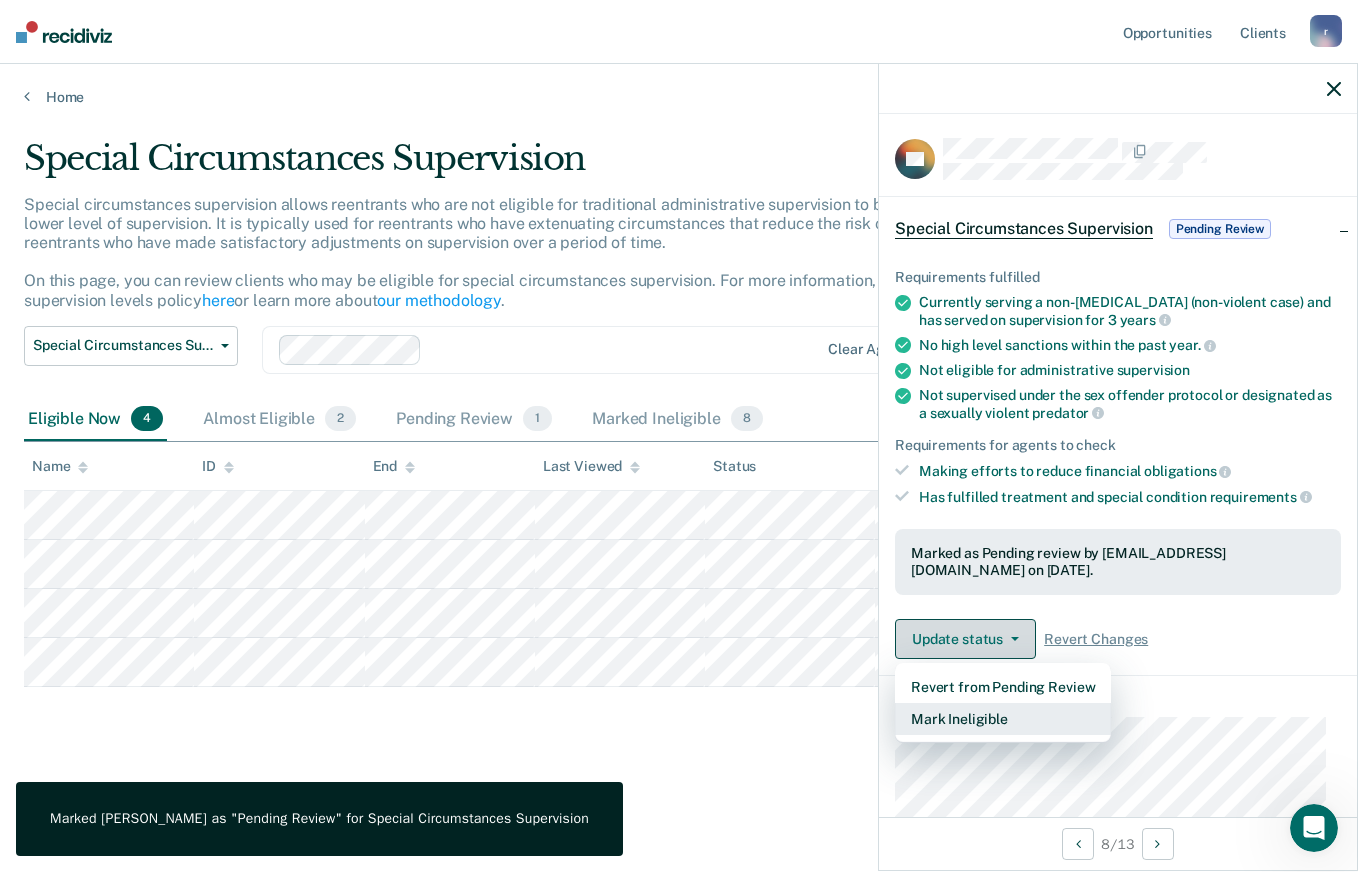 click on "Mark Ineligible" at bounding box center [1003, 719] 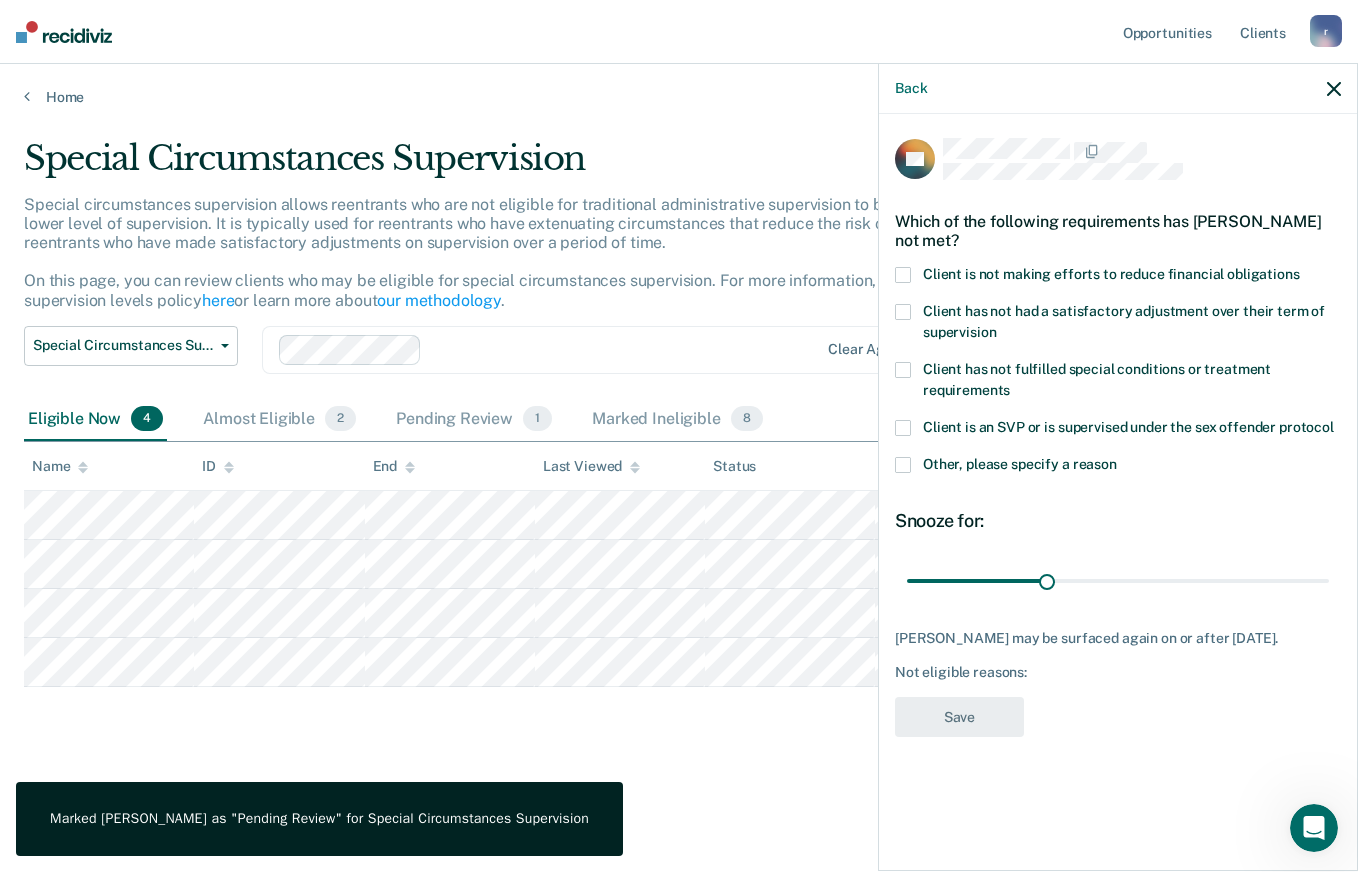 click on "Client is not making efforts to reduce financial obligations" at bounding box center [1111, 274] 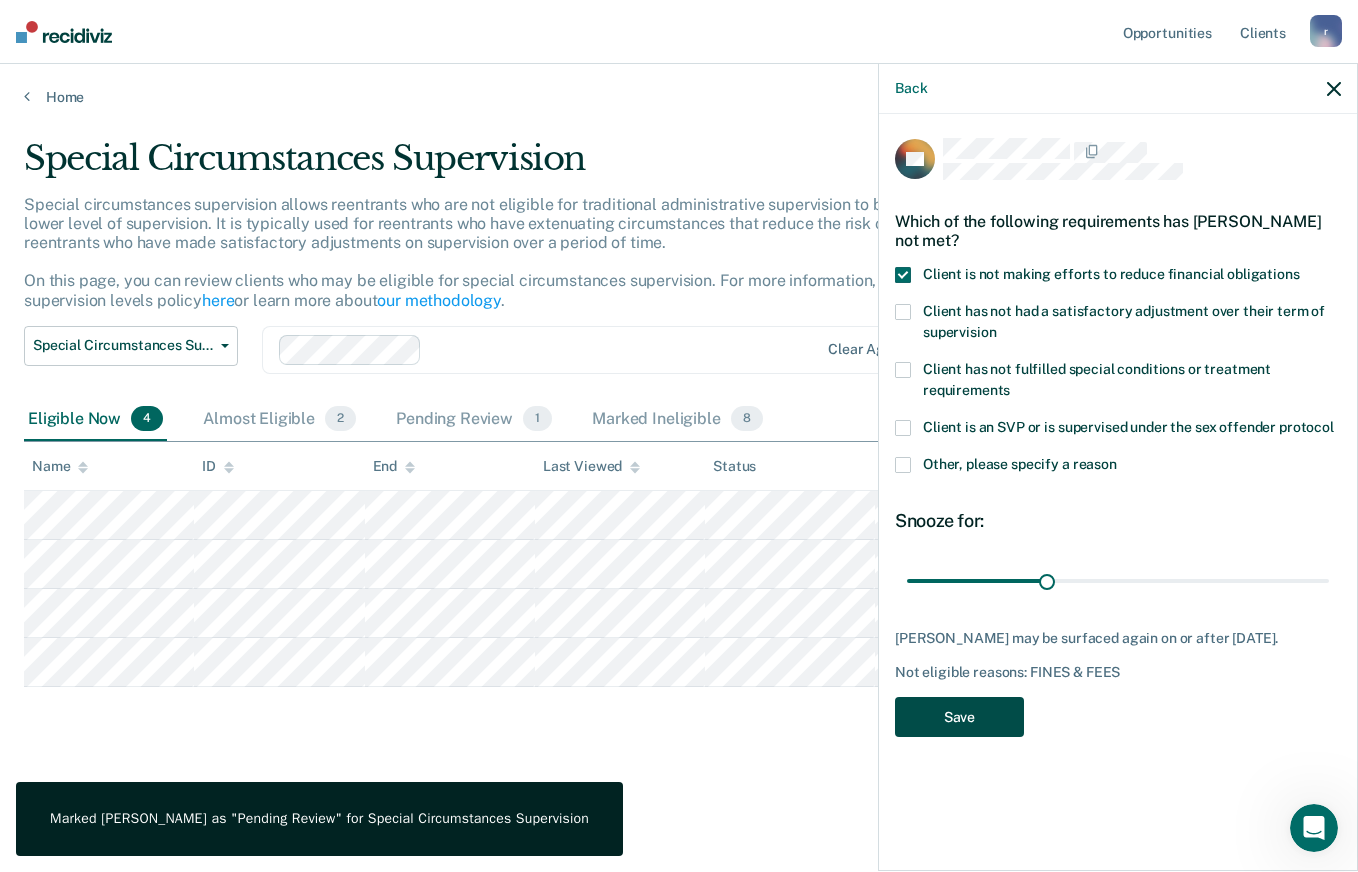 click on "Save" at bounding box center [959, 717] 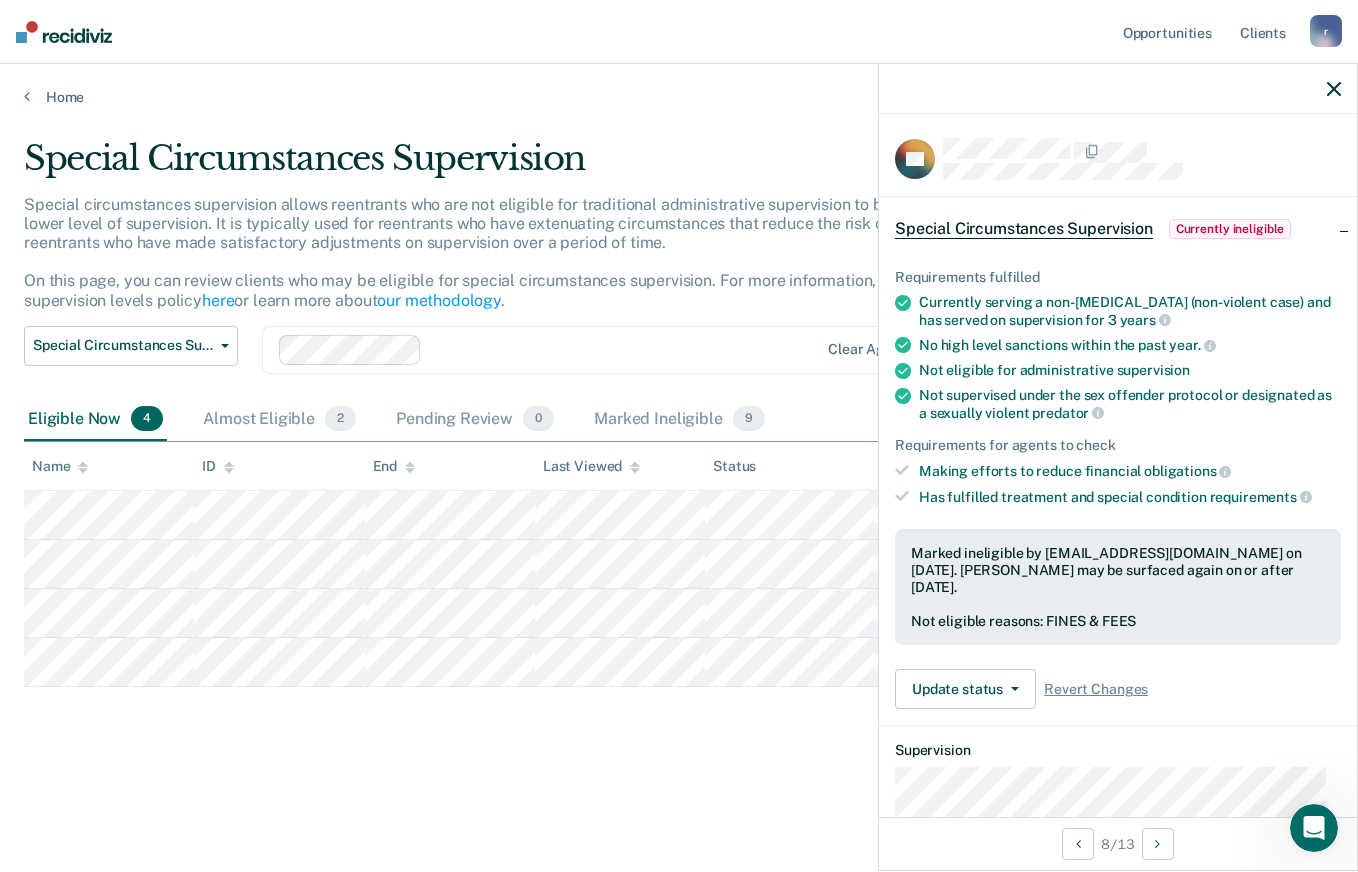 click on "Special Circumstances Supervision   Special circumstances supervision allows reentrants who are not eligible for traditional administrative supervision to be supervised at a lower level of supervision. It is typically used for reentrants who have extenuating circumstances that reduce the risk of re-offending or reentrants who have made satisfactory adjustments on supervision over a period of time. On this page, you can review clients who may be eligible for special circumstances supervision. For more information, please refer to the supervision levels policy  here  or learn more about  our methodology .  Special Circumstances Supervision Administrative Supervision Special Circumstances Supervision Clear   agents Eligible Now 4 Almost Eligible 2 Pending Review 0 Marked Ineligible 9
To pick up a draggable item, press the space bar.
While dragging, use the arrow keys to move the item.
Press space again to drop the item in its new position, or press escape to cancel.
Name ID End Last Viewed Status" at bounding box center (679, 486) 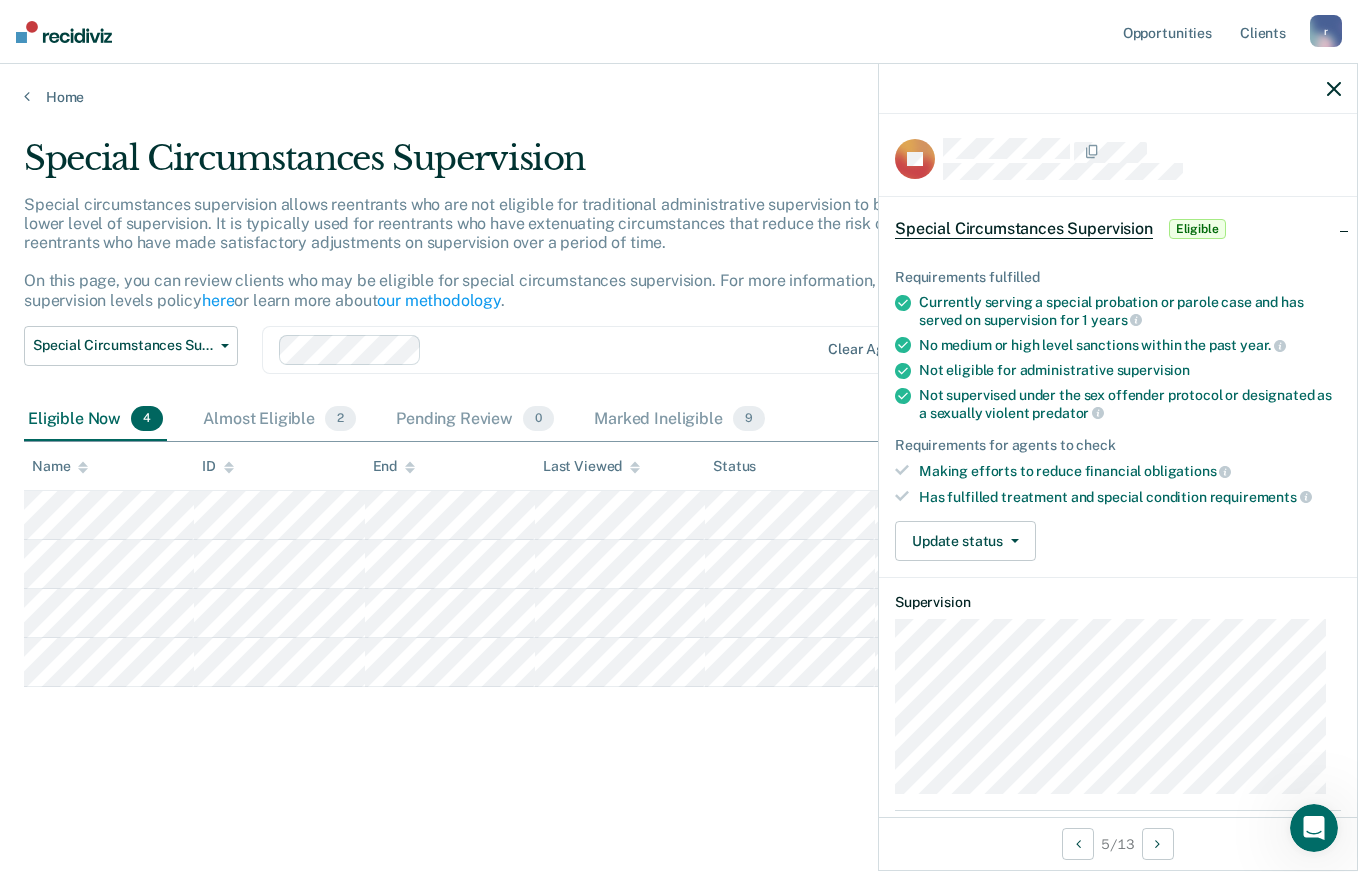 click on "Update status" at bounding box center [965, 541] 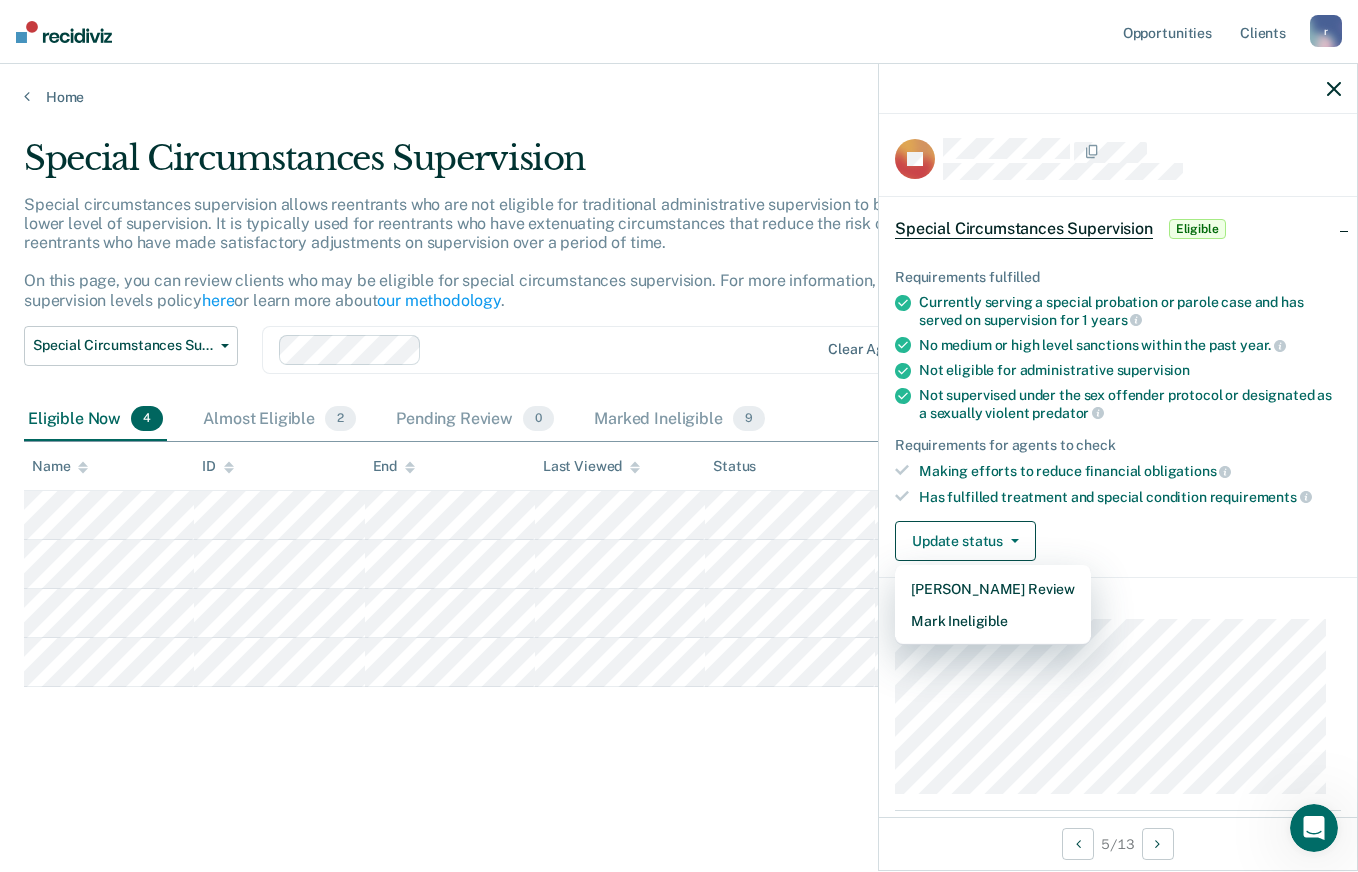 click on "Special Circumstances Supervision   Special circumstances supervision allows reentrants who are not eligible for traditional administrative supervision to be supervised at a lower level of supervision. It is typically used for reentrants who have extenuating circumstances that reduce the risk of re-offending or reentrants who have made satisfactory adjustments on supervision over a period of time. On this page, you can review clients who may be eligible for special circumstances supervision. For more information, please refer to the supervision levels policy  here  or learn more about  our methodology .  Special Circumstances Supervision Administrative Supervision Special Circumstances Supervision Clear   agents Eligible Now 4 Almost Eligible 2 Pending Review 0 Marked Ineligible 9
To pick up a draggable item, press the space bar.
While dragging, use the arrow keys to move the item.
Press space again to drop the item in its new position, or press escape to cancel.
Name ID End Last Viewed Status" at bounding box center (679, 486) 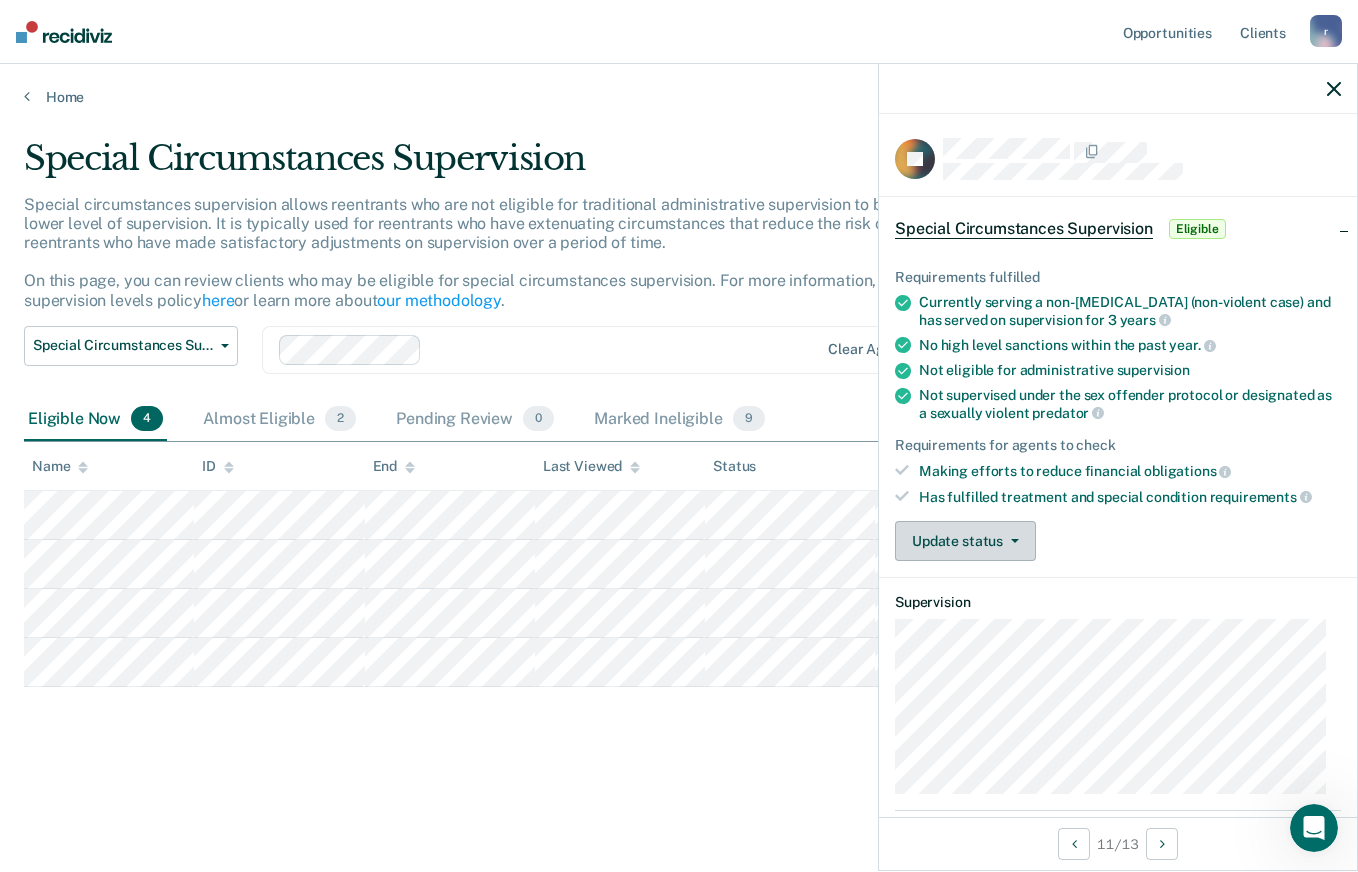 click 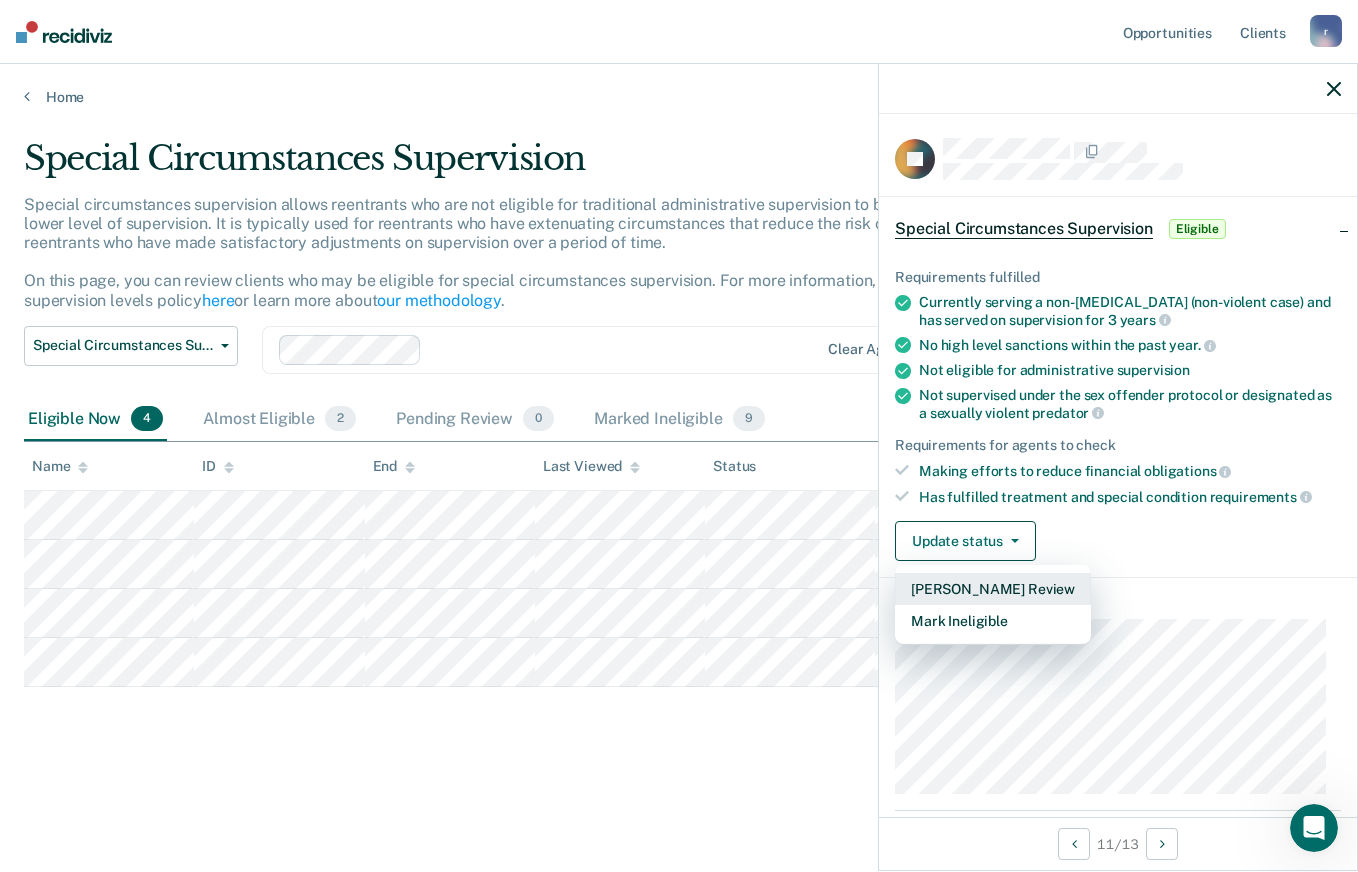 click on "[PERSON_NAME] Review" at bounding box center (993, 589) 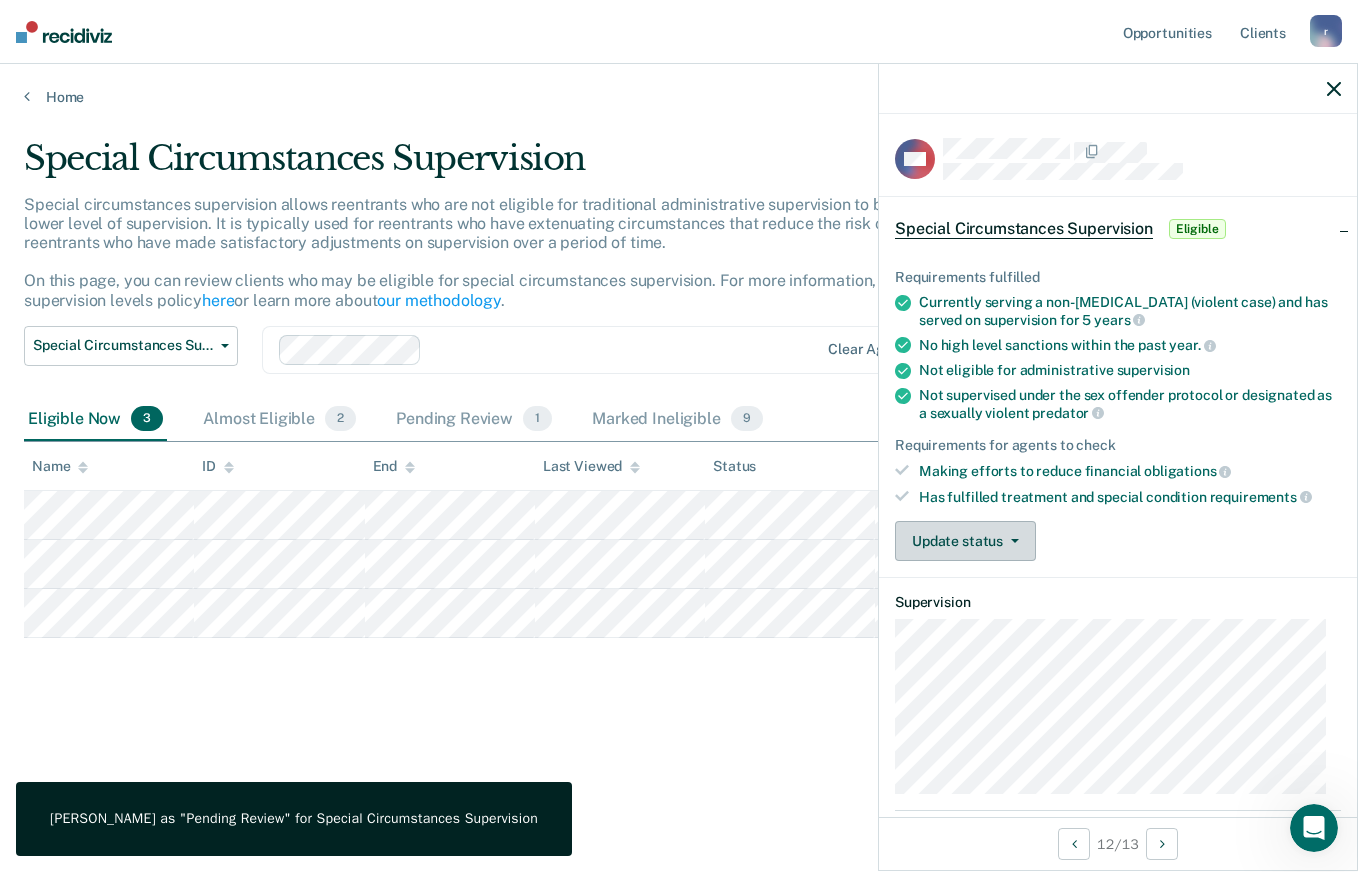 click 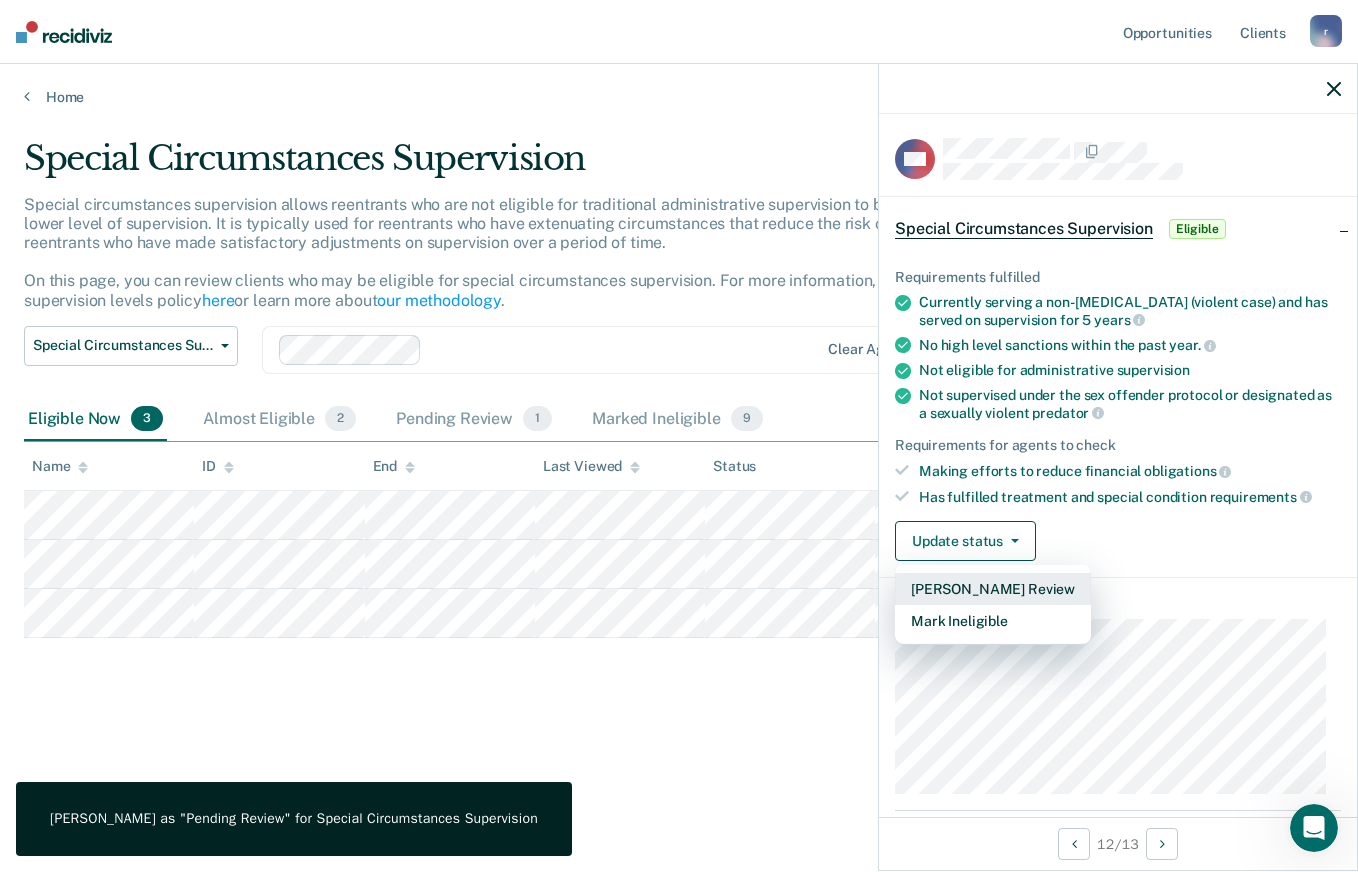 click on "[PERSON_NAME] Review" at bounding box center (993, 589) 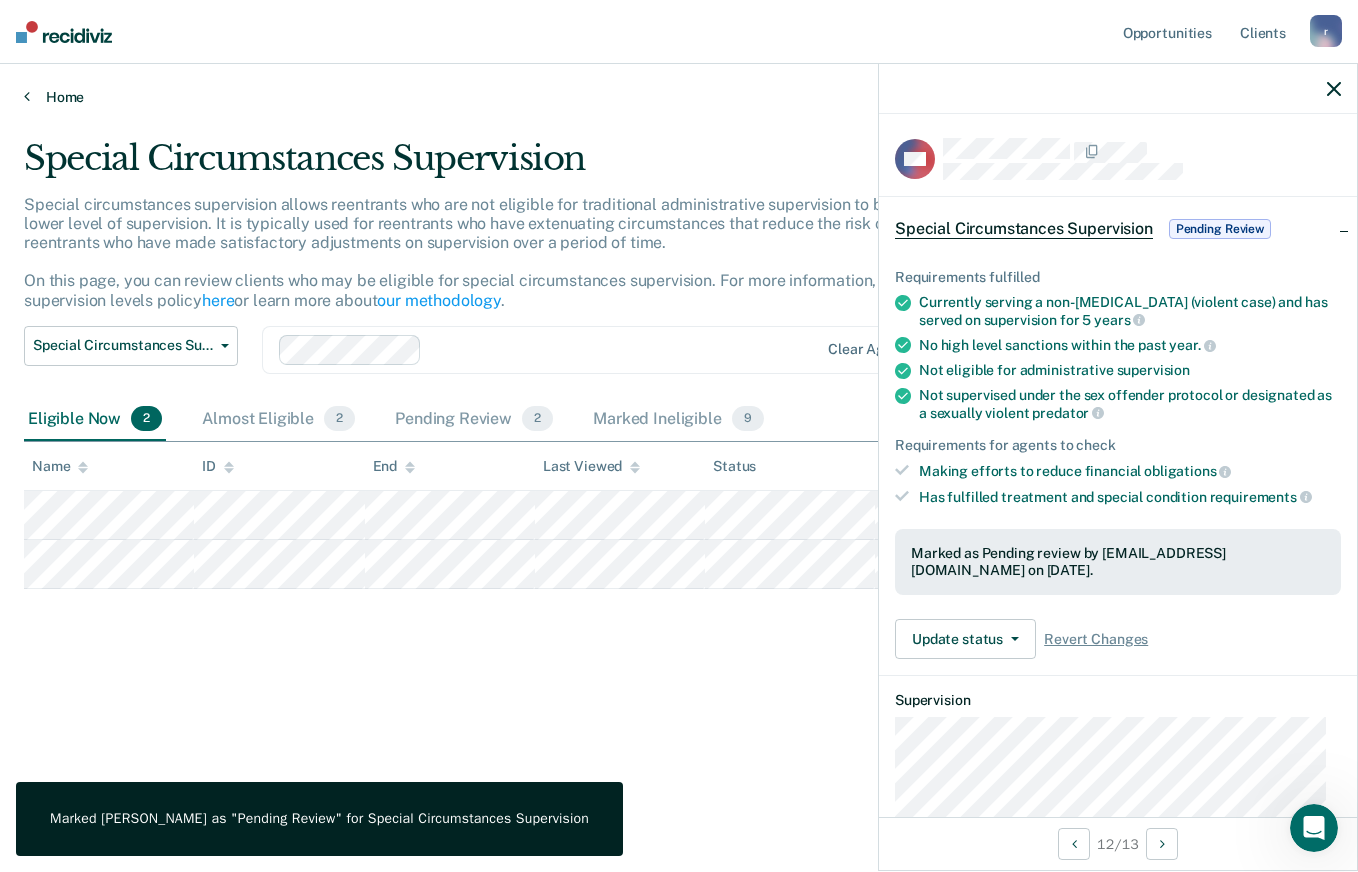 click on "Home" at bounding box center [679, 97] 